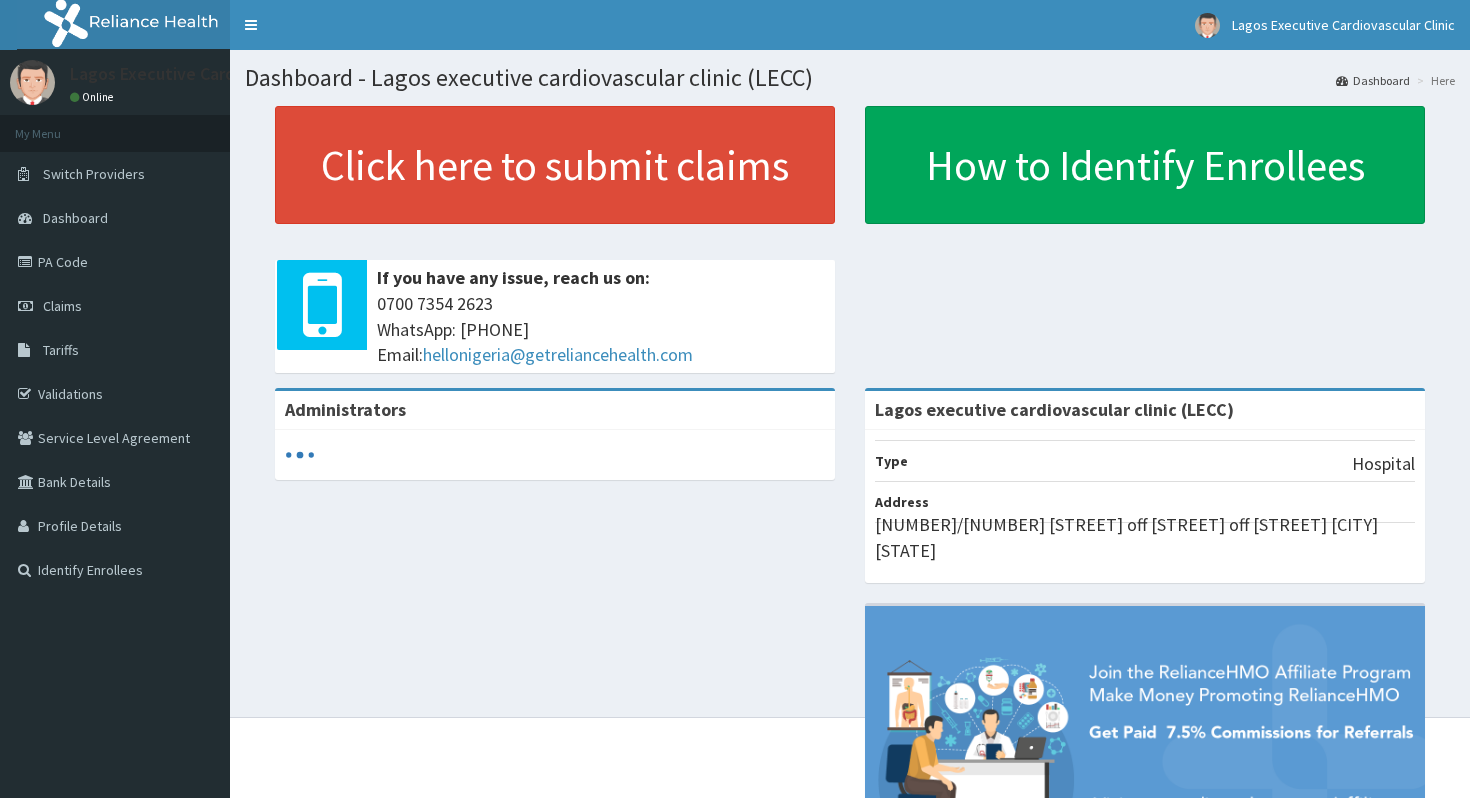 scroll, scrollTop: 0, scrollLeft: 0, axis: both 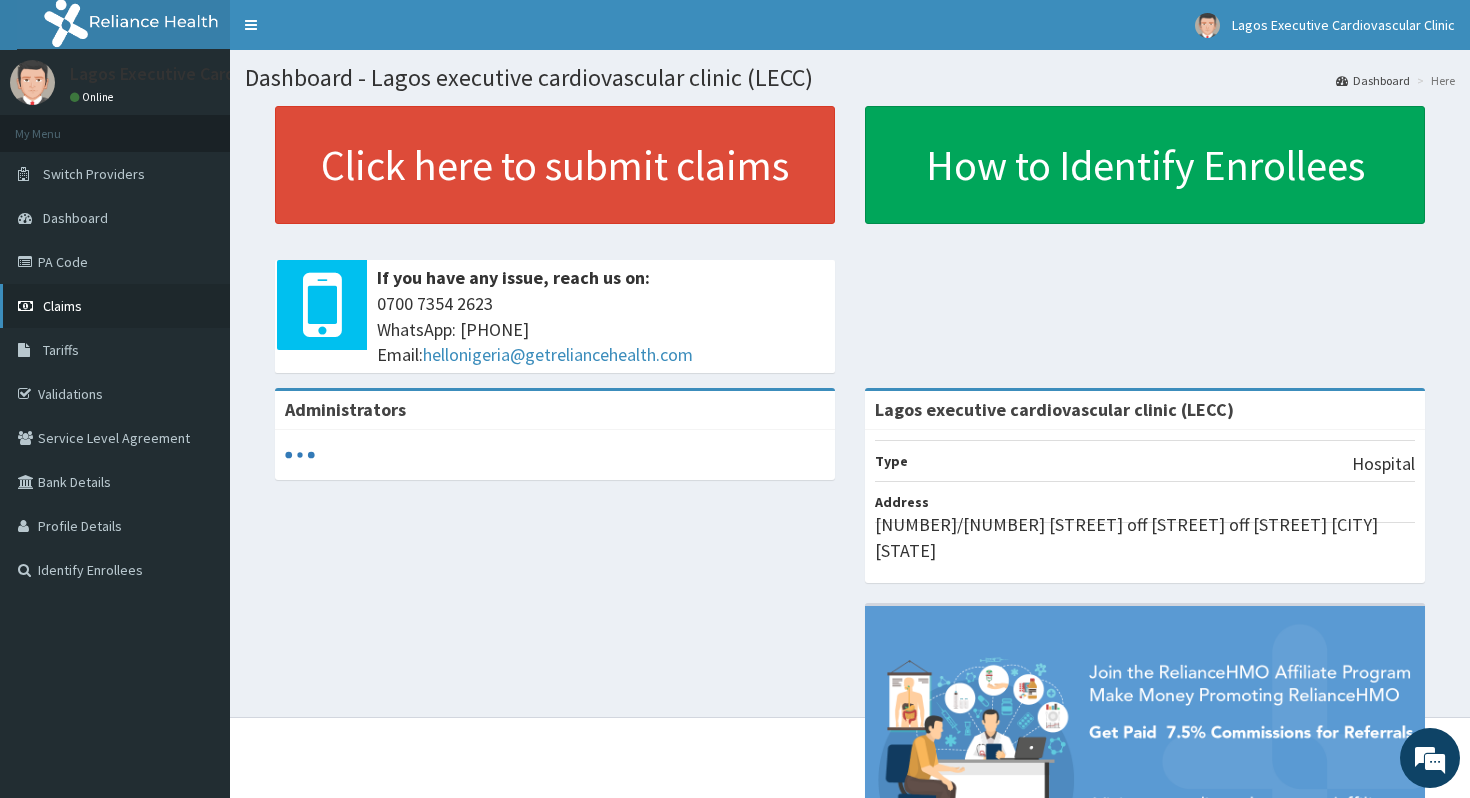 click on "Claims" at bounding box center [115, 306] 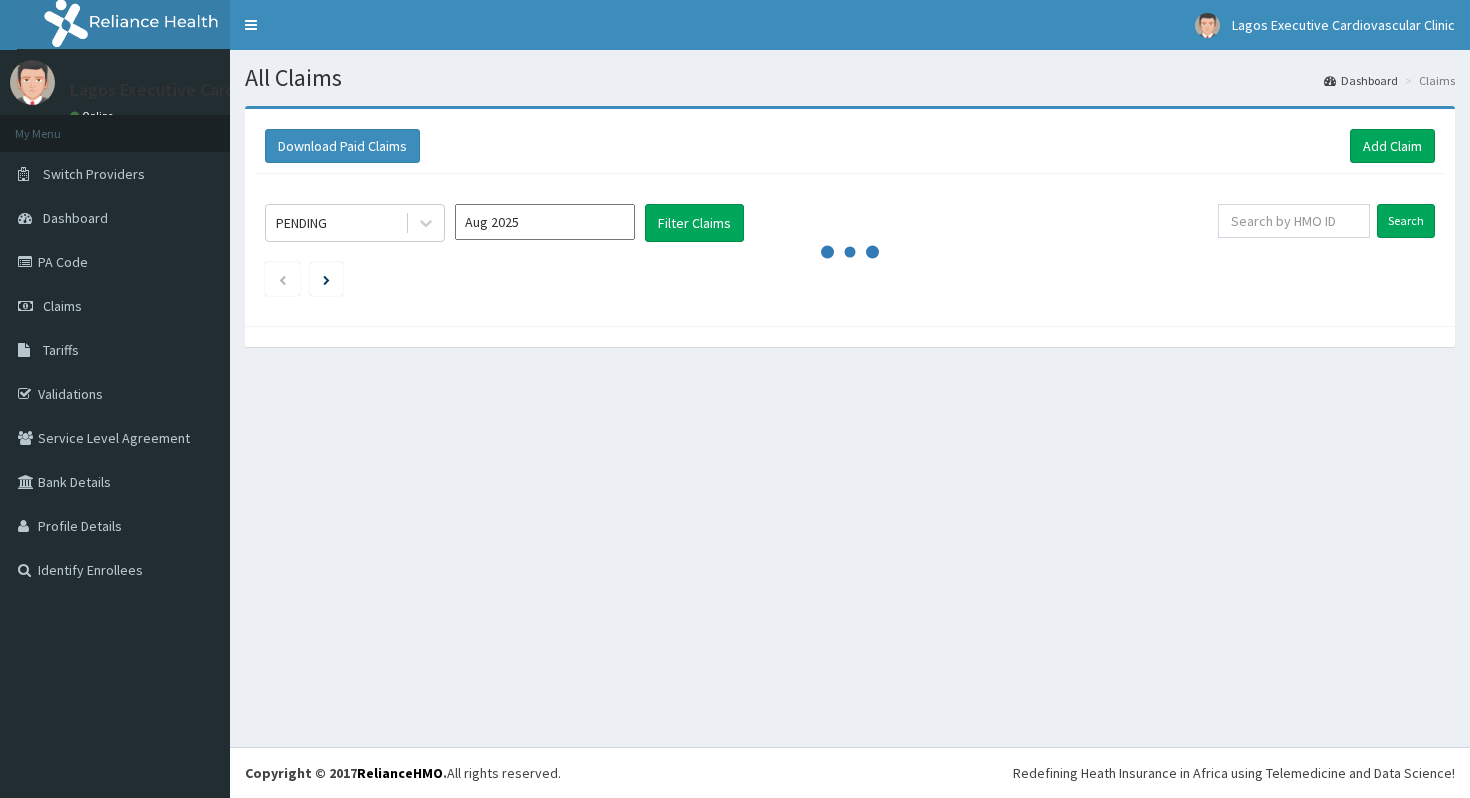 scroll, scrollTop: 0, scrollLeft: 0, axis: both 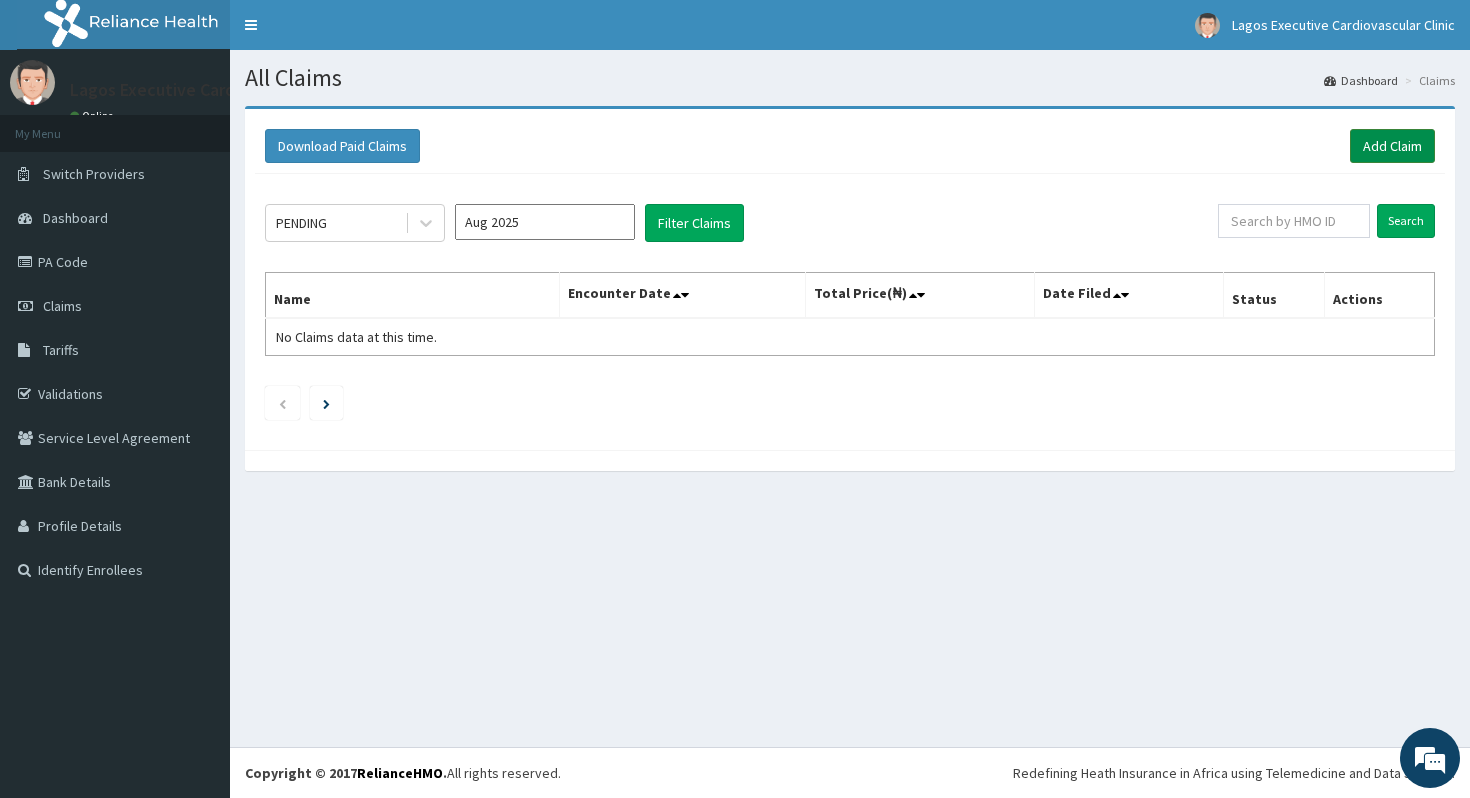 click on "Add Claim" at bounding box center (1392, 146) 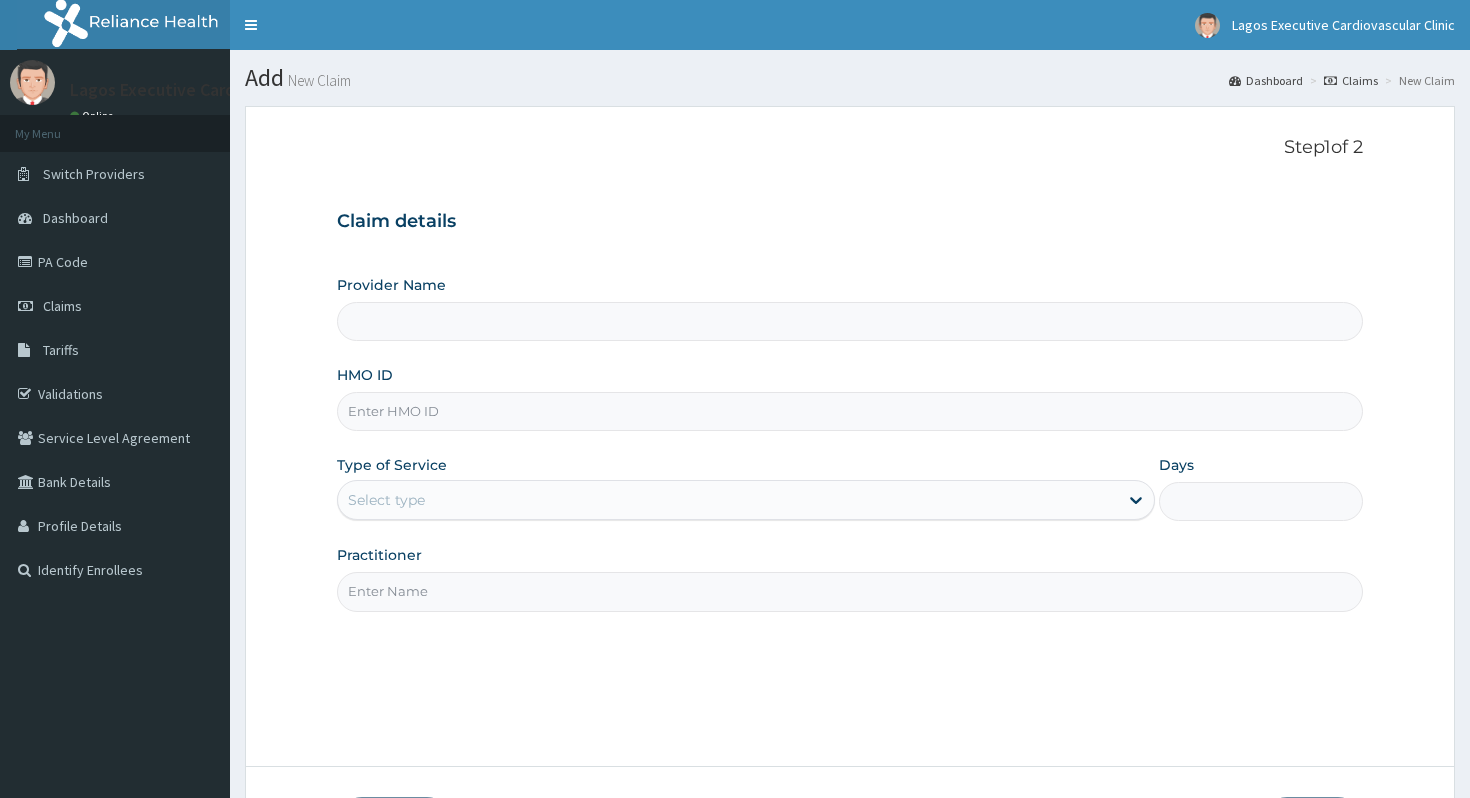 scroll, scrollTop: 0, scrollLeft: 0, axis: both 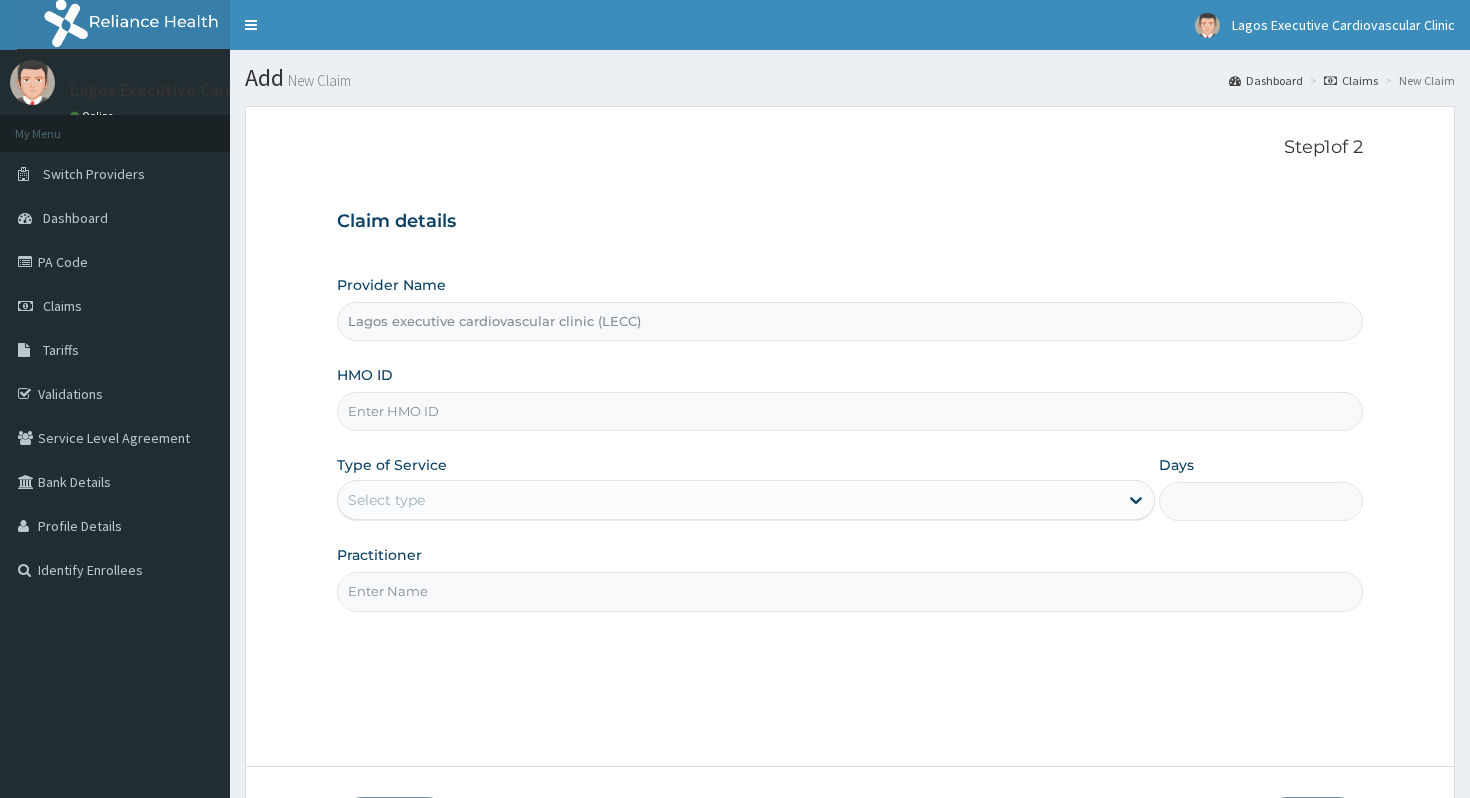 click on "HMO ID" at bounding box center [850, 411] 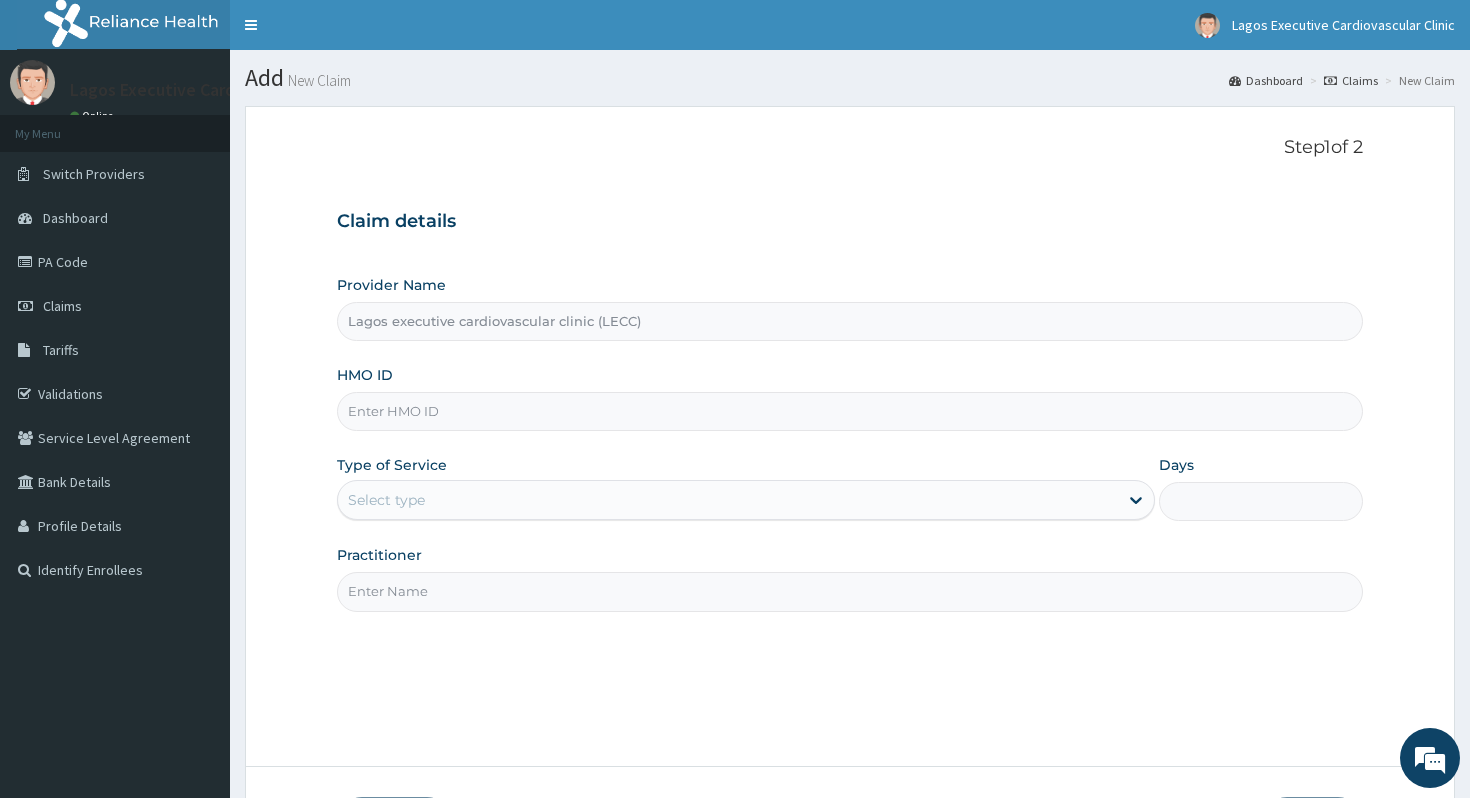 paste on "MRP/10012/A" 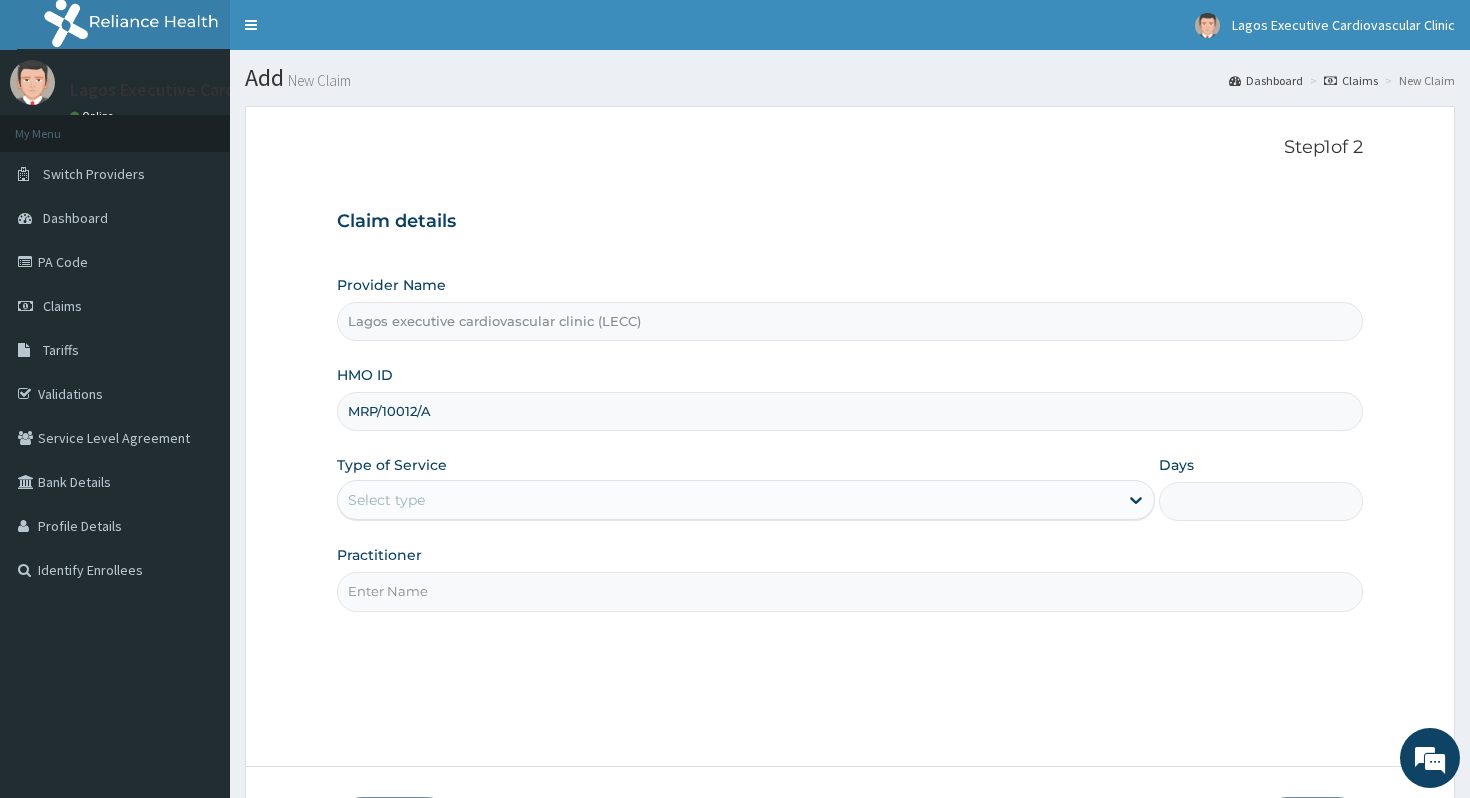 type on "MRP/10012/A" 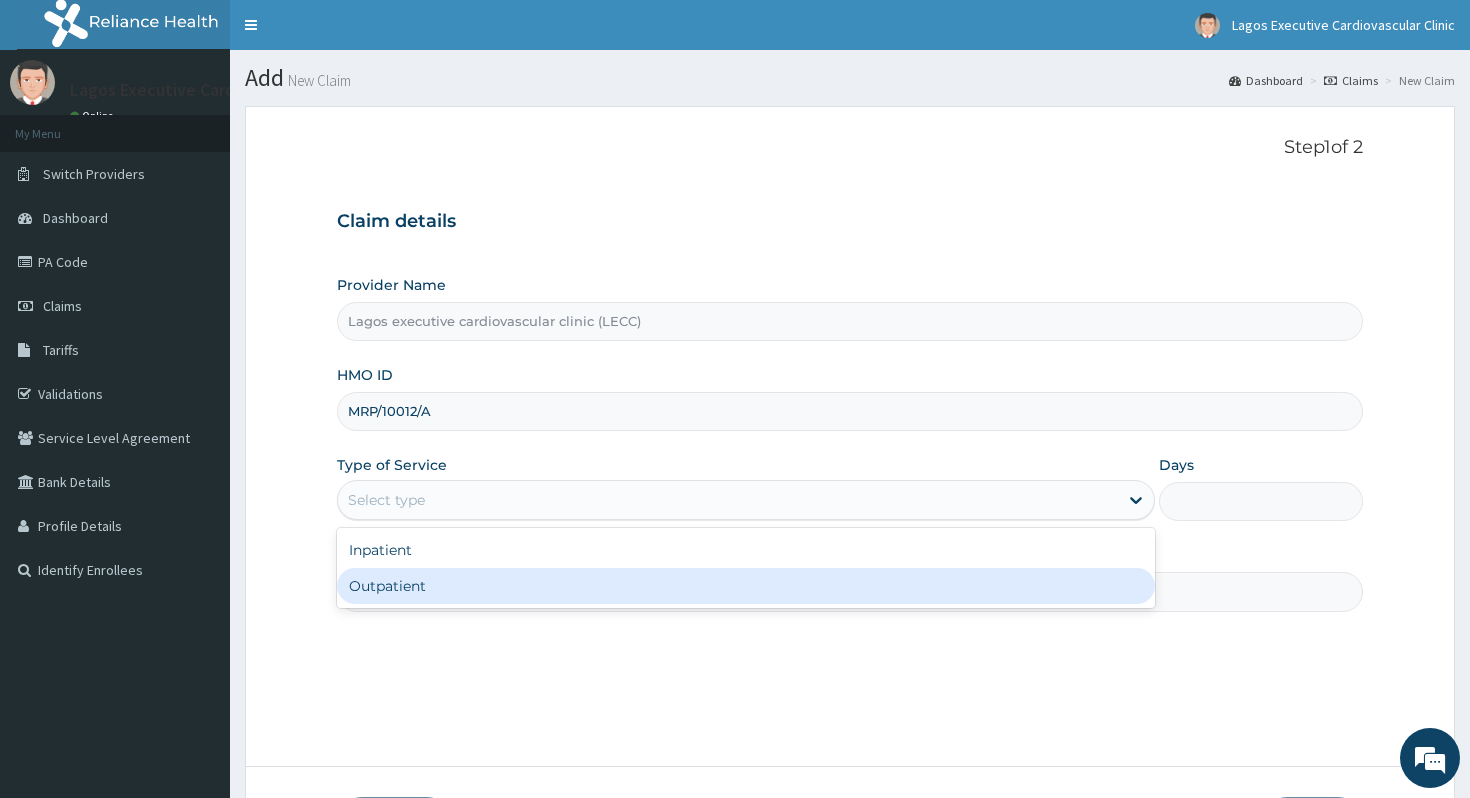 click on "Outpatient" at bounding box center (746, 586) 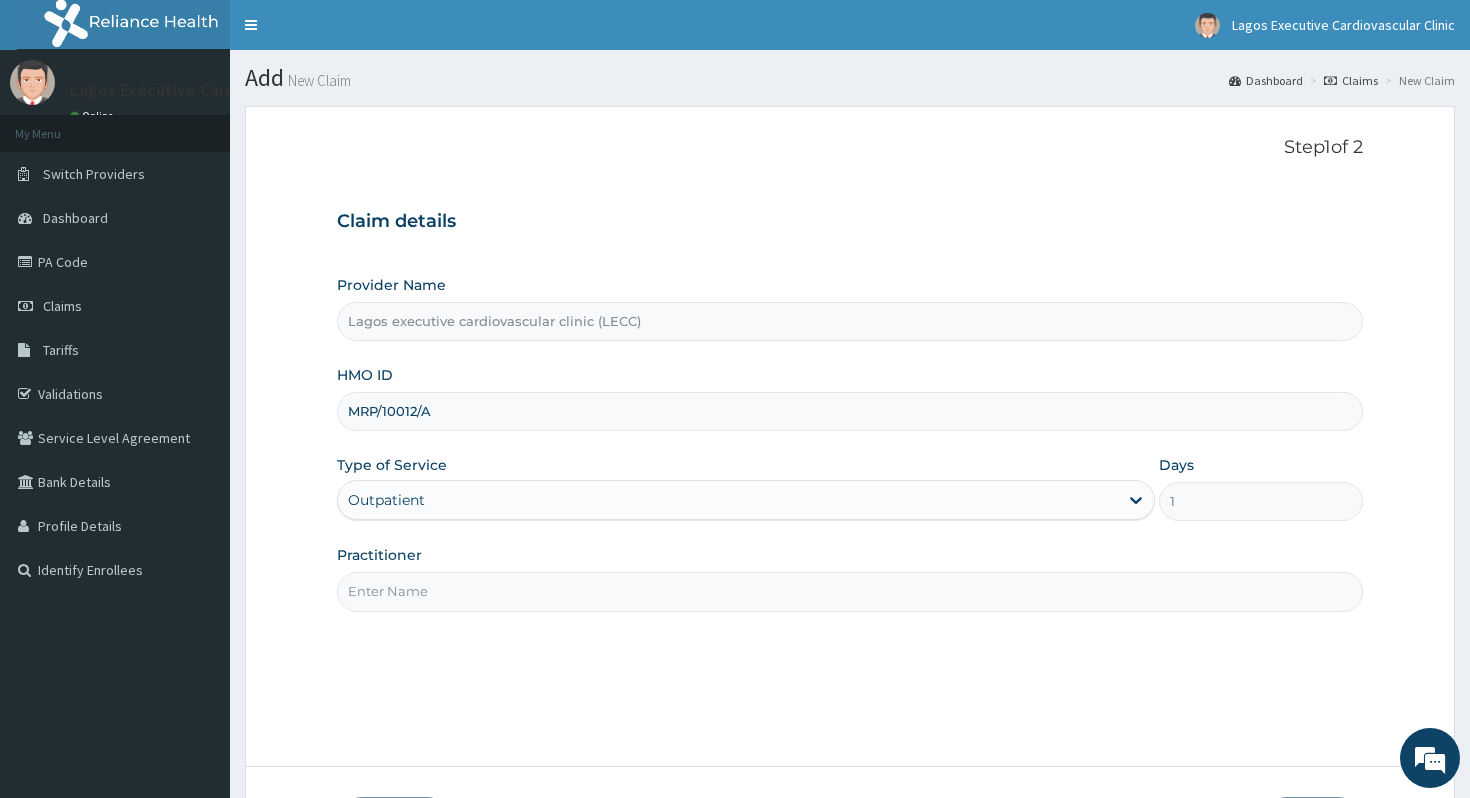click on "Practitioner" at bounding box center [850, 591] 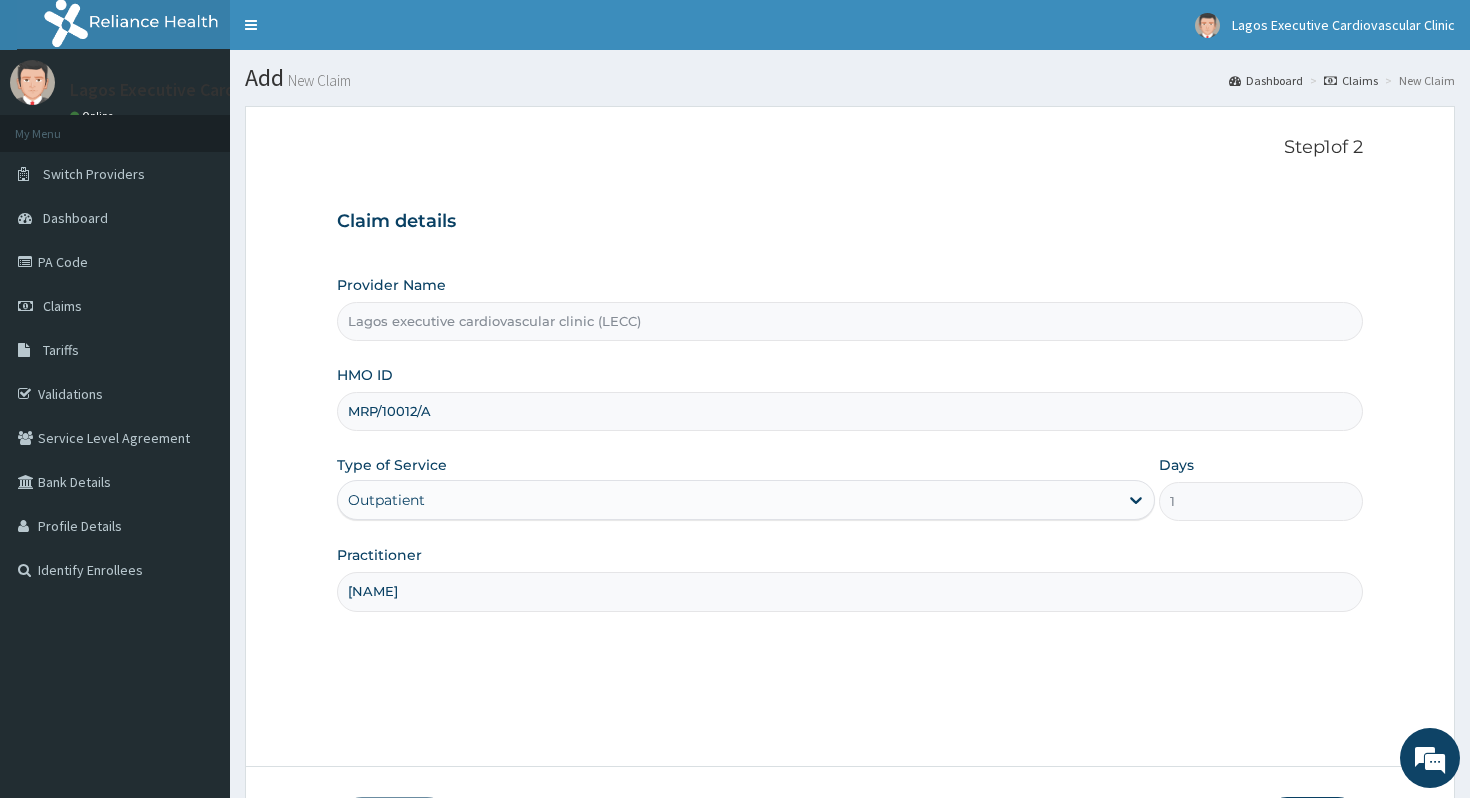scroll, scrollTop: 57, scrollLeft: 0, axis: vertical 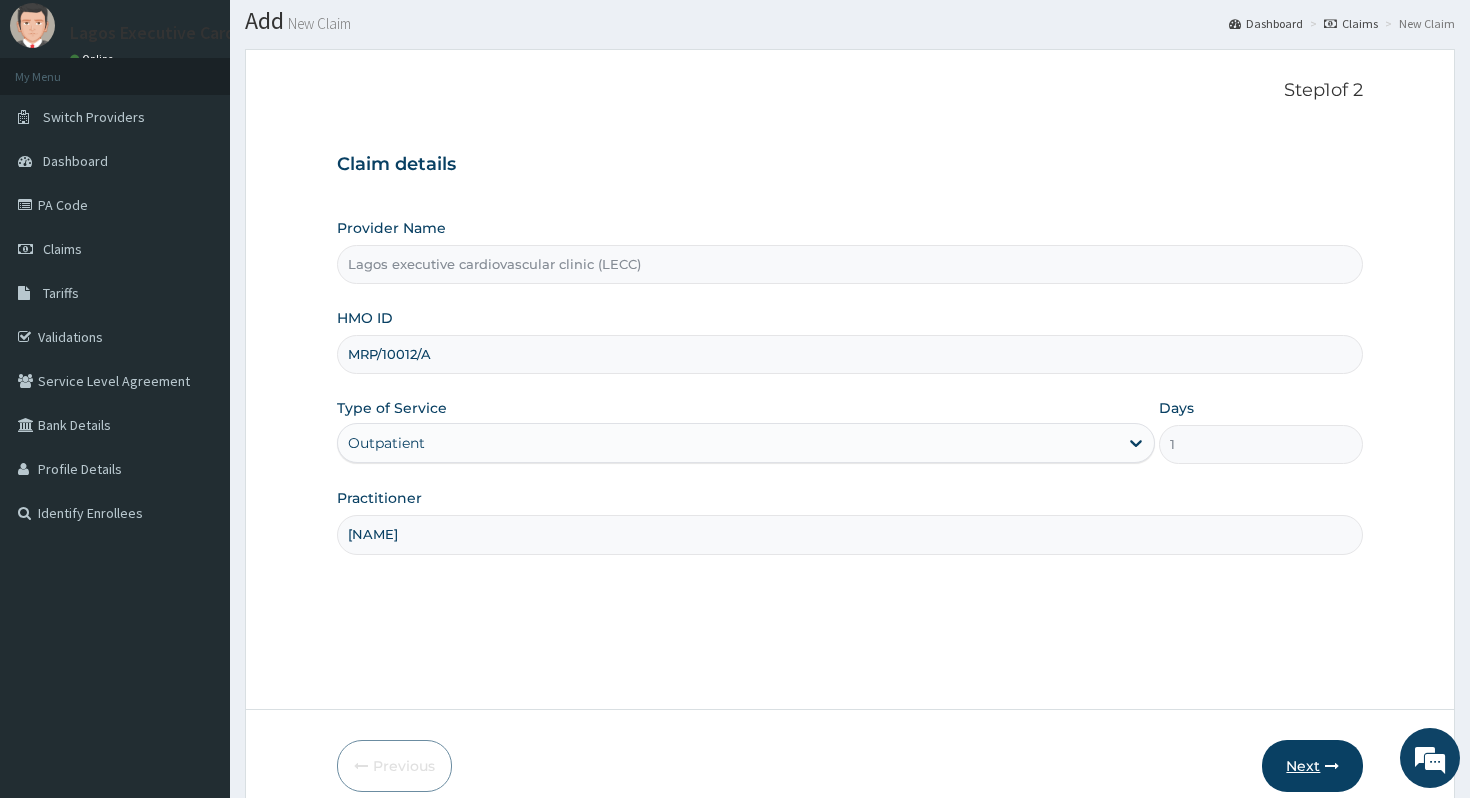 type on "dr alli" 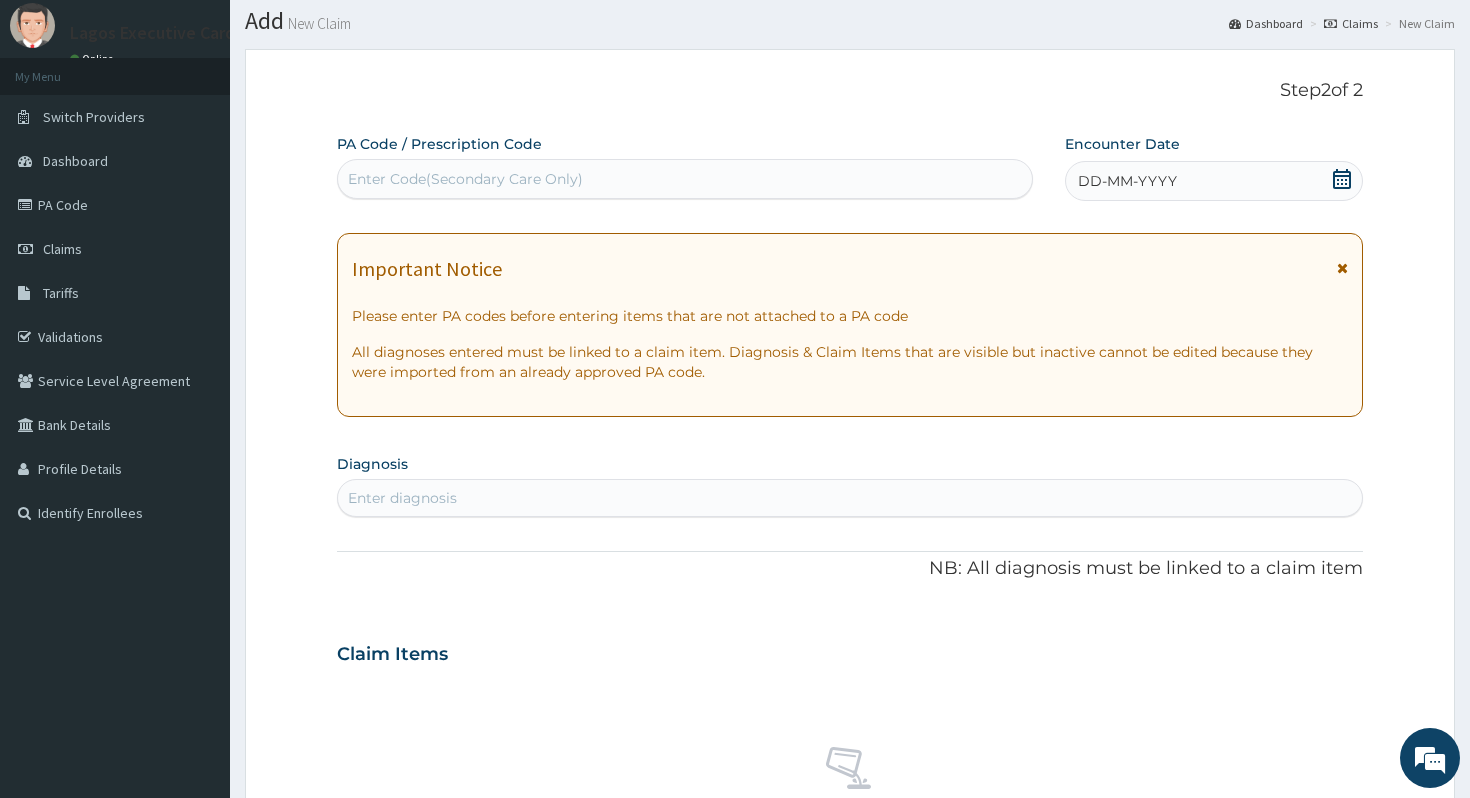 scroll, scrollTop: 0, scrollLeft: 0, axis: both 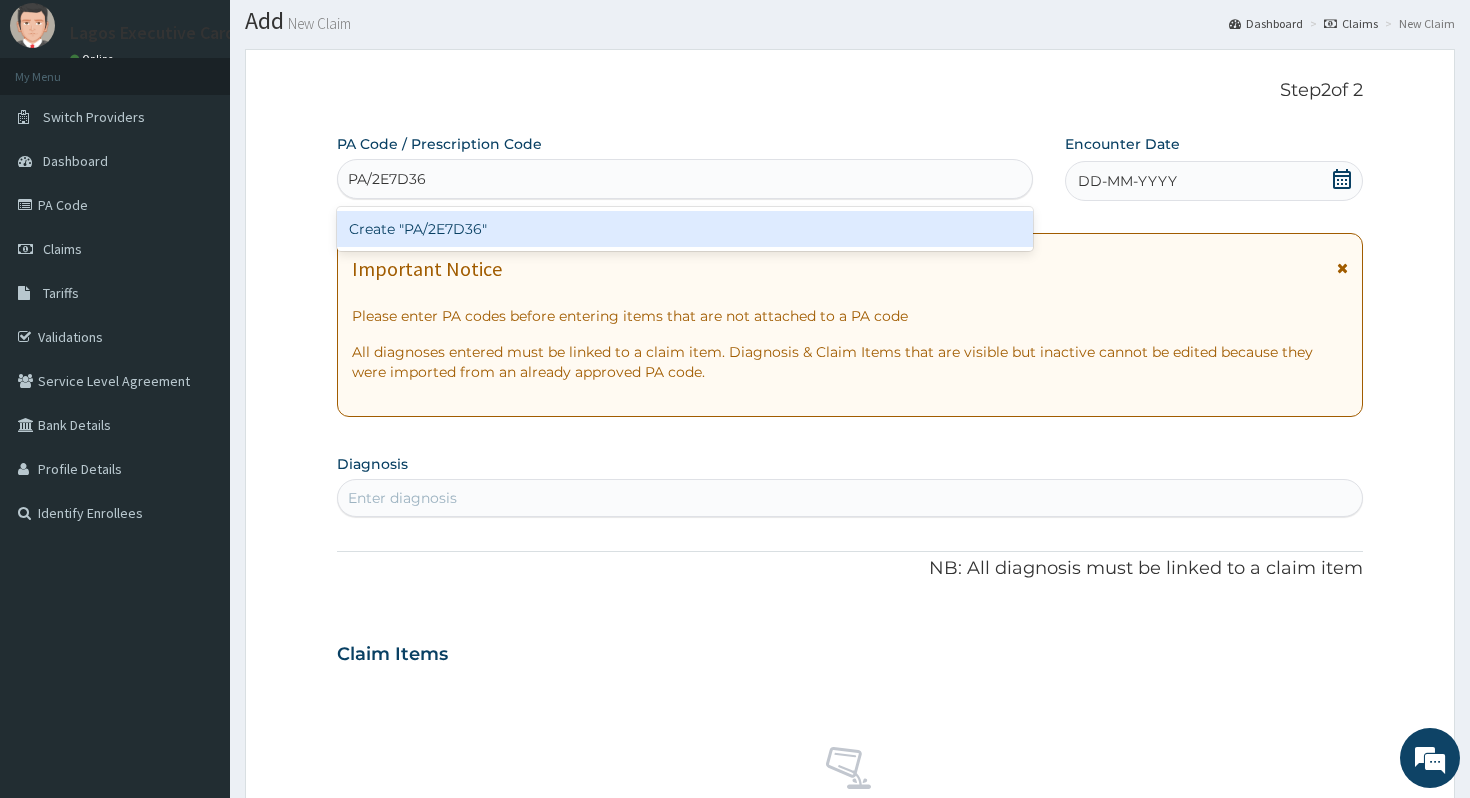 click on "Create "PA/2E7D36"" at bounding box center [685, 229] 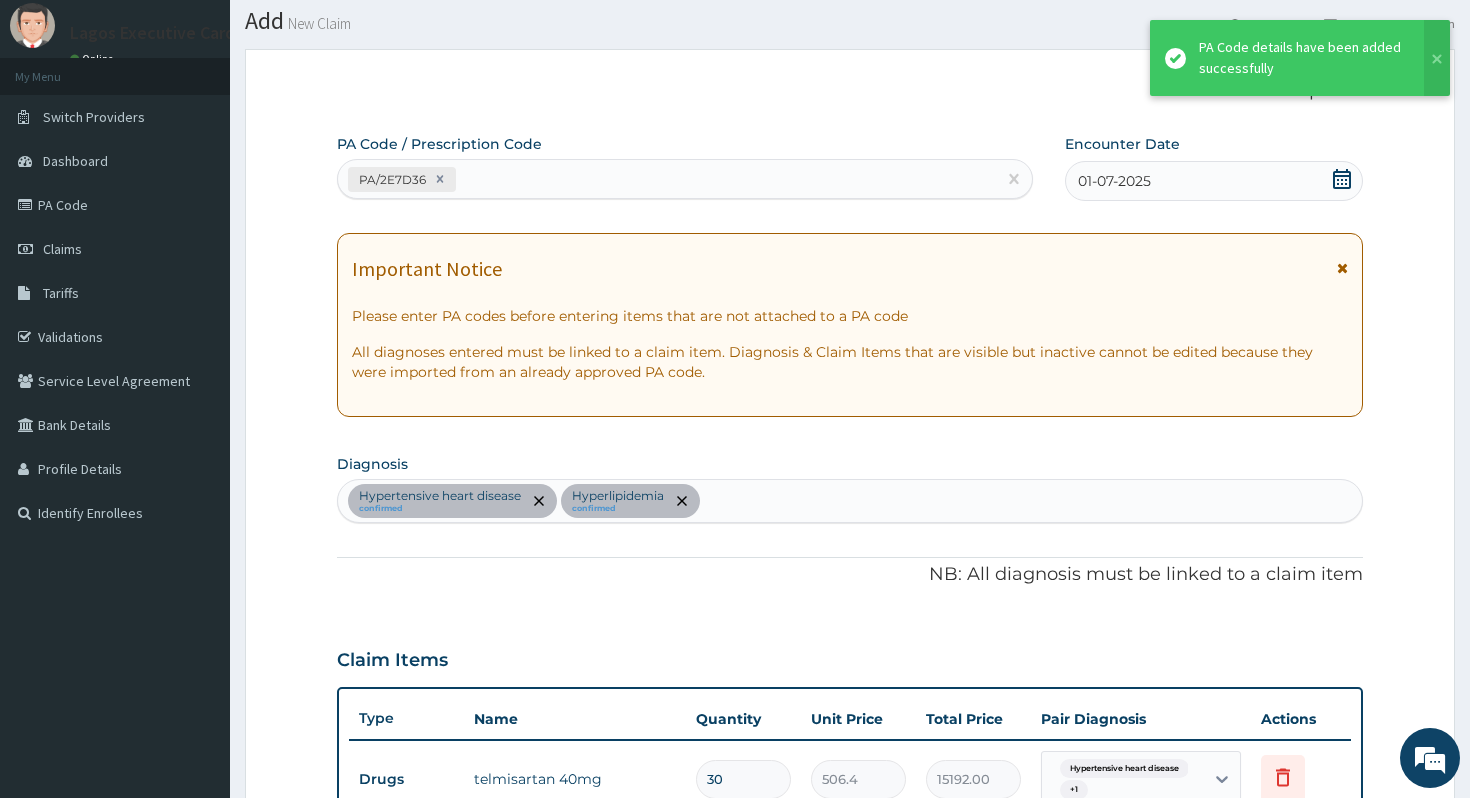 scroll, scrollTop: 588, scrollLeft: 0, axis: vertical 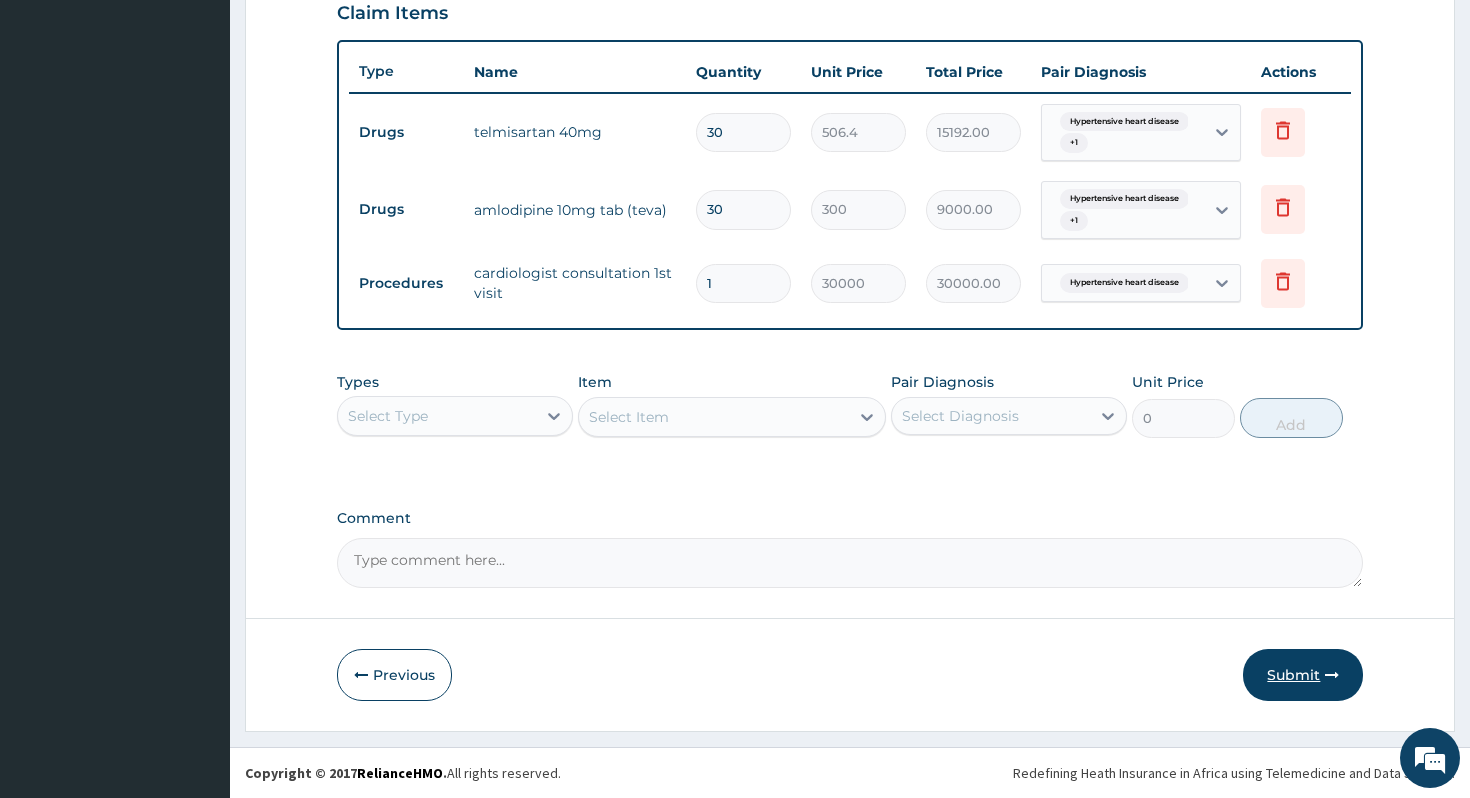 click on "Submit" at bounding box center [1303, 675] 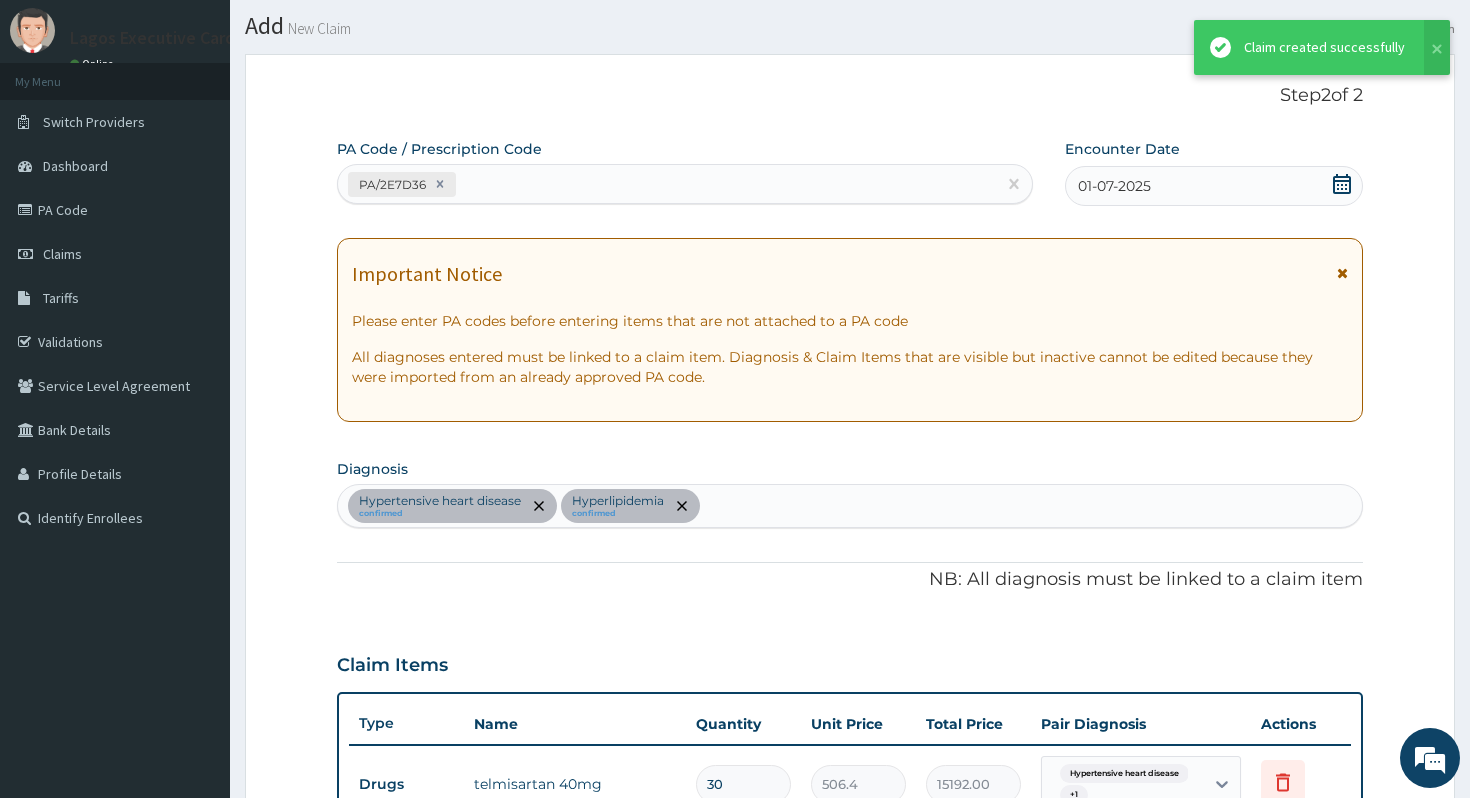 scroll, scrollTop: 704, scrollLeft: 0, axis: vertical 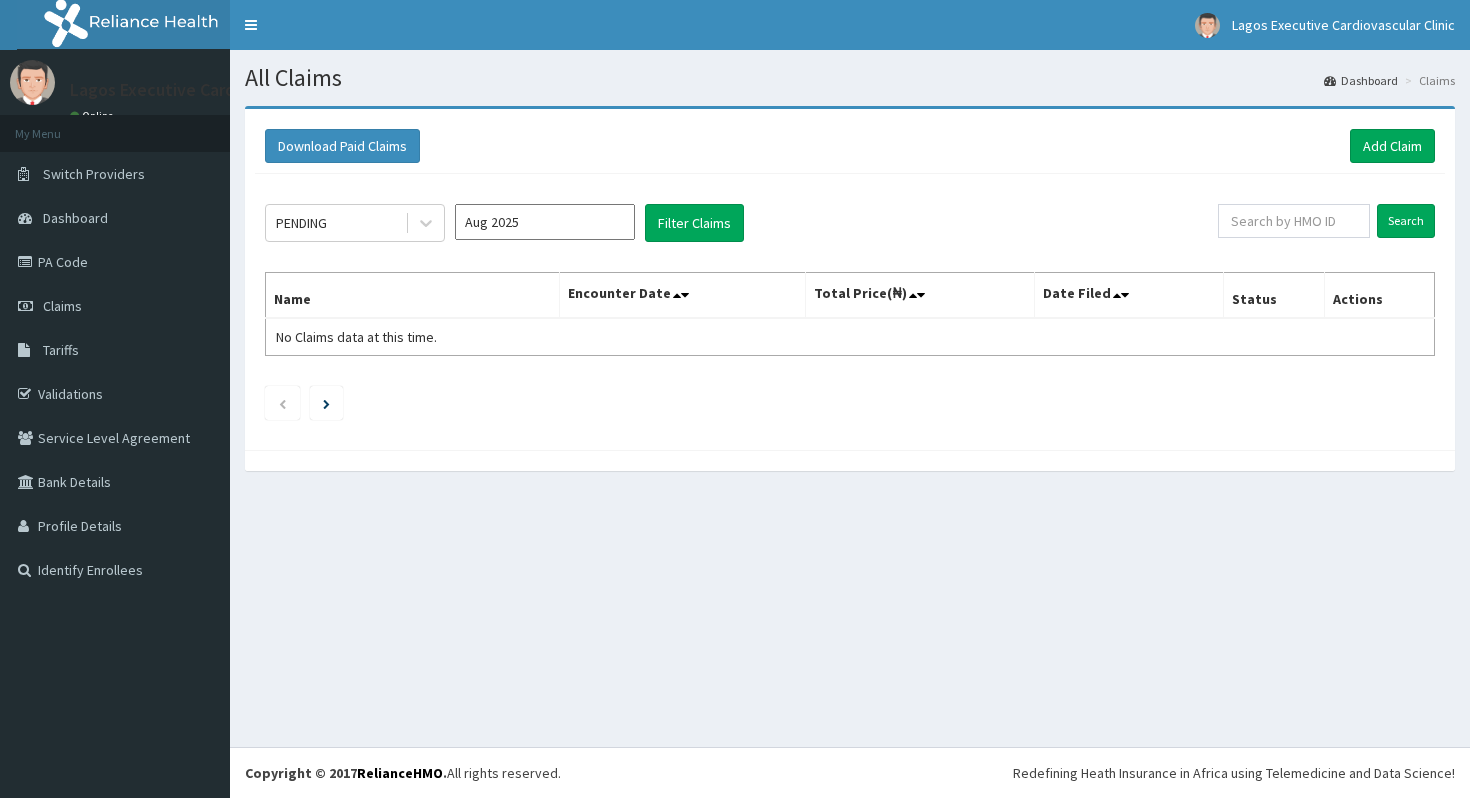 click on "Aug 2025" at bounding box center [545, 222] 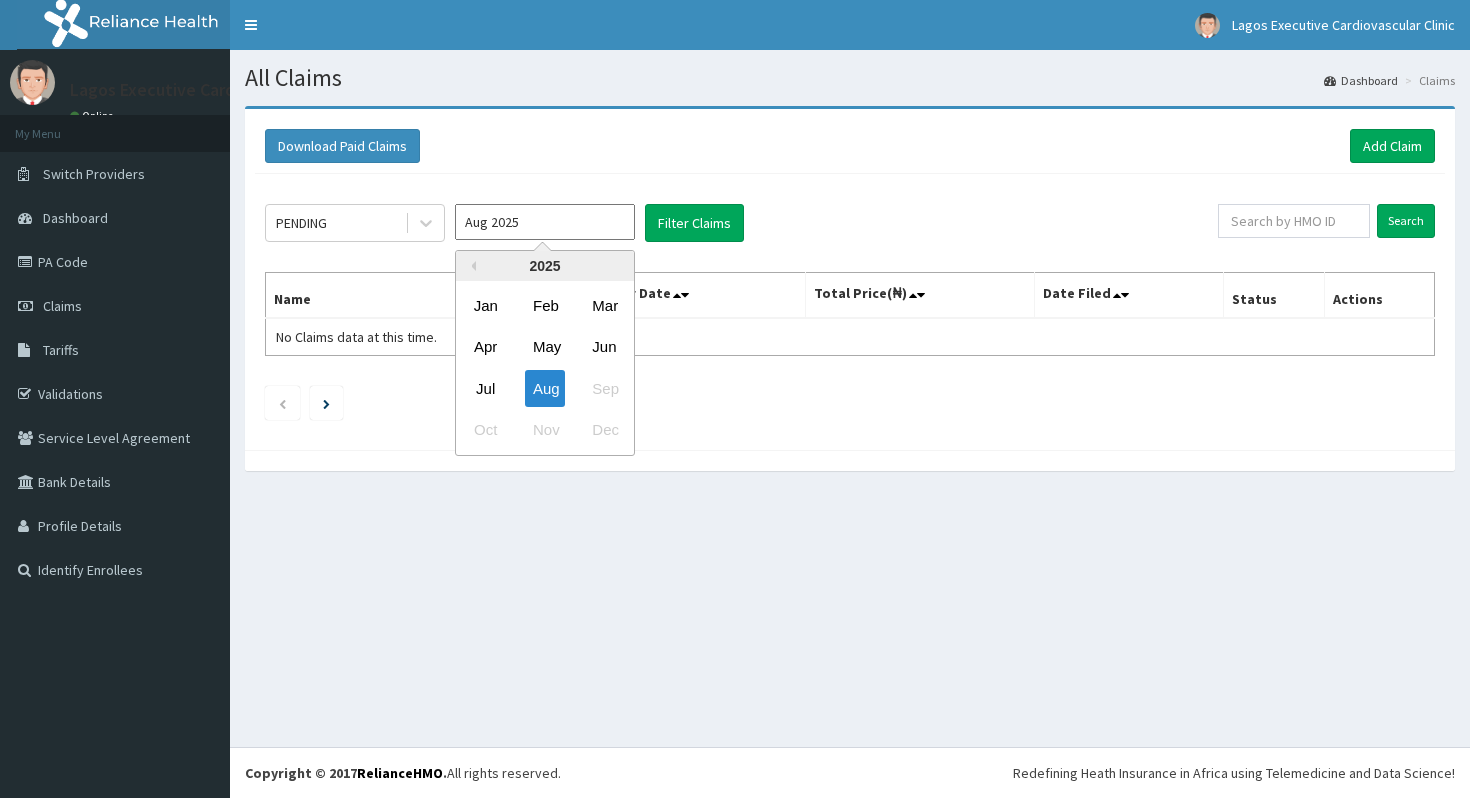 click on "Jul Aug Sep" at bounding box center (545, 388) 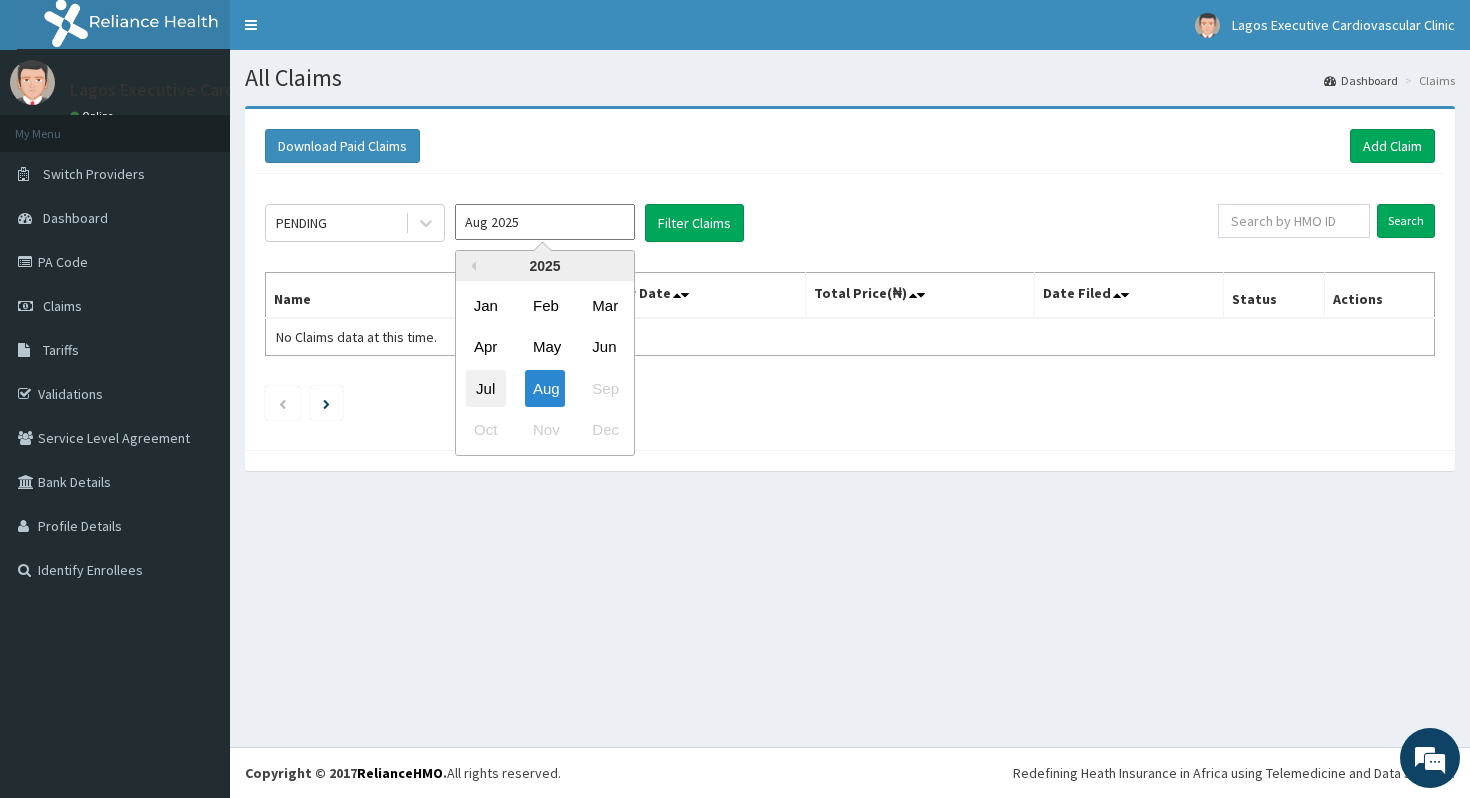 click on "Jul" at bounding box center [486, 388] 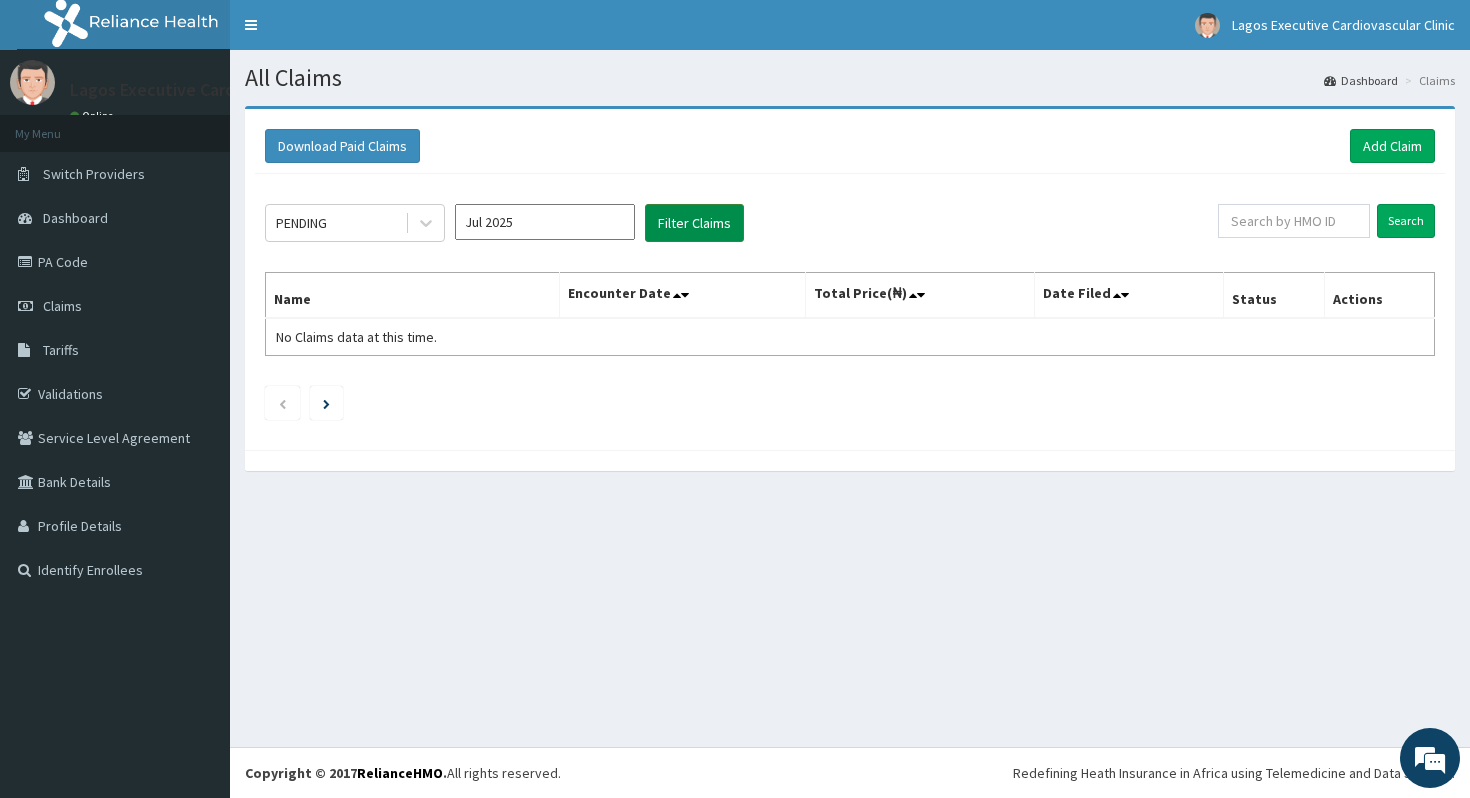 click on "Filter Claims" at bounding box center [694, 223] 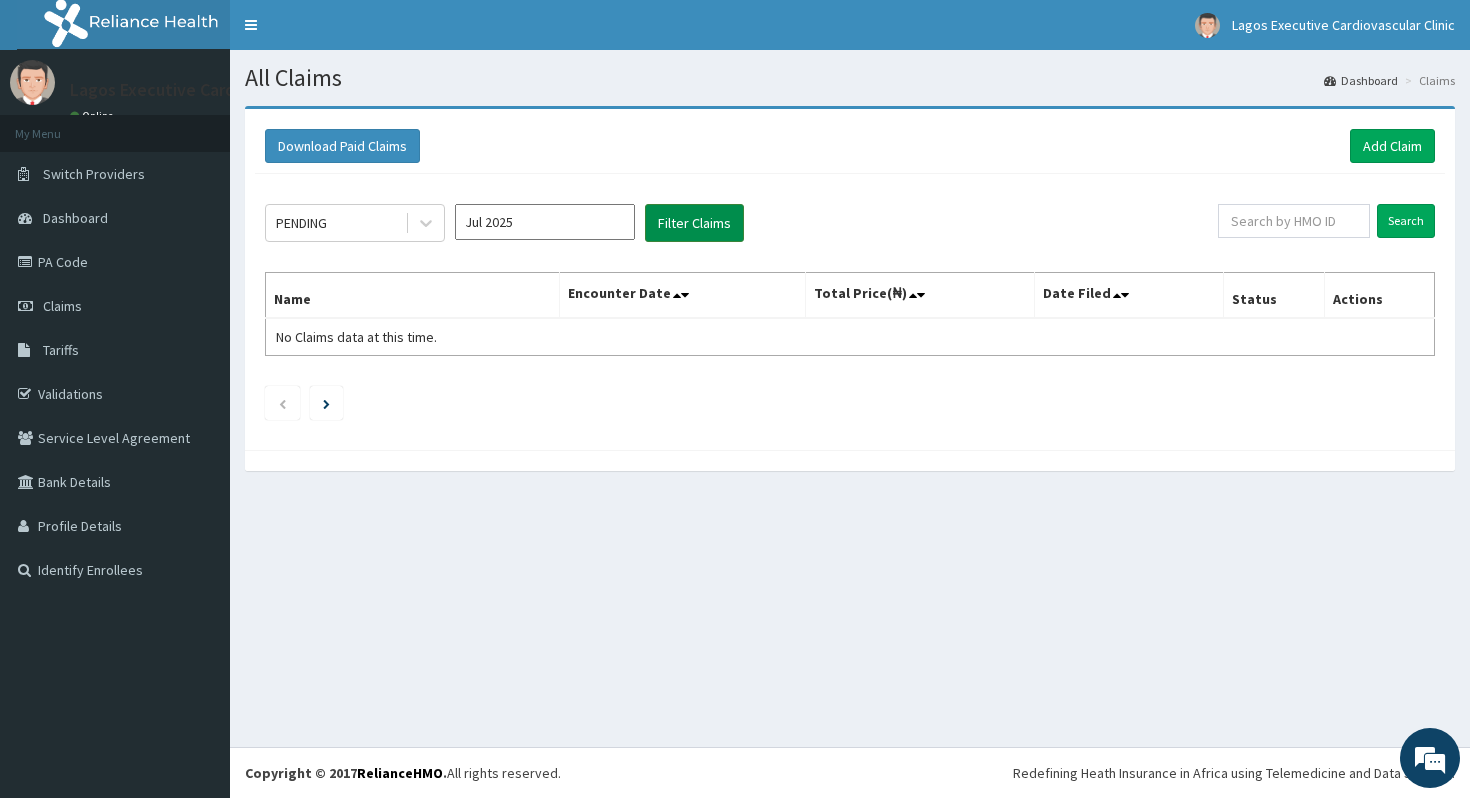 click on "Filter Claims" at bounding box center (694, 223) 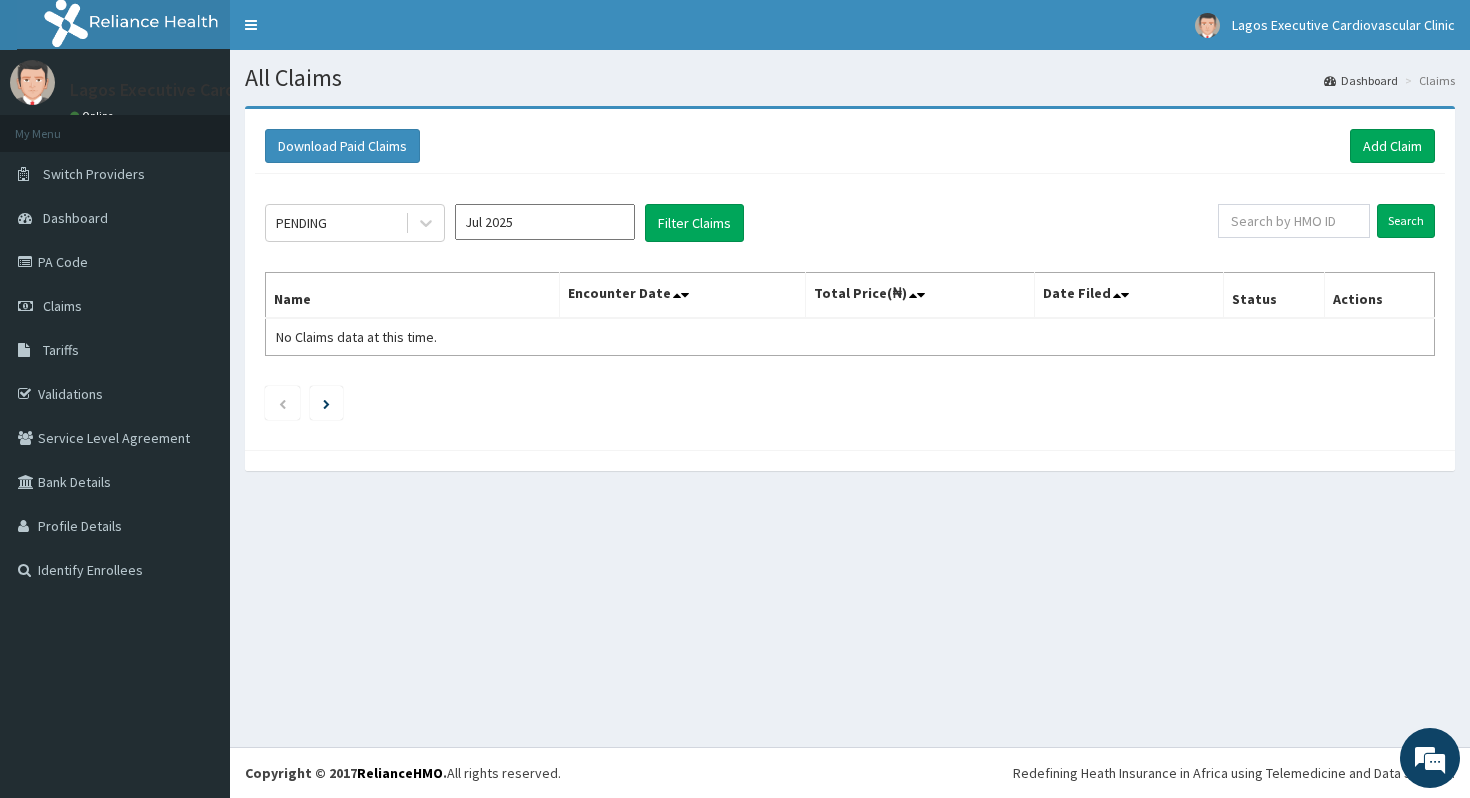 click on "Jul 2025" at bounding box center (545, 222) 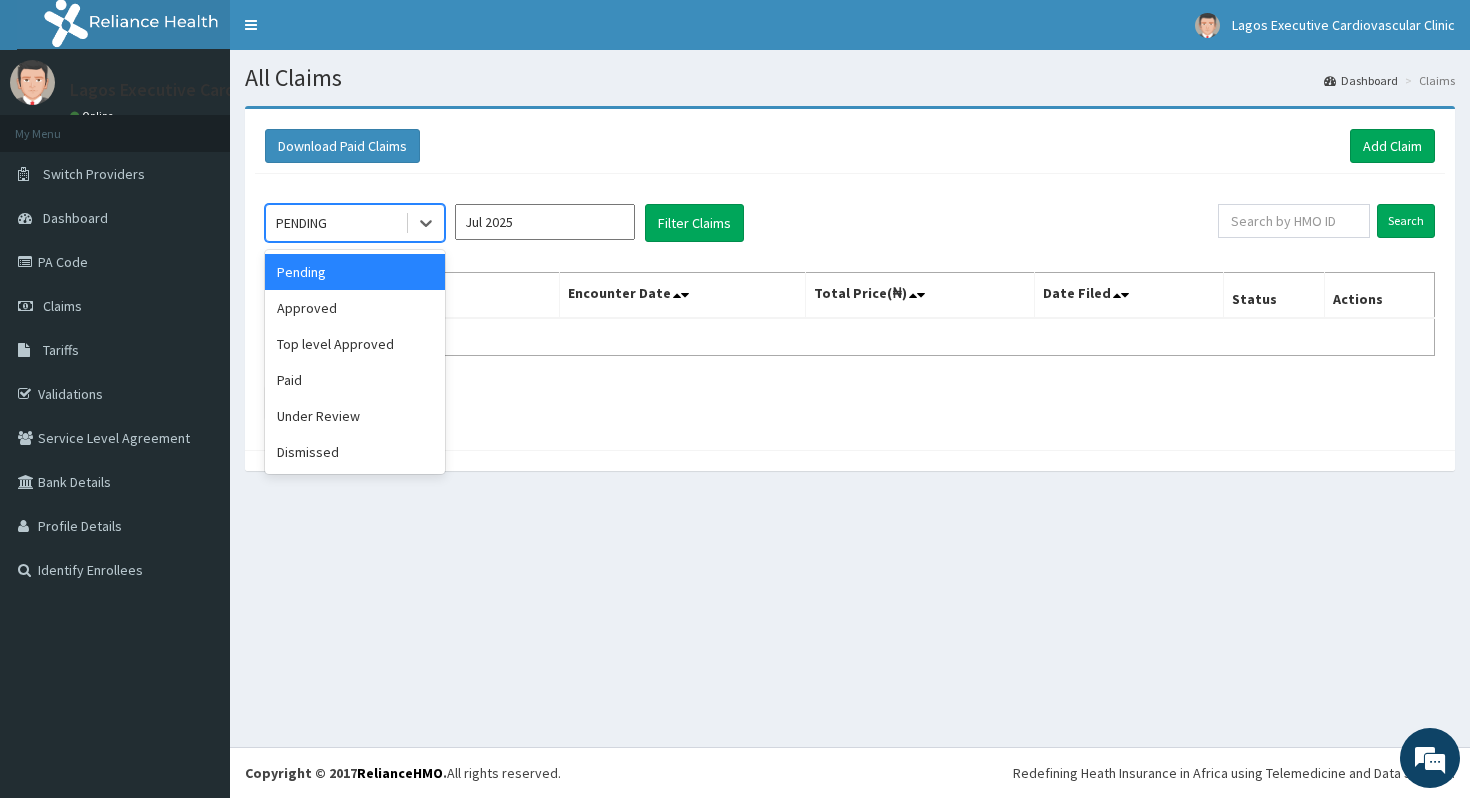 click on "PENDING" at bounding box center (335, 223) 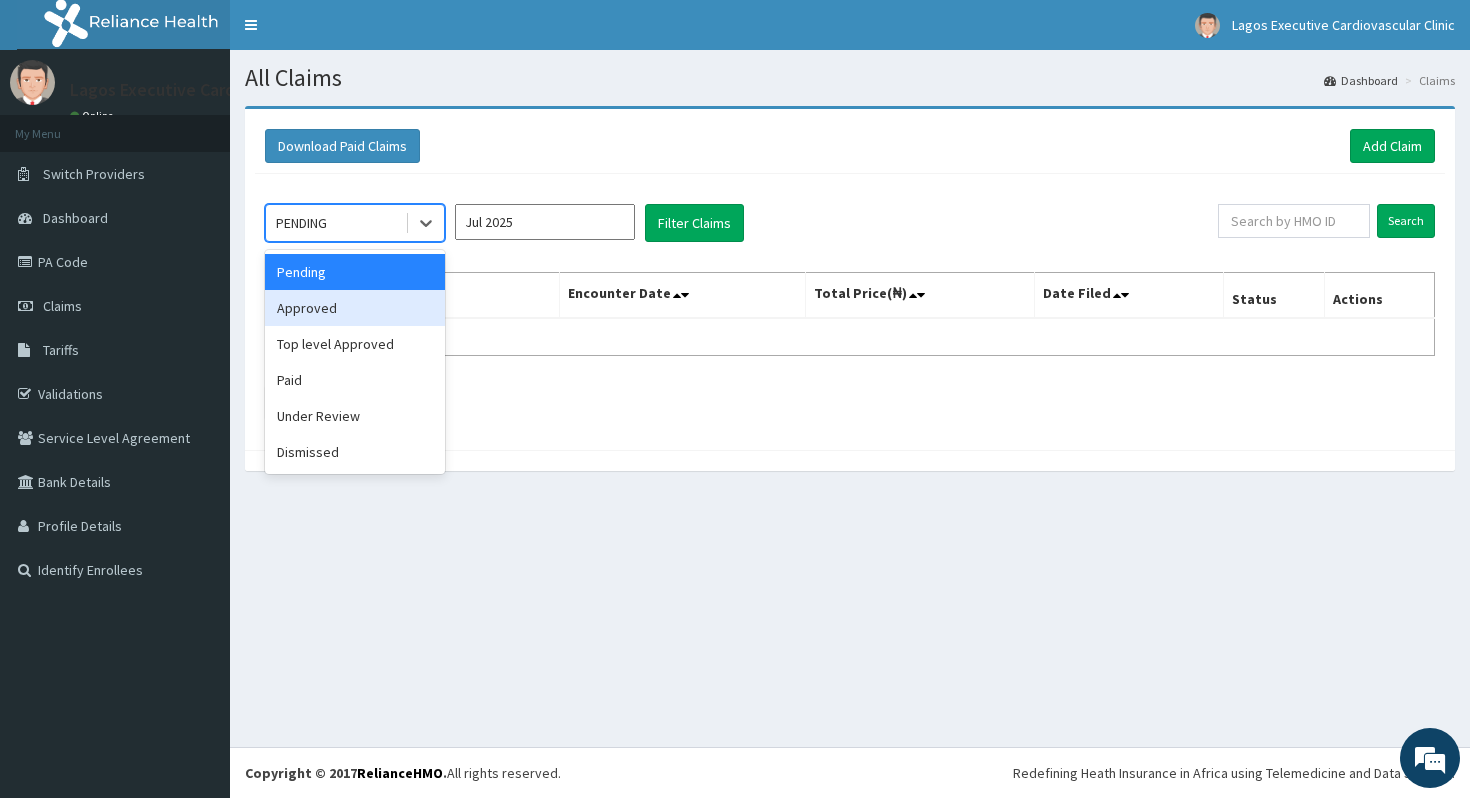 click on "Approved" at bounding box center (355, 308) 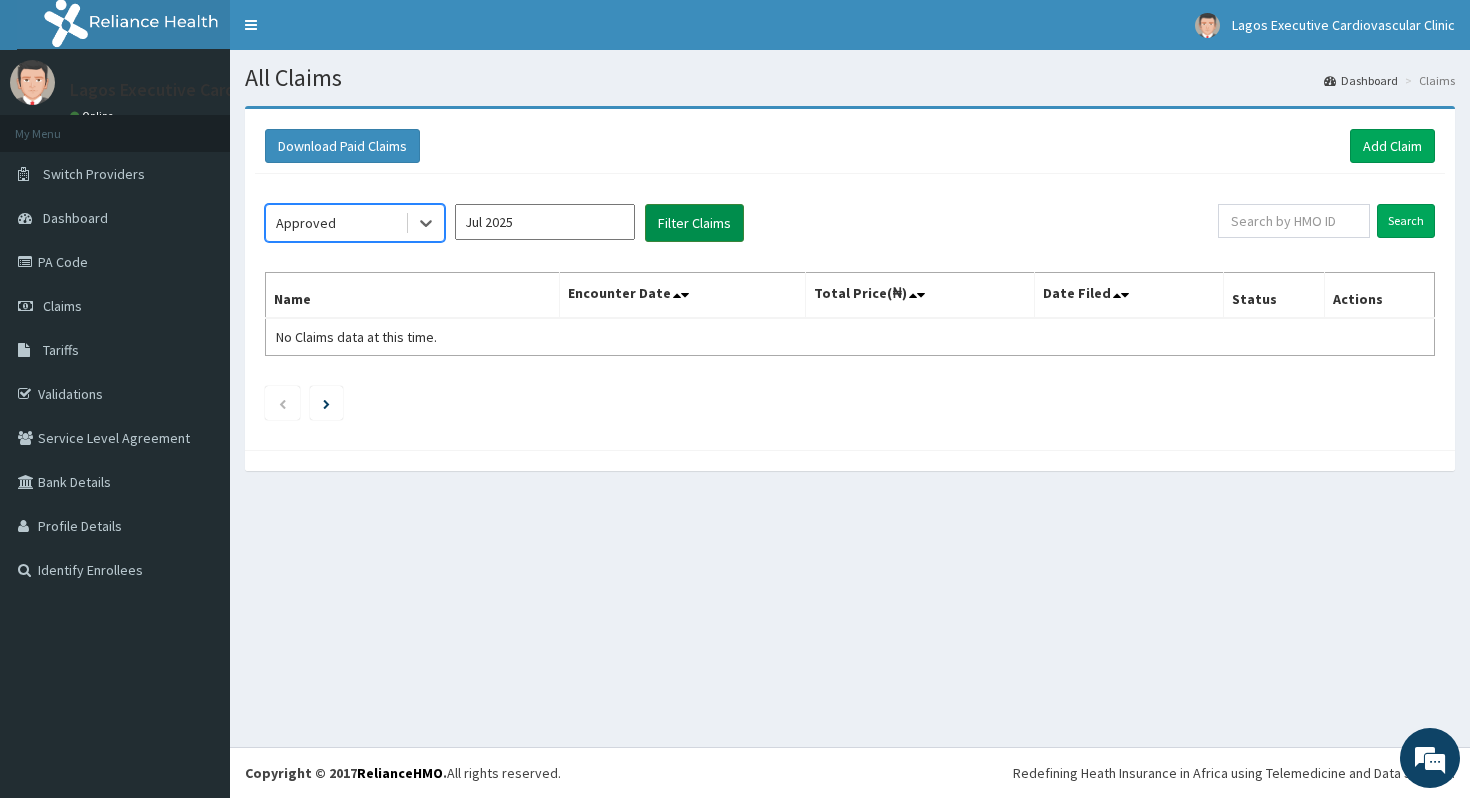 click on "Filter Claims" at bounding box center [694, 223] 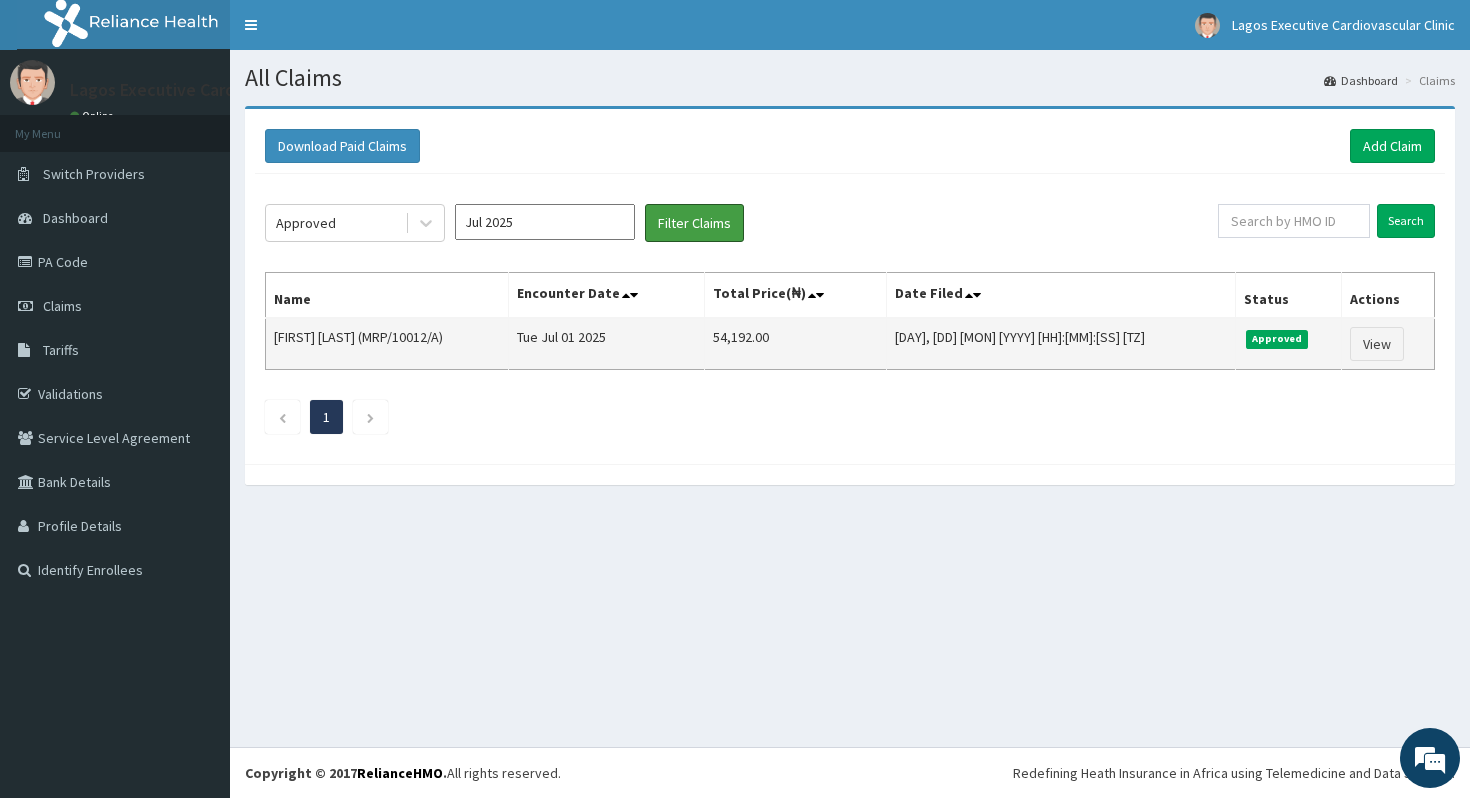 scroll, scrollTop: 0, scrollLeft: 0, axis: both 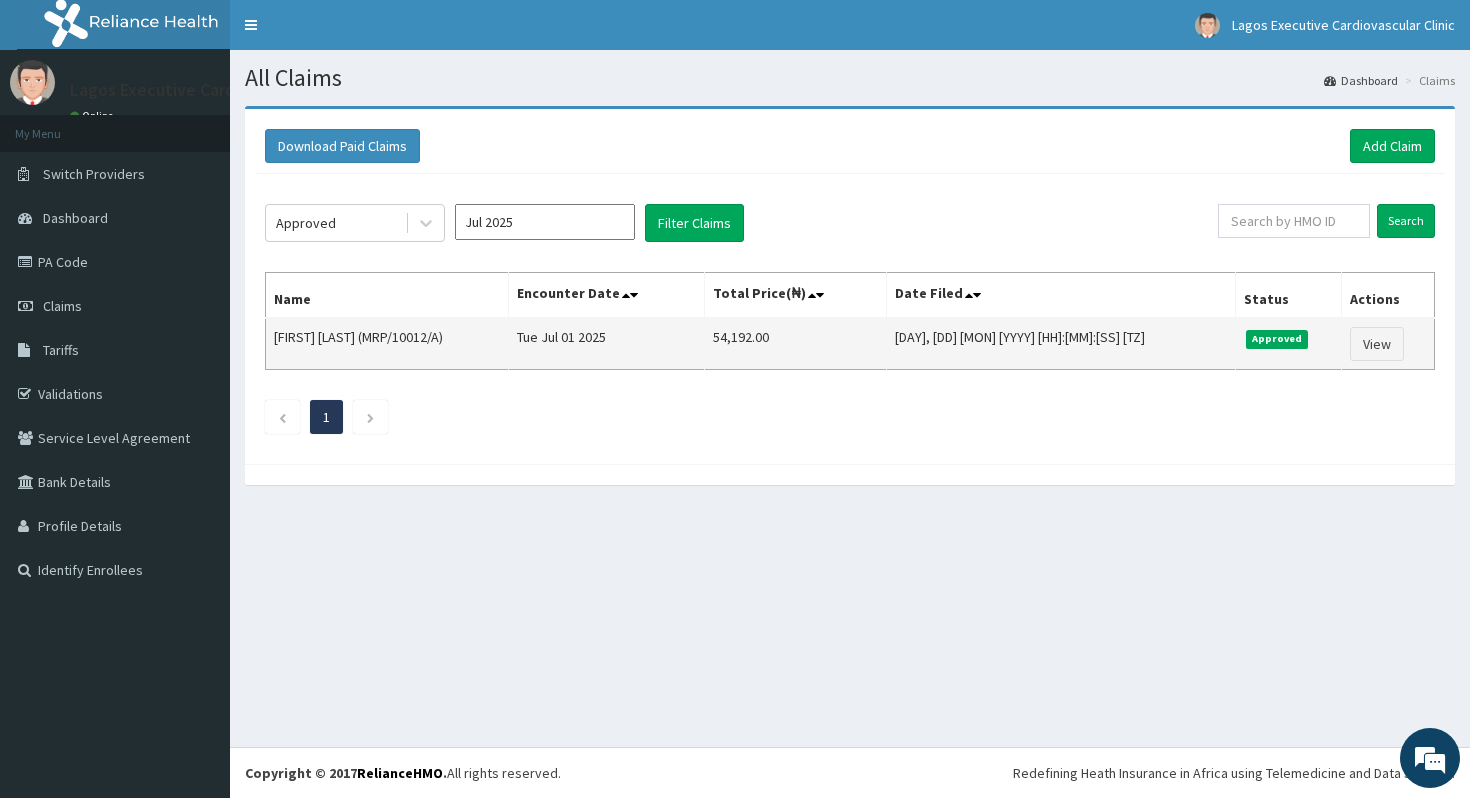 click on "54,192.00" at bounding box center (795, 344) 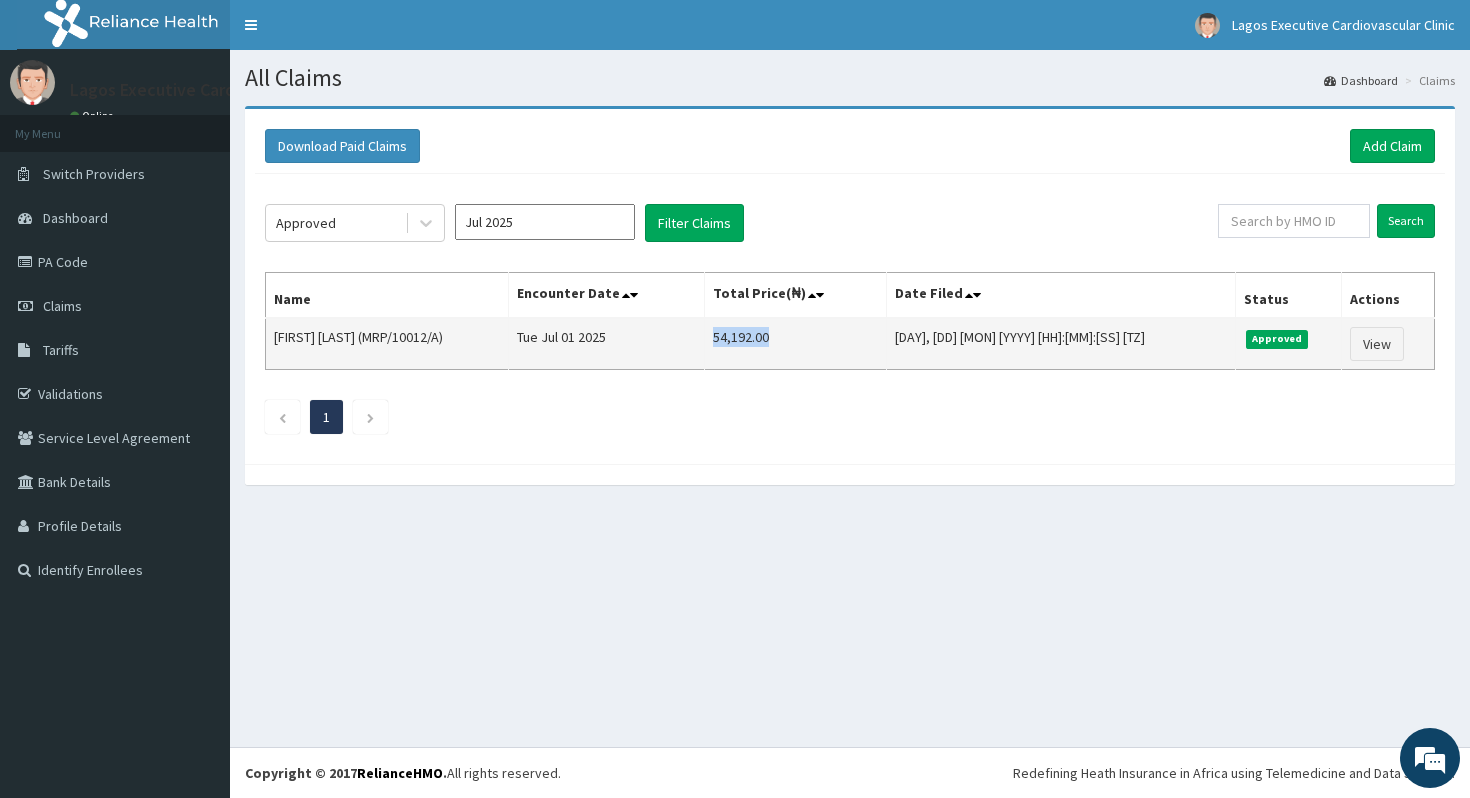 click on "54,192.00" at bounding box center (795, 344) 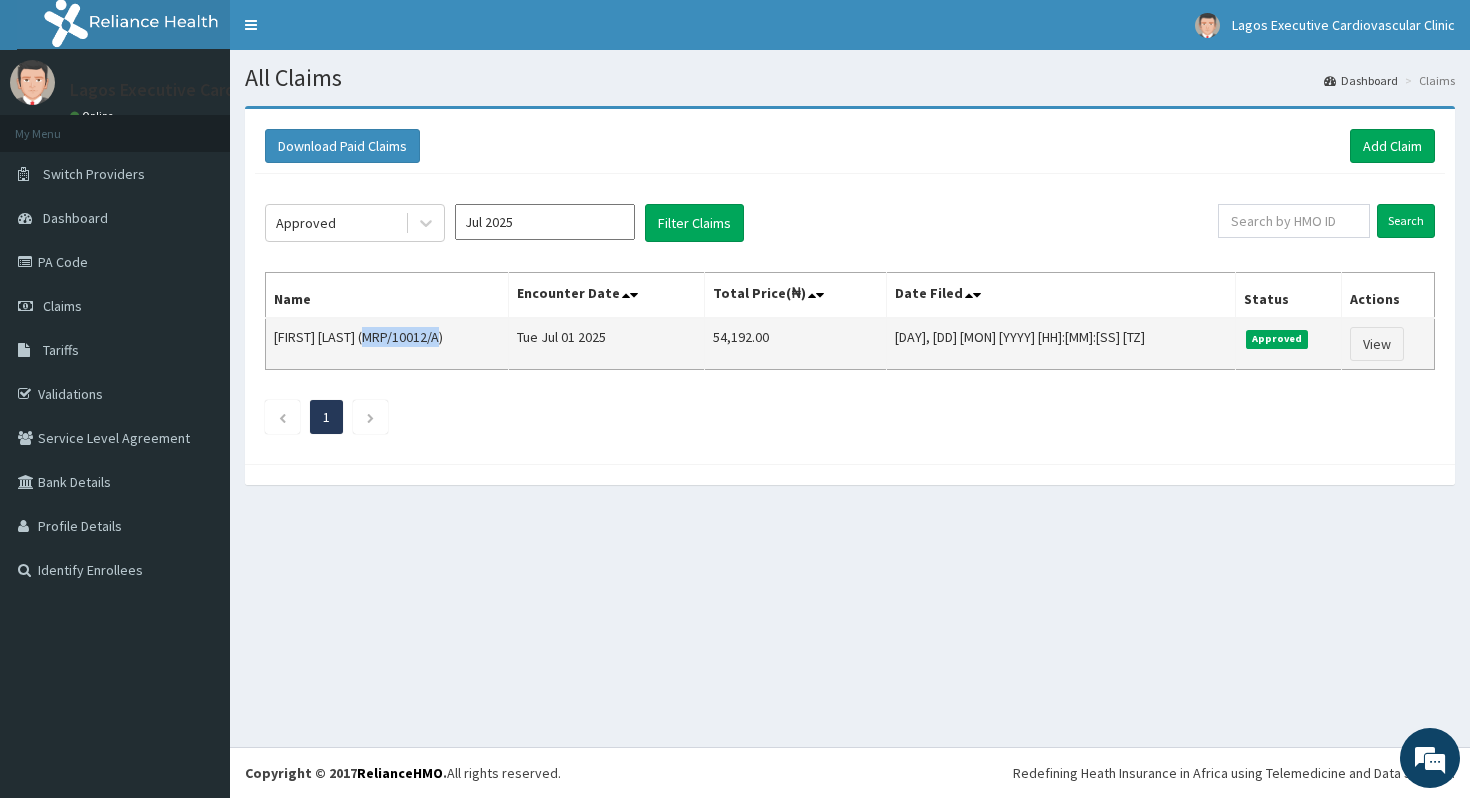 drag, startPoint x: 448, startPoint y: 335, endPoint x: 369, endPoint y: 335, distance: 79 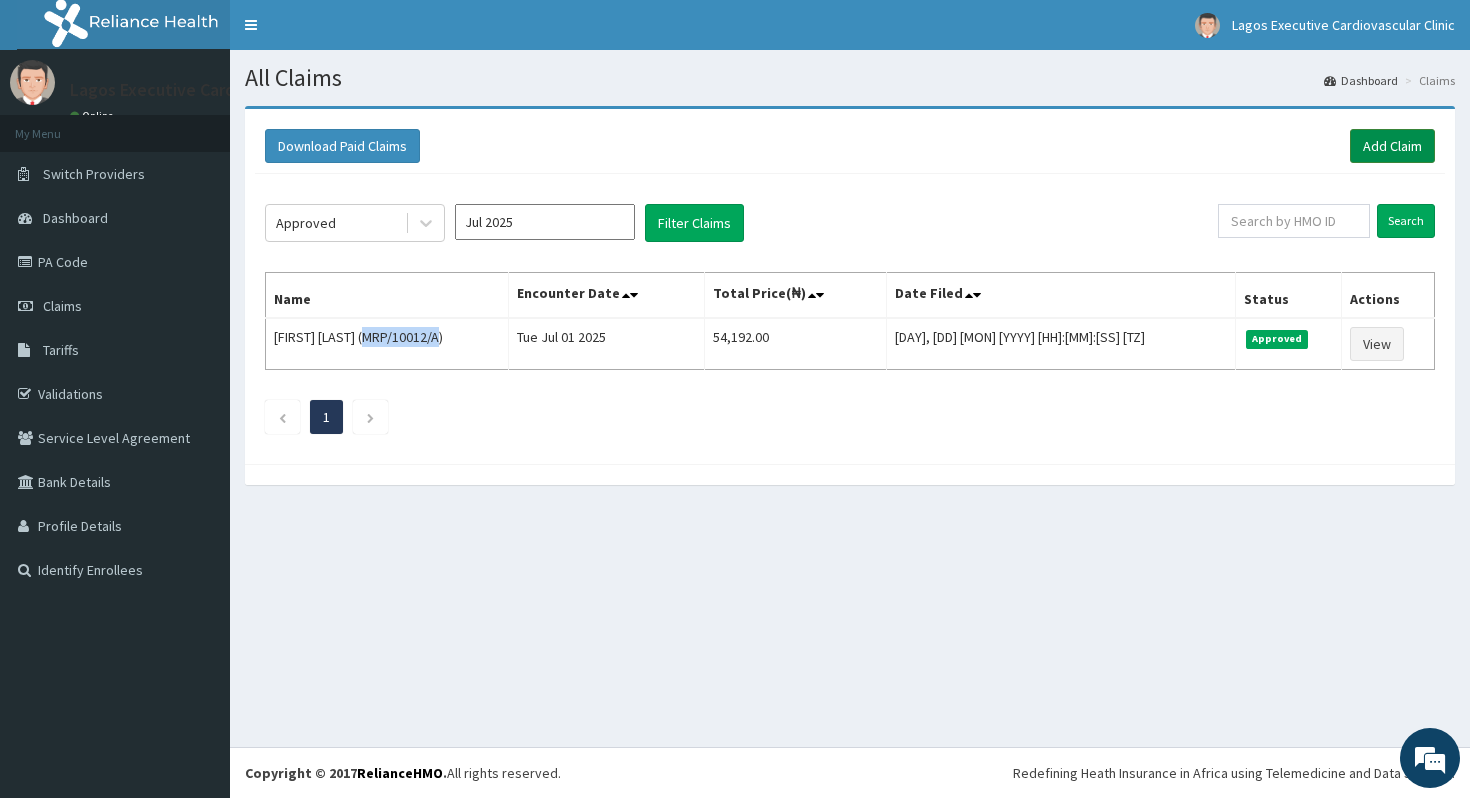click on "Add Claim" at bounding box center [1392, 146] 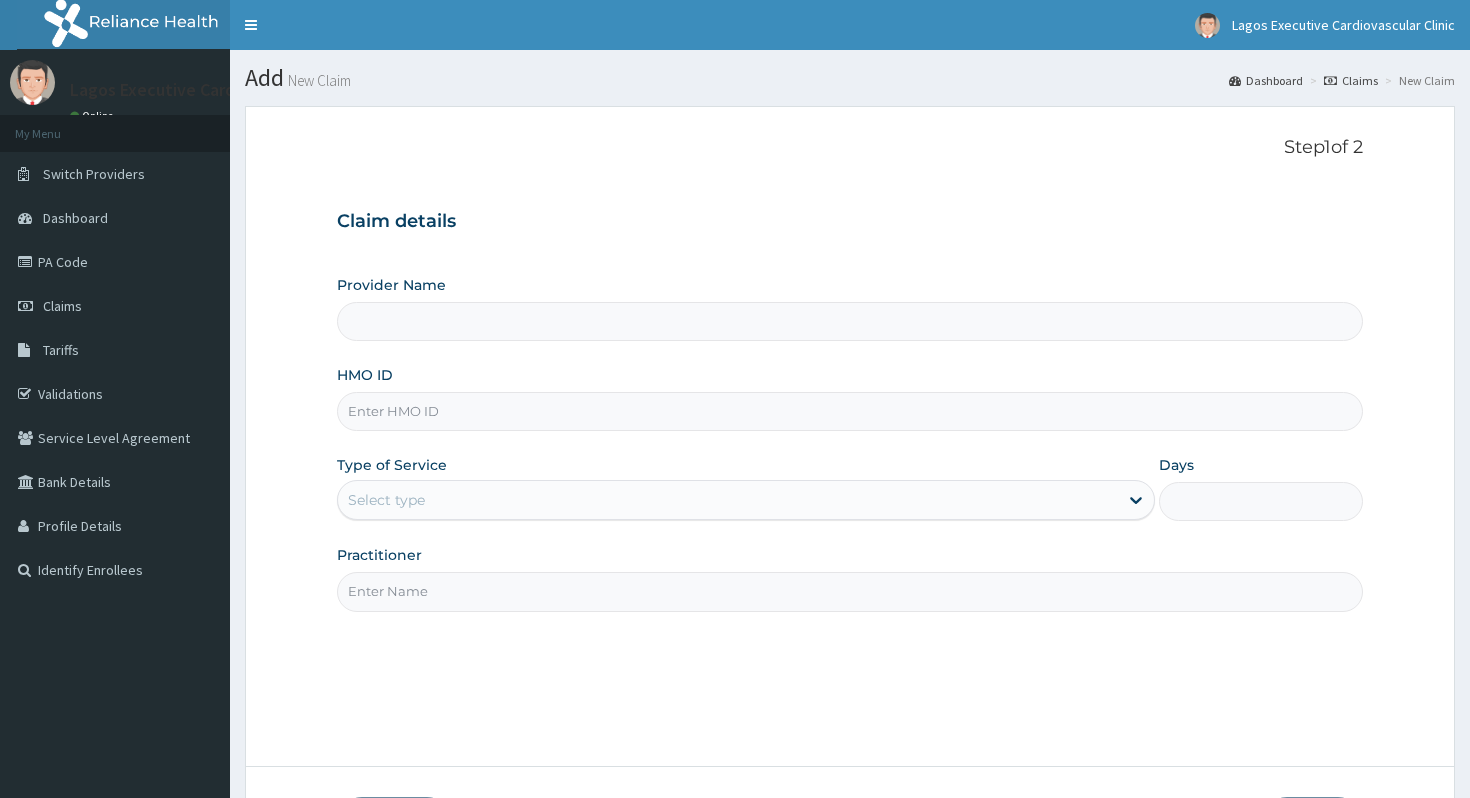 scroll, scrollTop: 0, scrollLeft: 0, axis: both 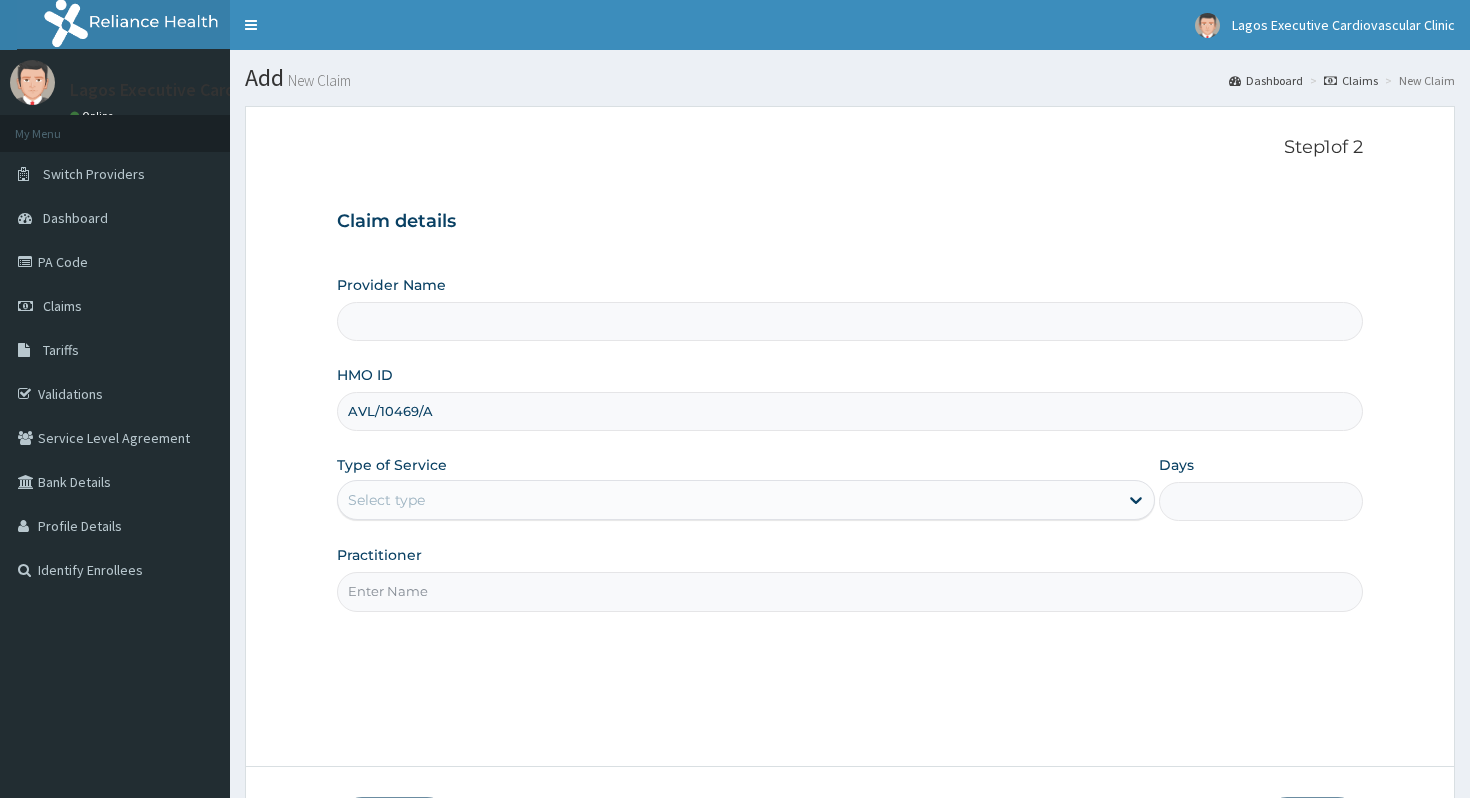 type on "AVL/10469/A" 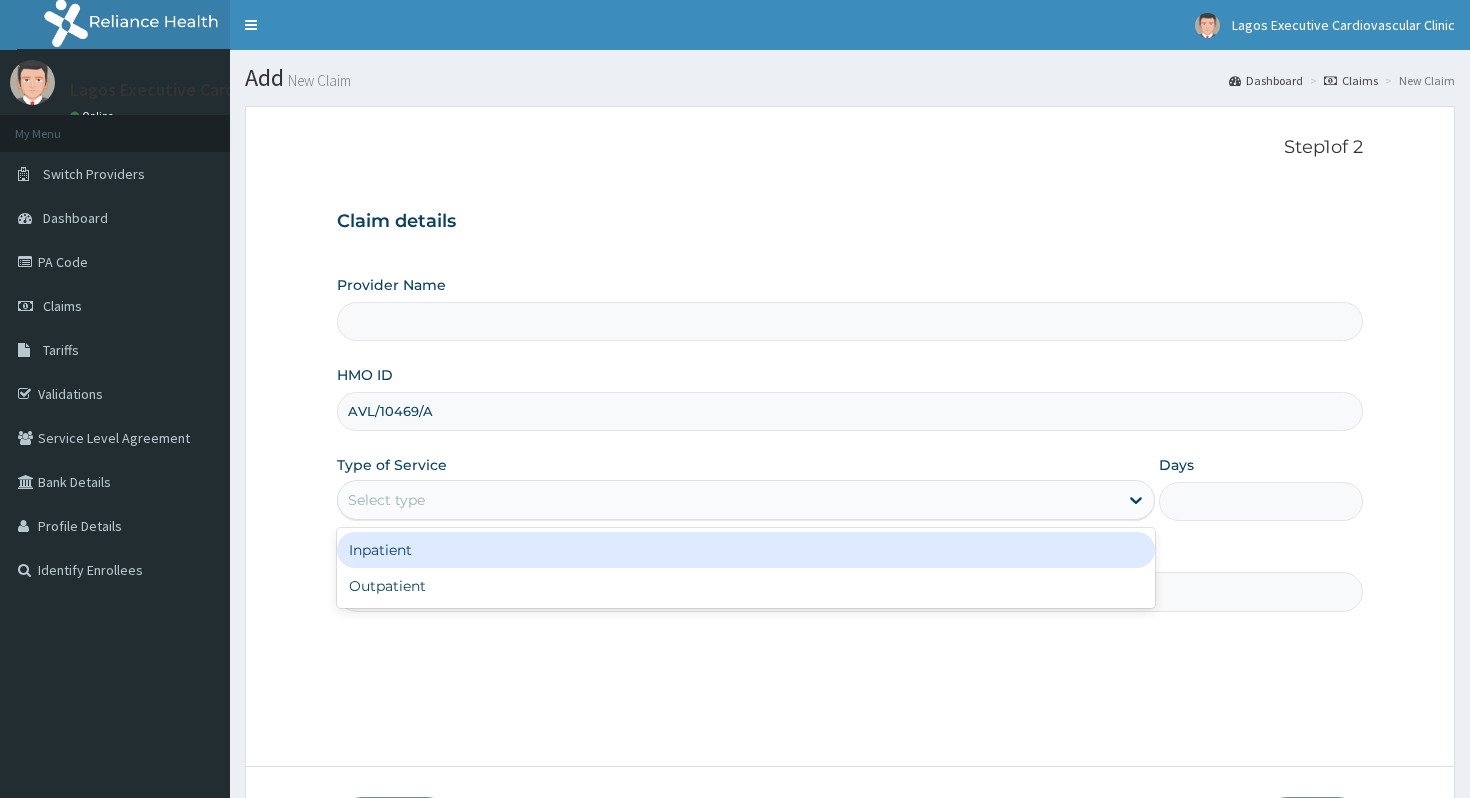 click on "Select type" at bounding box center [728, 500] 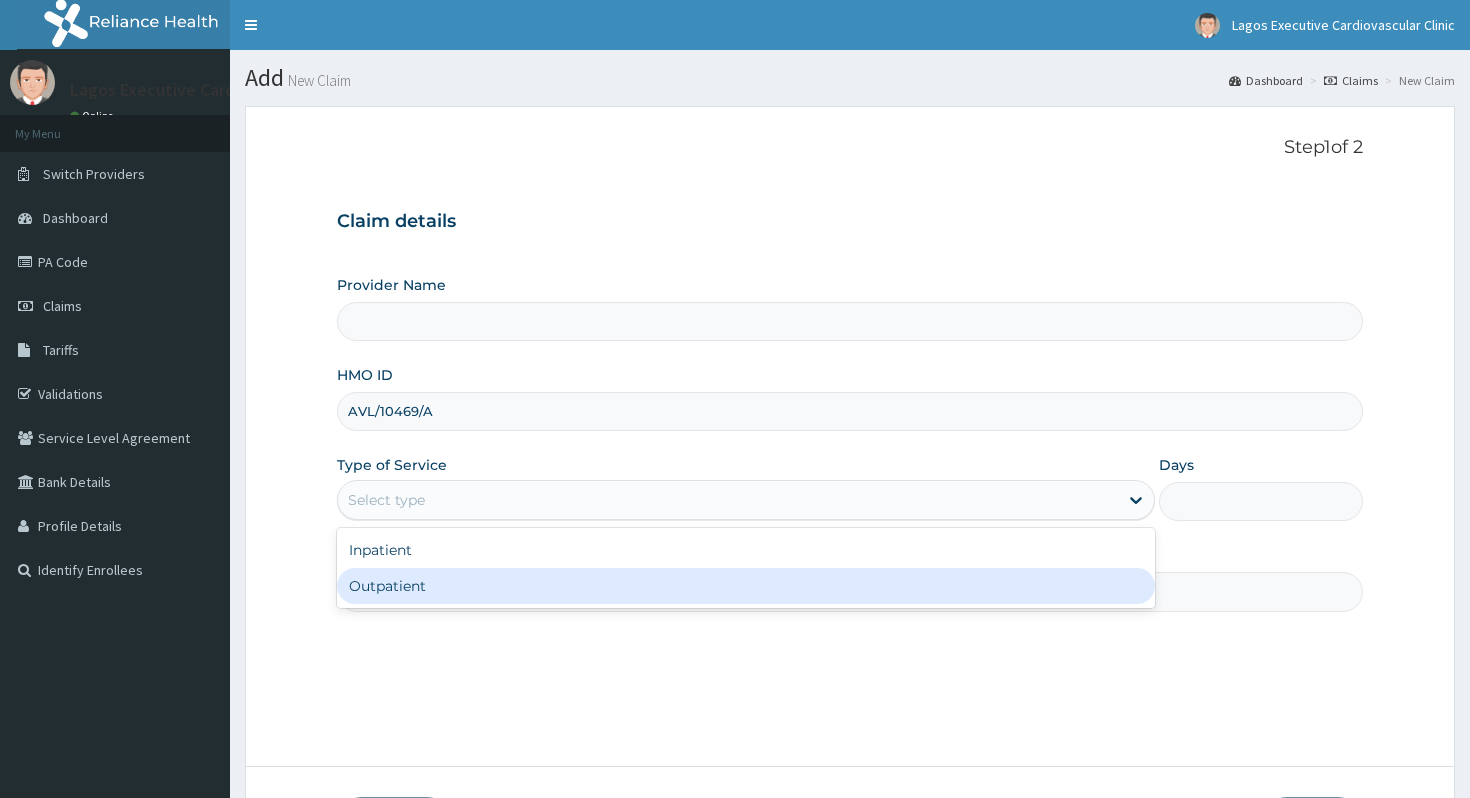 click on "Outpatient" at bounding box center [746, 586] 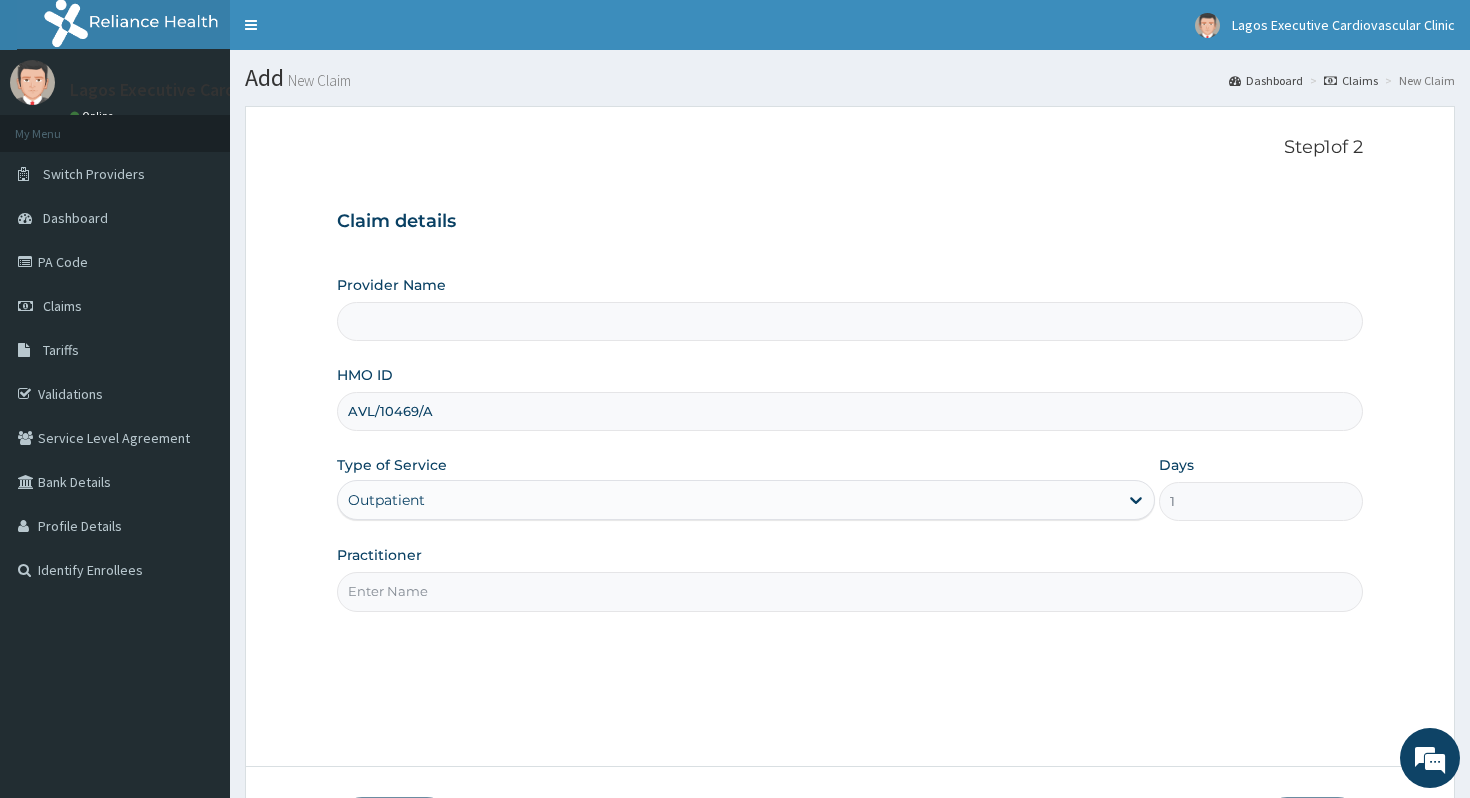 click on "Practitioner" at bounding box center [850, 591] 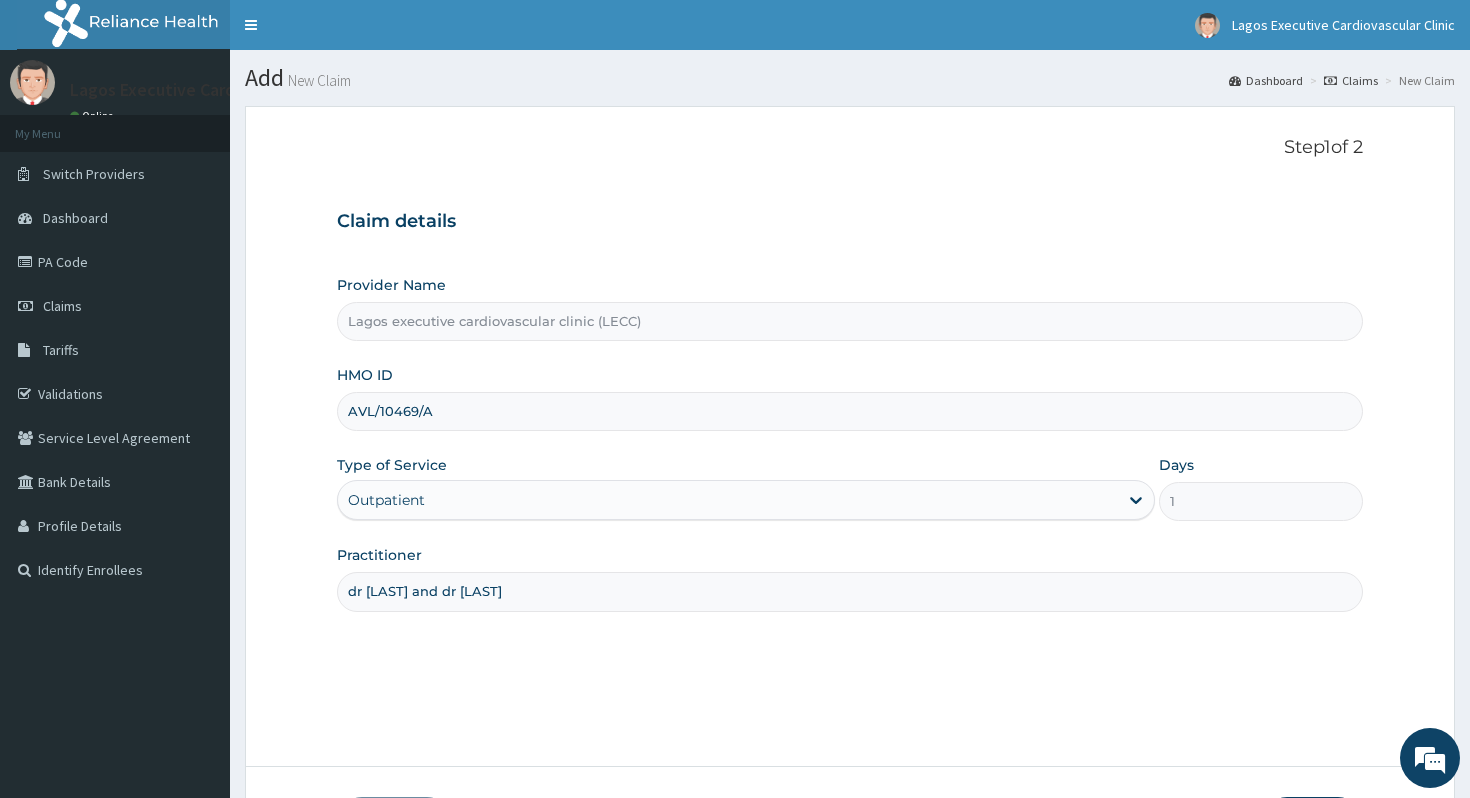 scroll, scrollTop: 0, scrollLeft: 0, axis: both 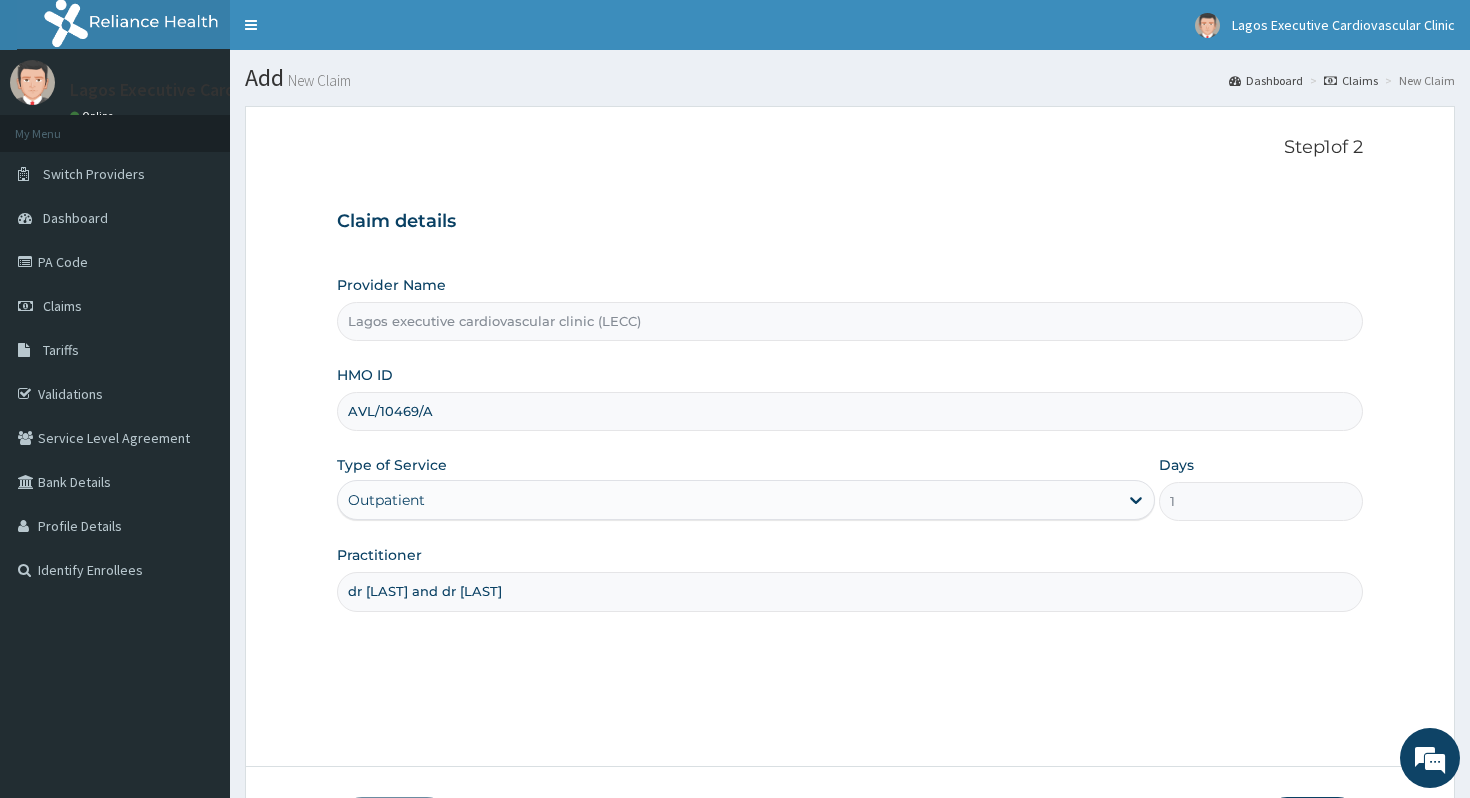 click on "dr alli and dr" at bounding box center (850, 591) 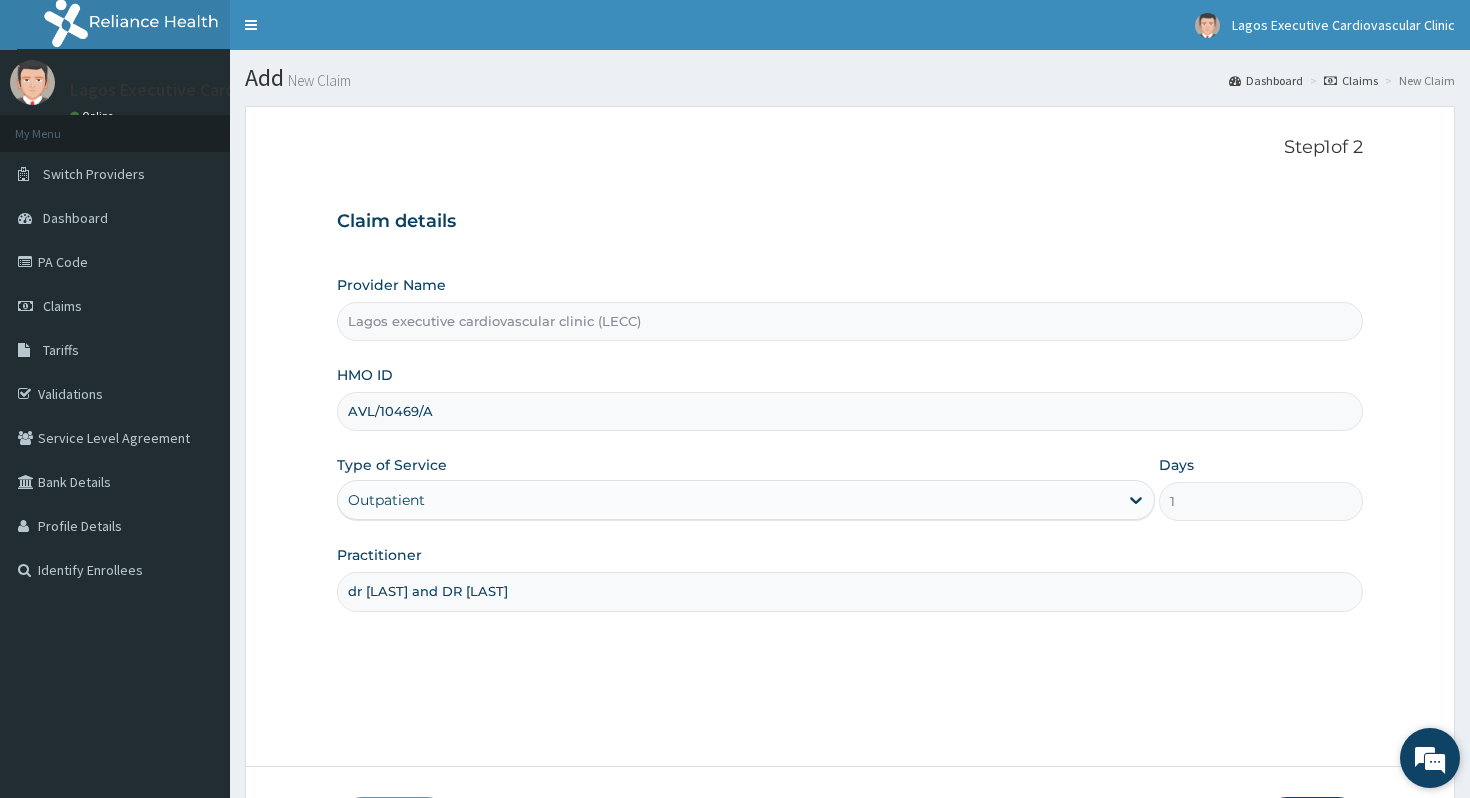 type on "dr alli and DR OLUDIYA" 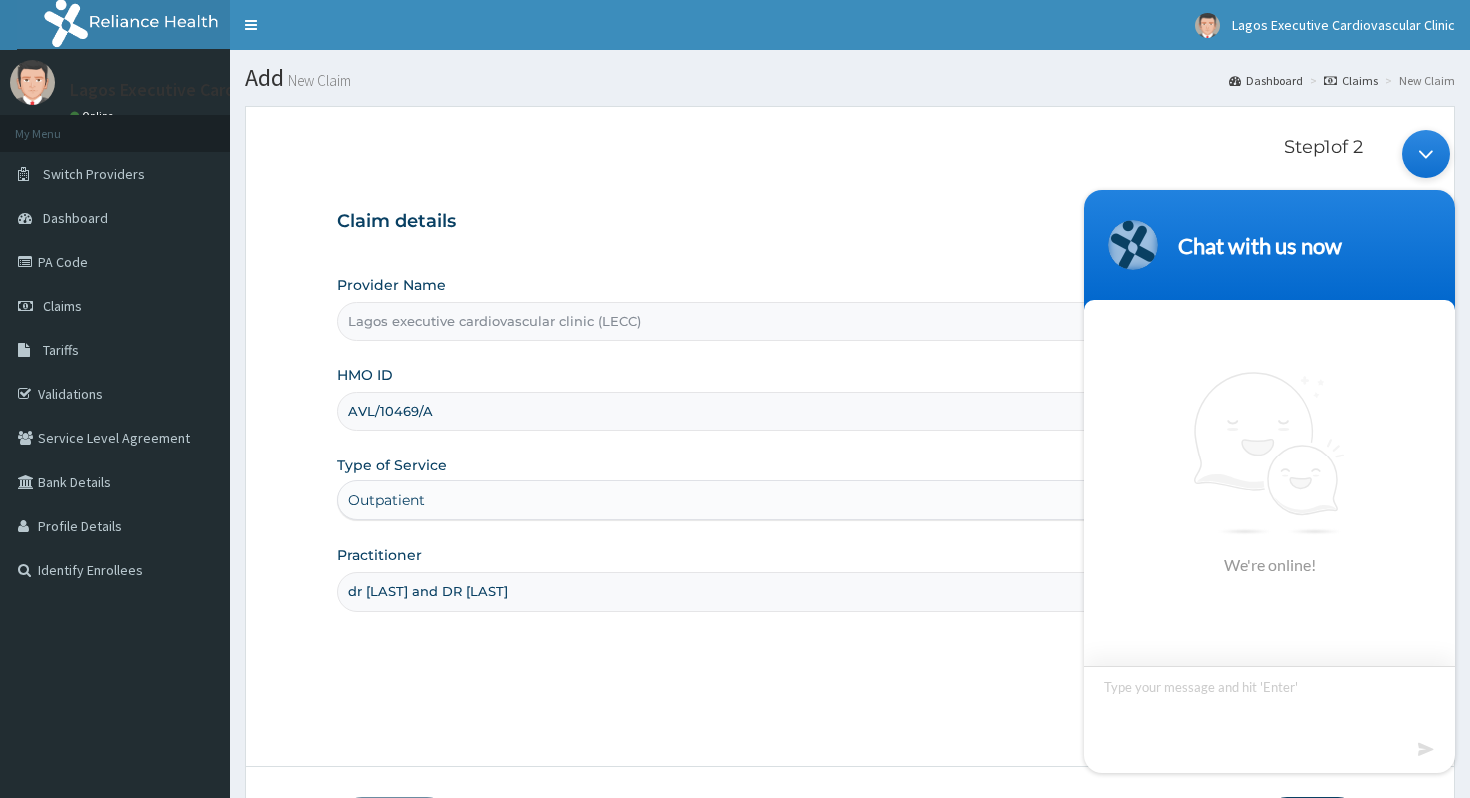 scroll, scrollTop: 148, scrollLeft: 0, axis: vertical 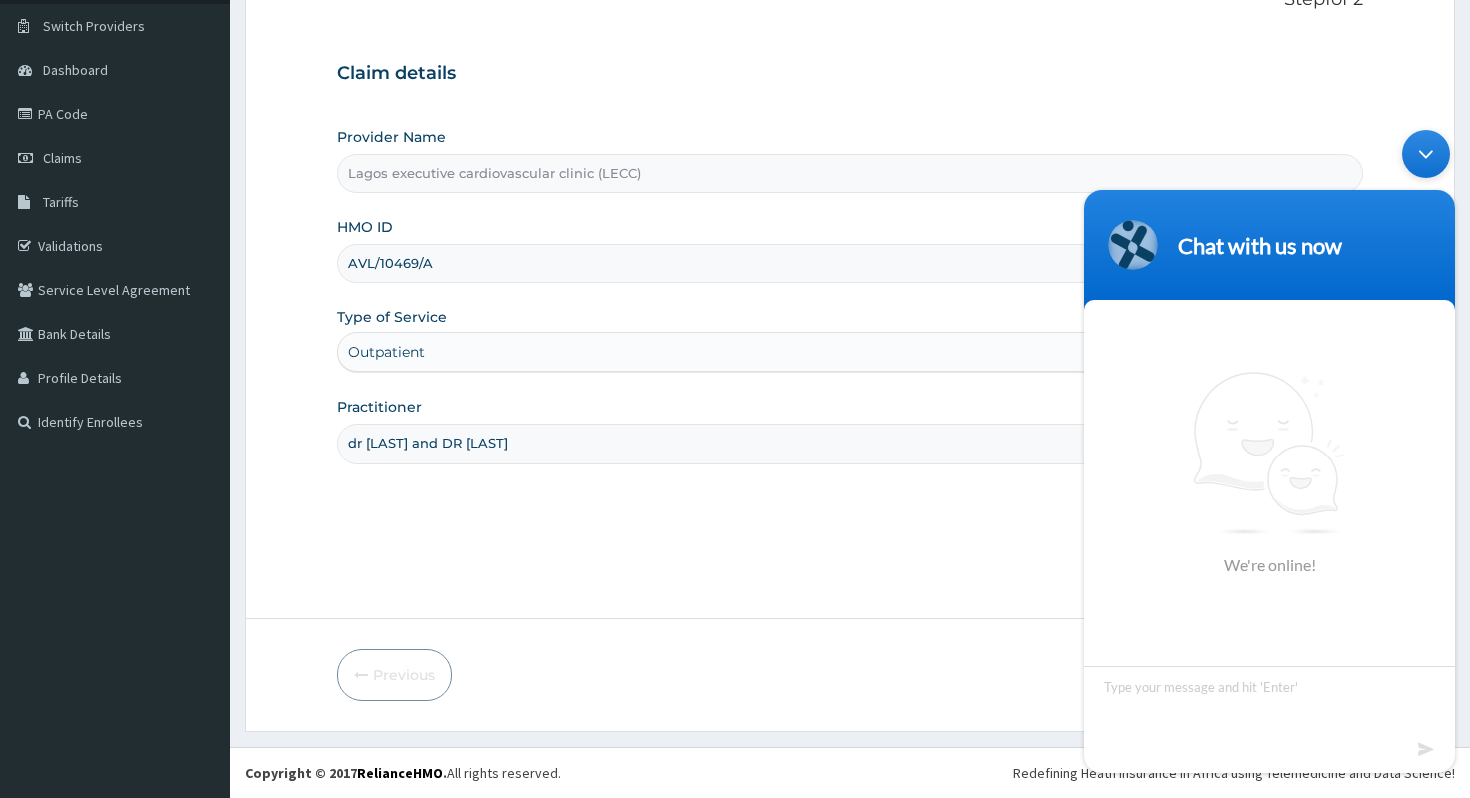 click at bounding box center (1426, 154) 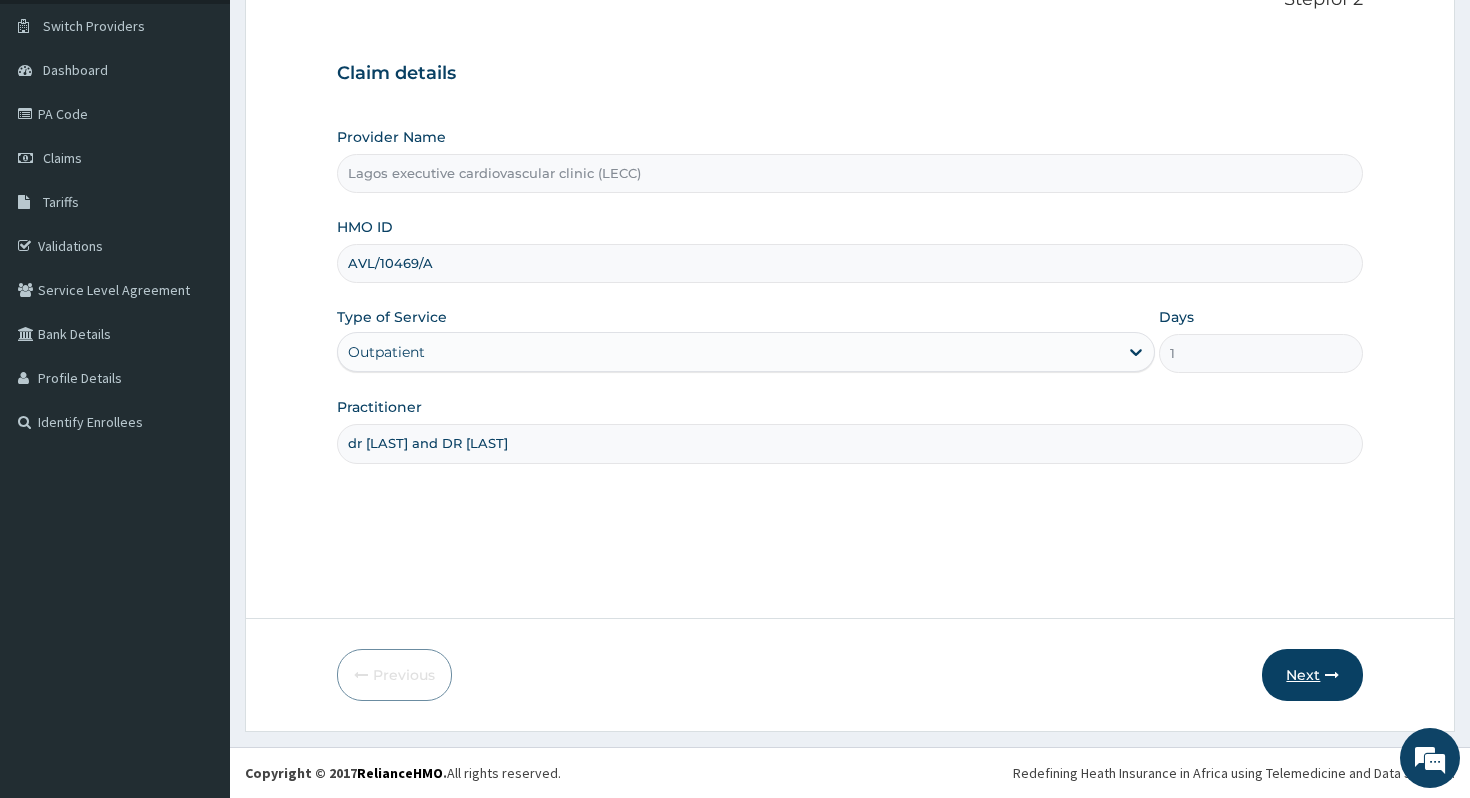 click at bounding box center [1332, 675] 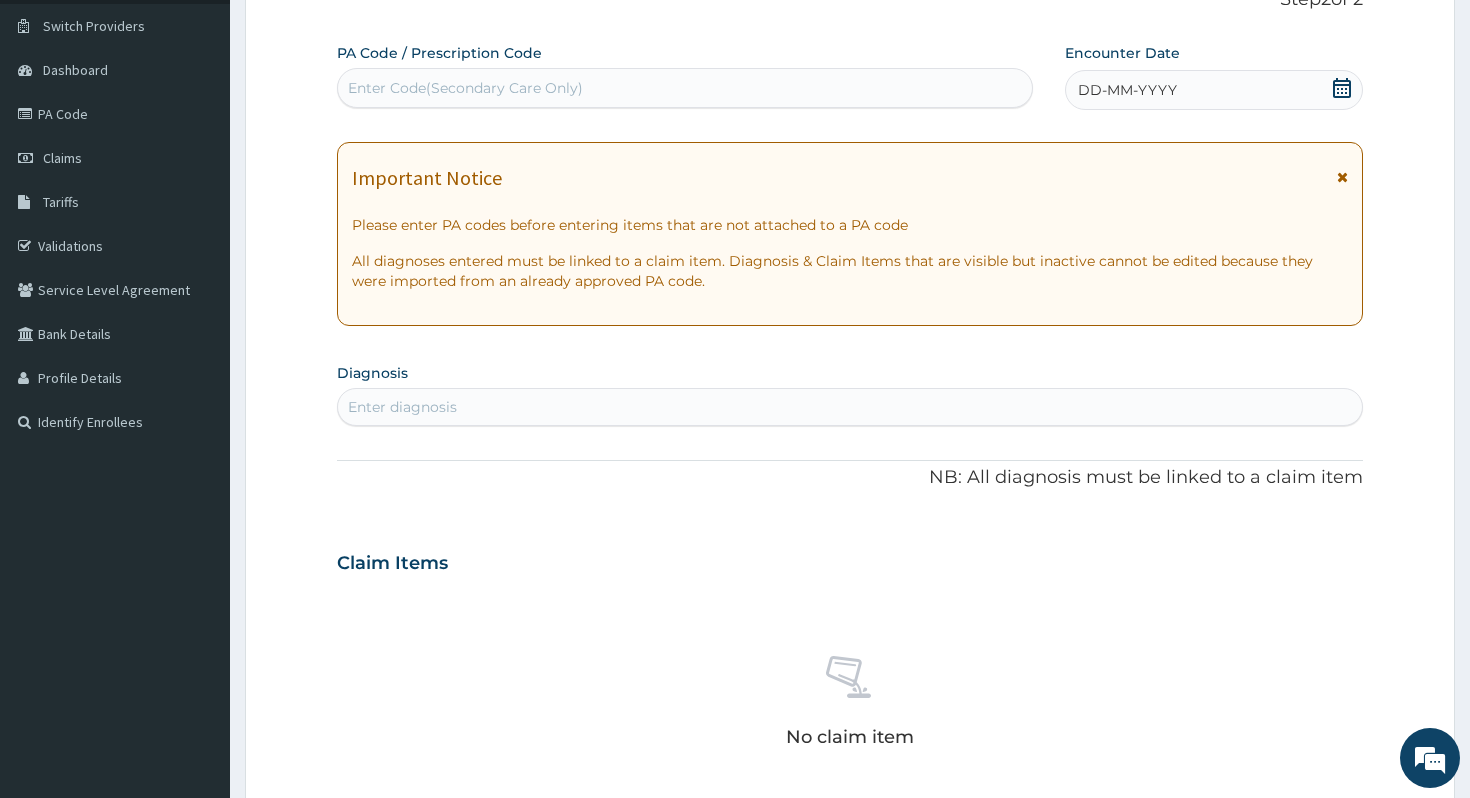 click on "Enter Code(Secondary Care Only)" at bounding box center [685, 88] 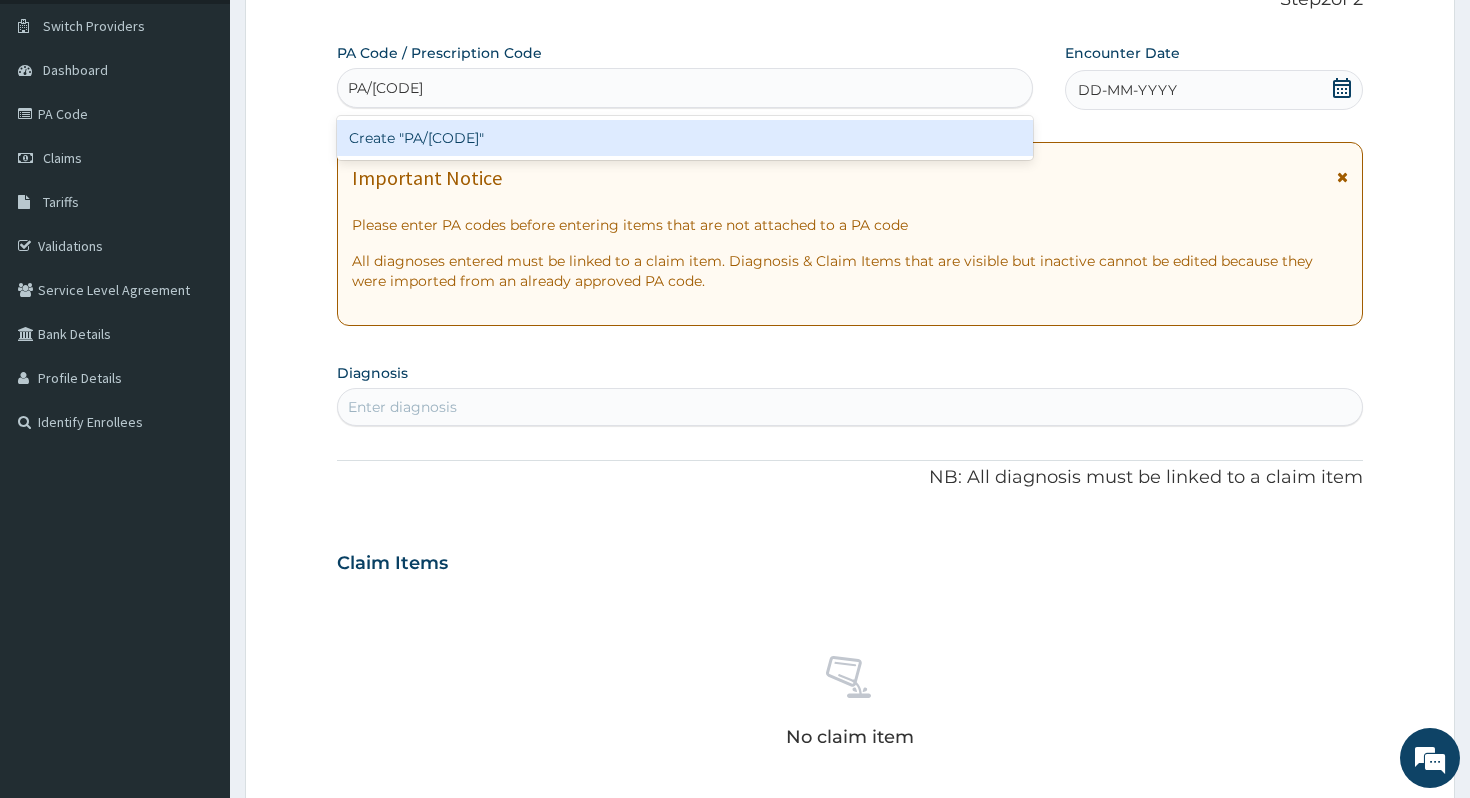 click on "Create "PA/680BA2"" at bounding box center [685, 138] 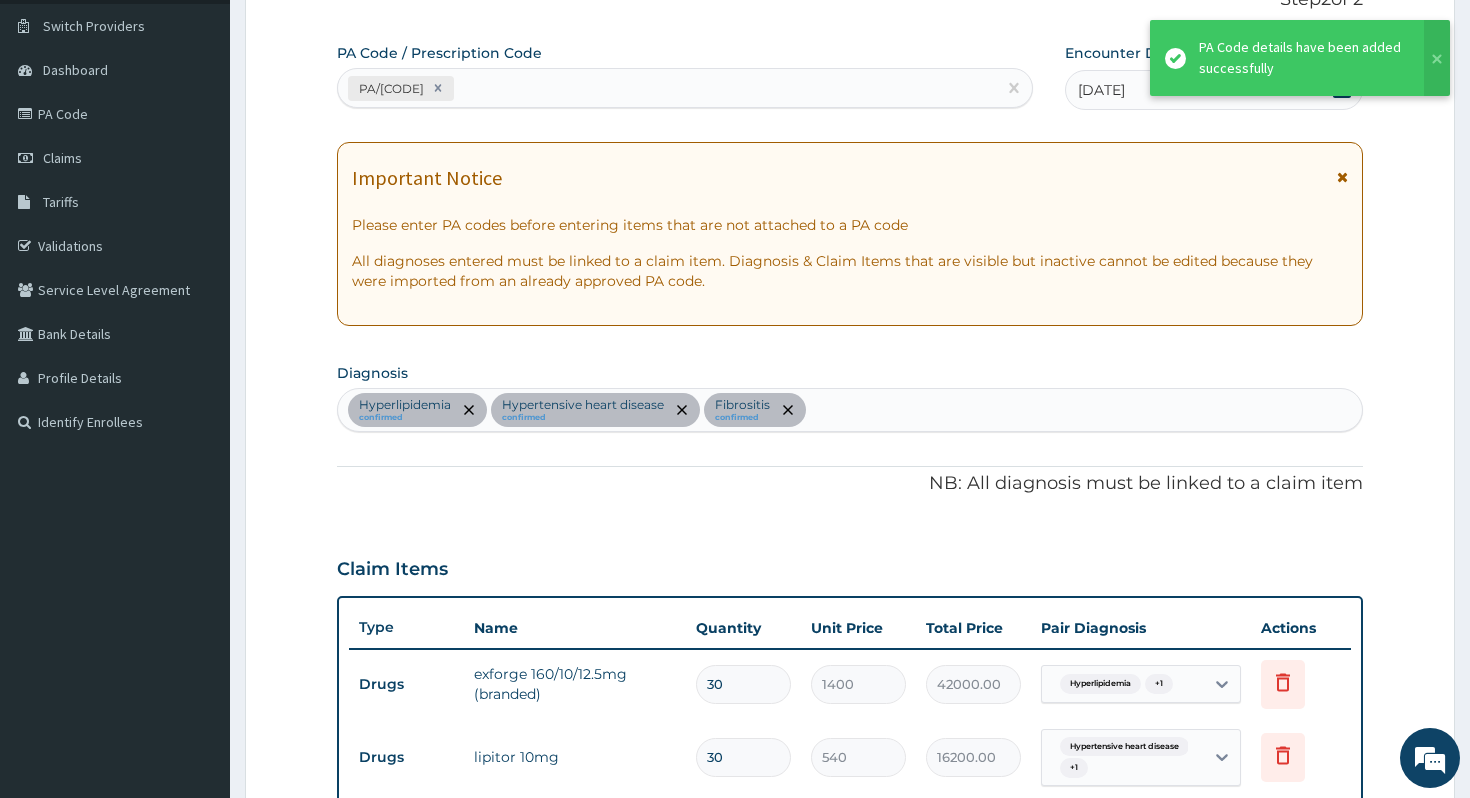 scroll, scrollTop: 648, scrollLeft: 0, axis: vertical 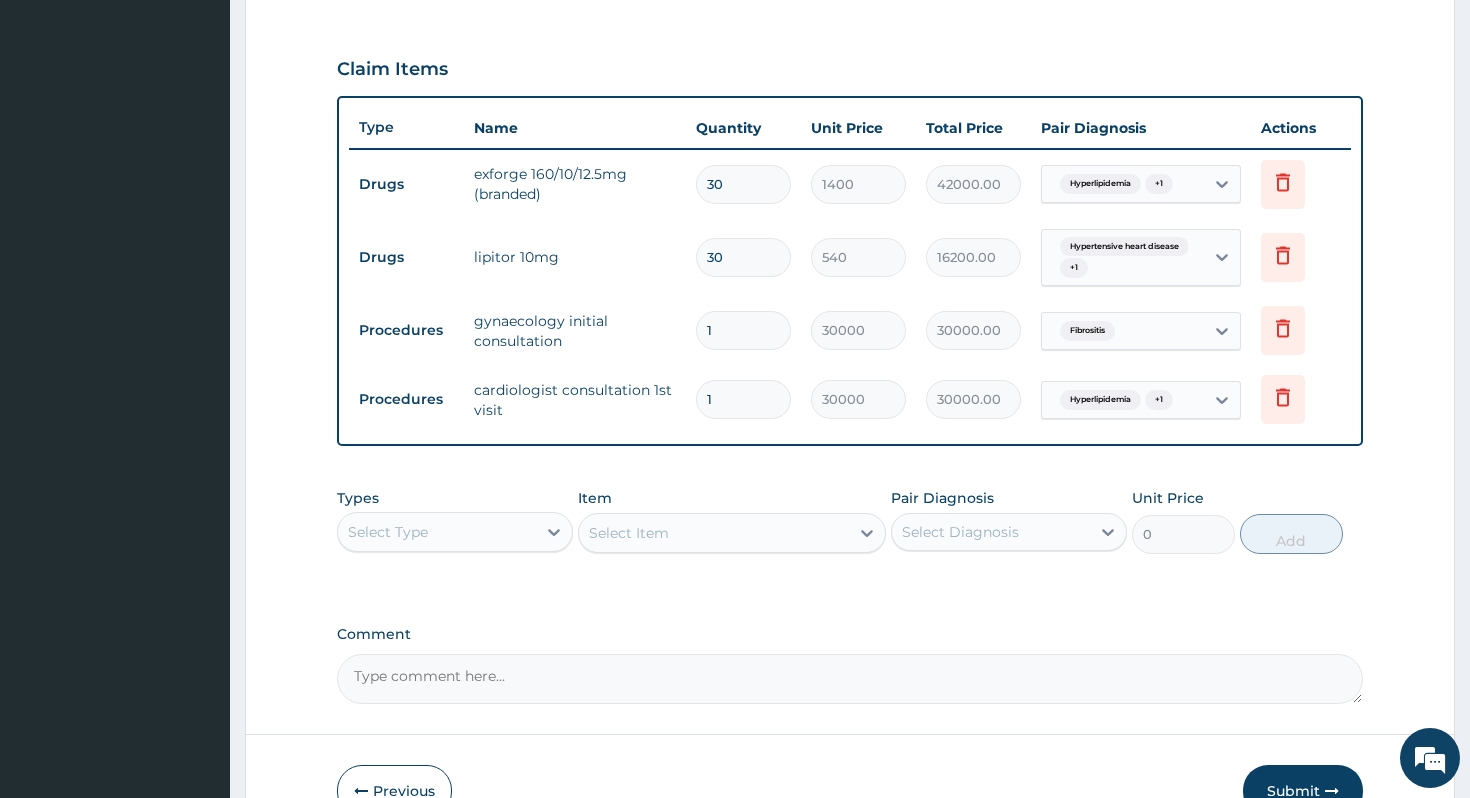 click on "30" at bounding box center [743, 184] 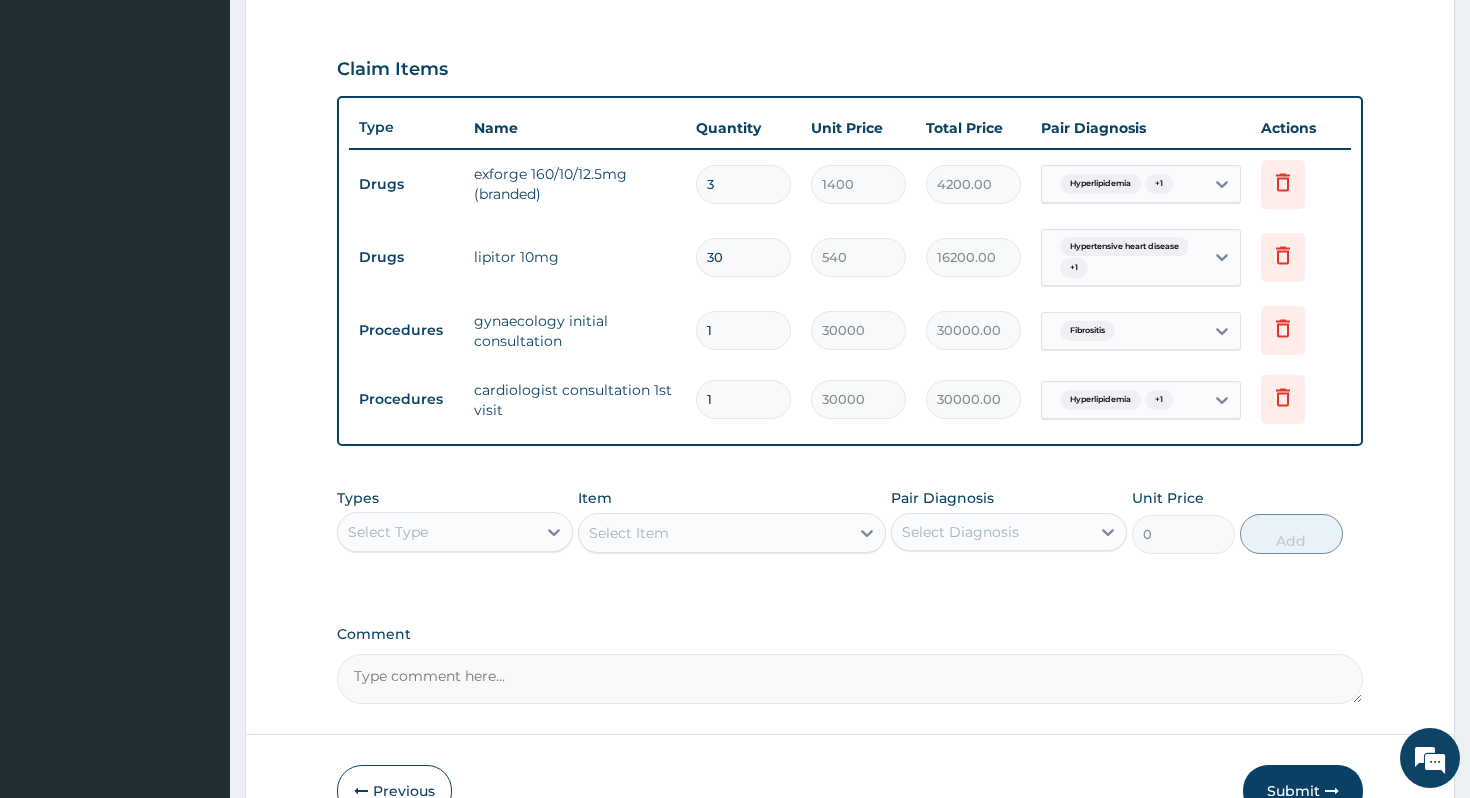type 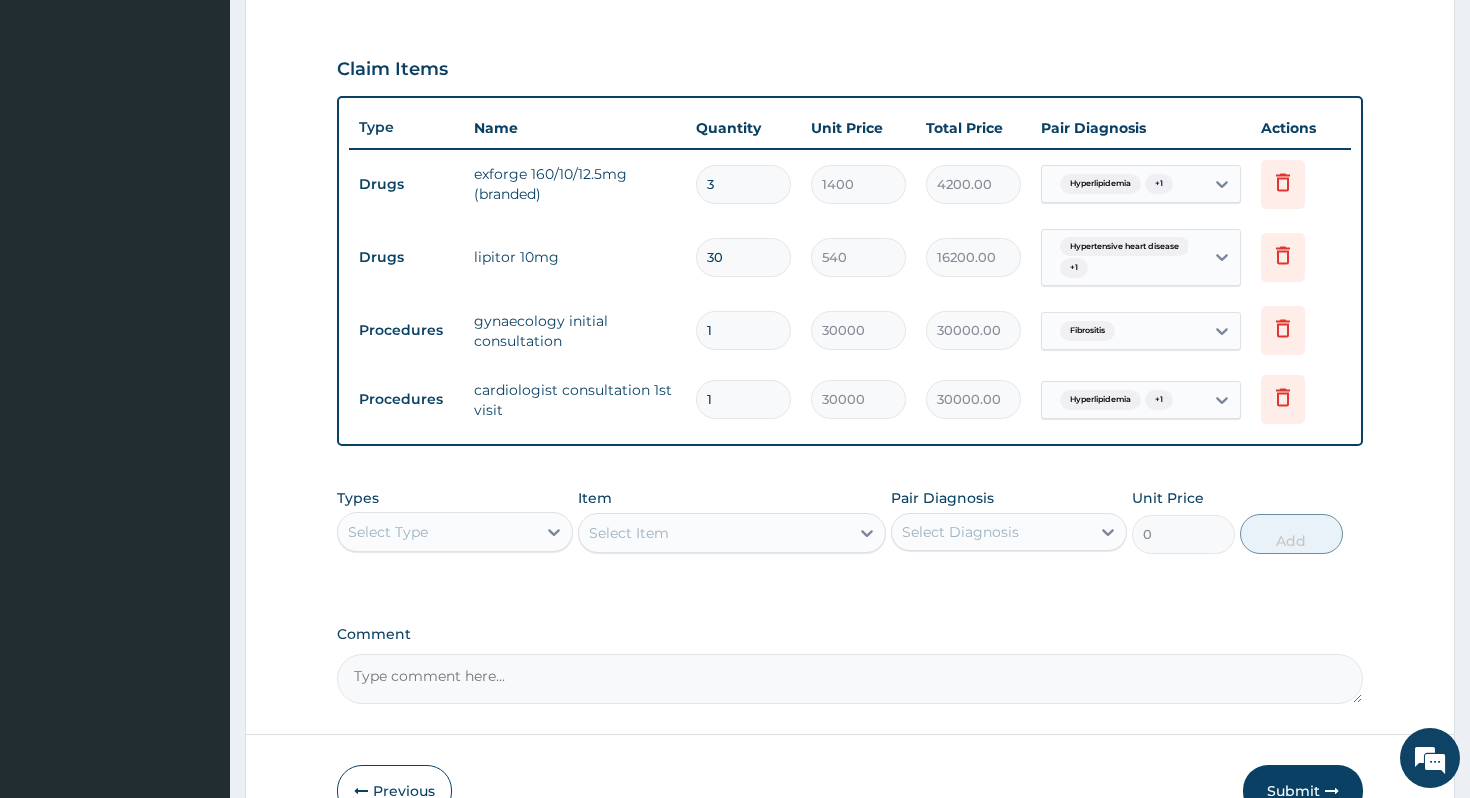 type on "0.00" 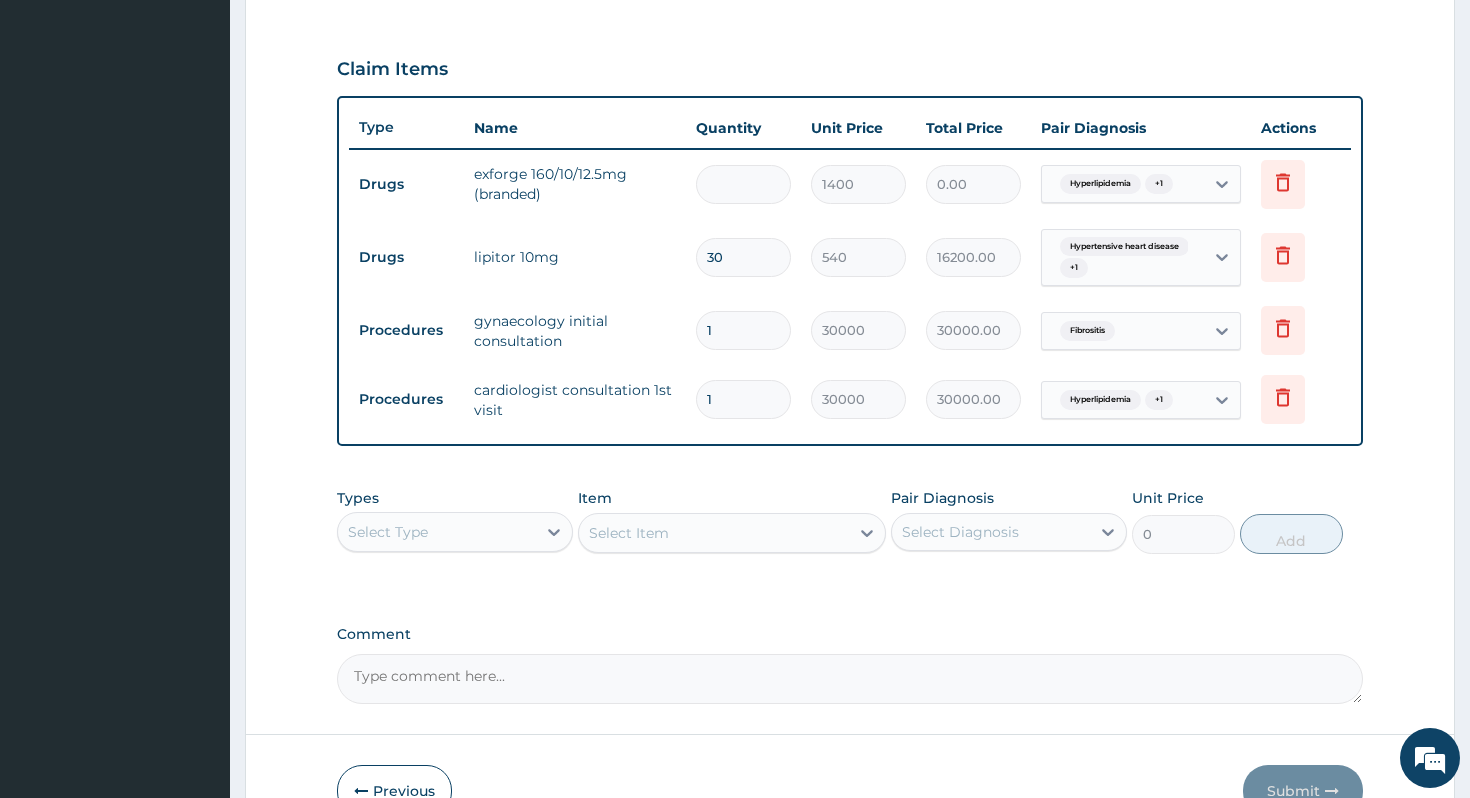 type on "1" 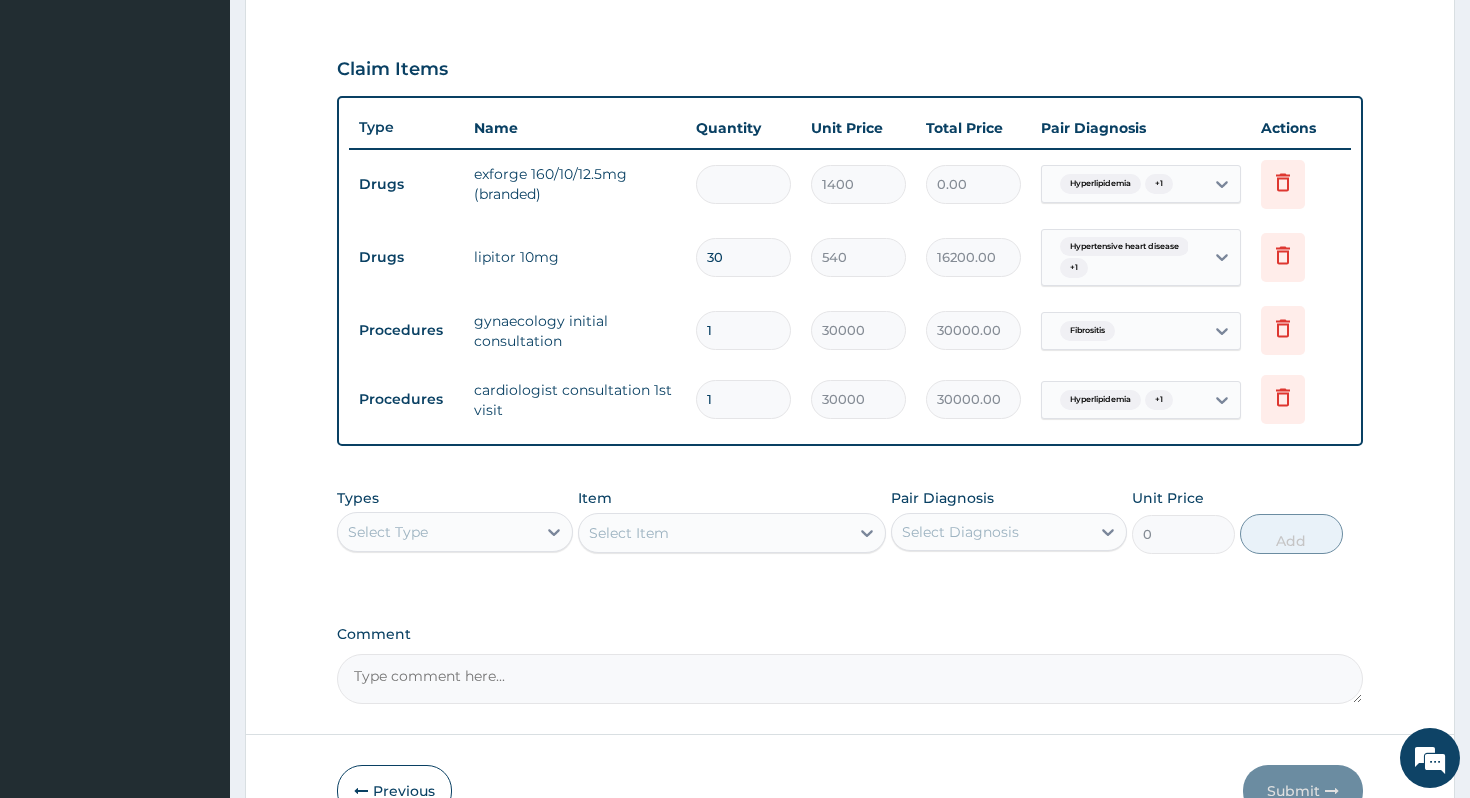 type on "1400.00" 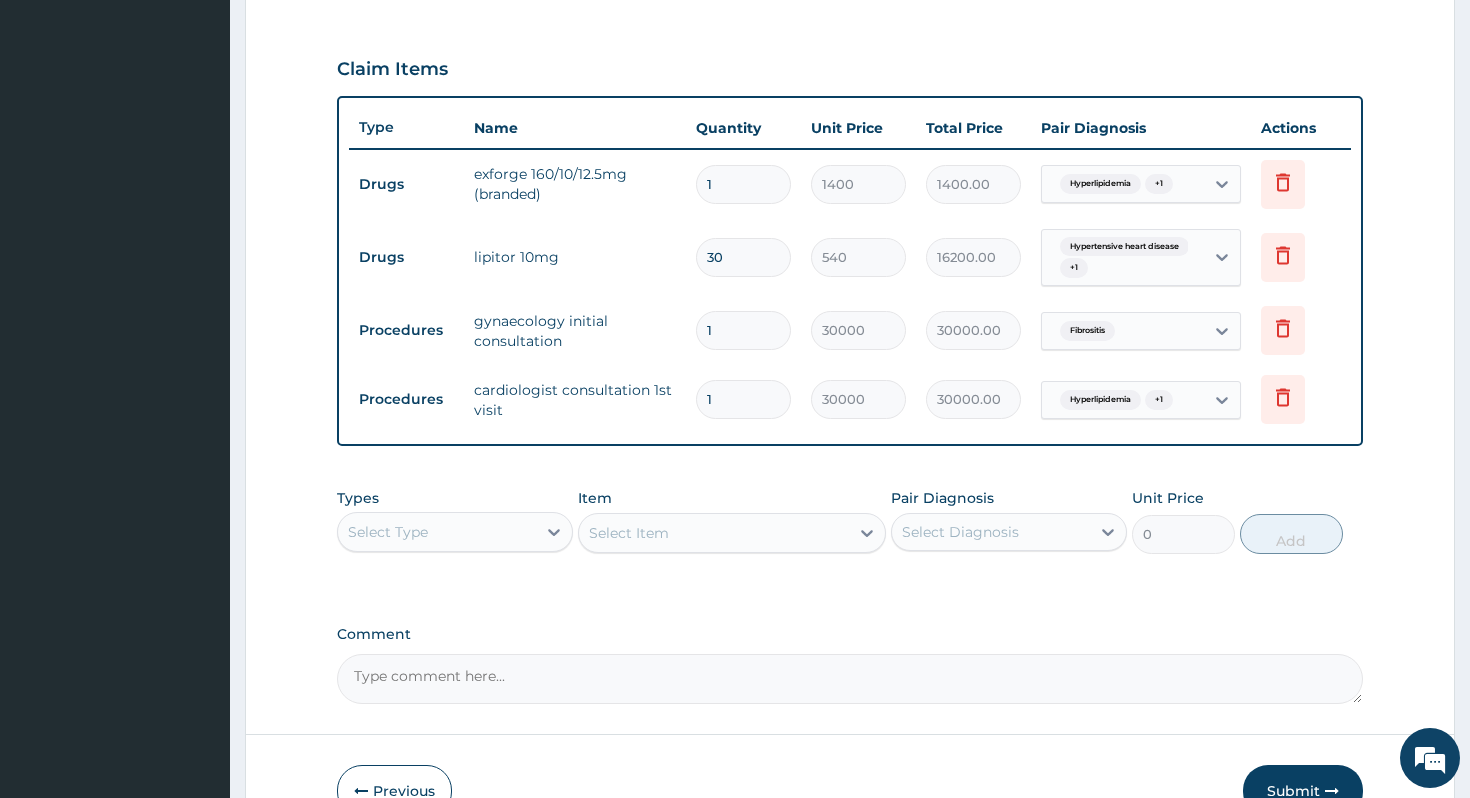 type on "14" 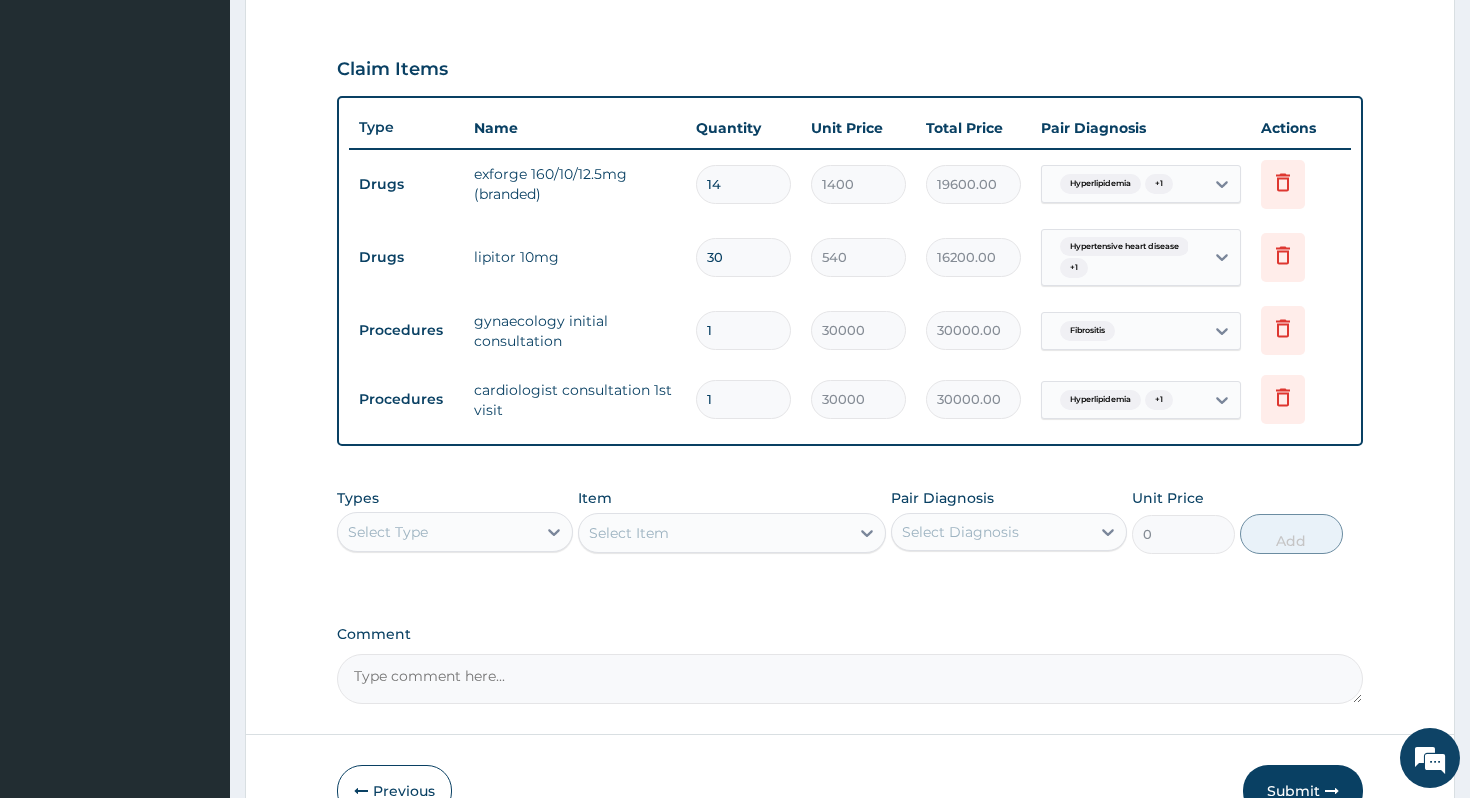 type on "14" 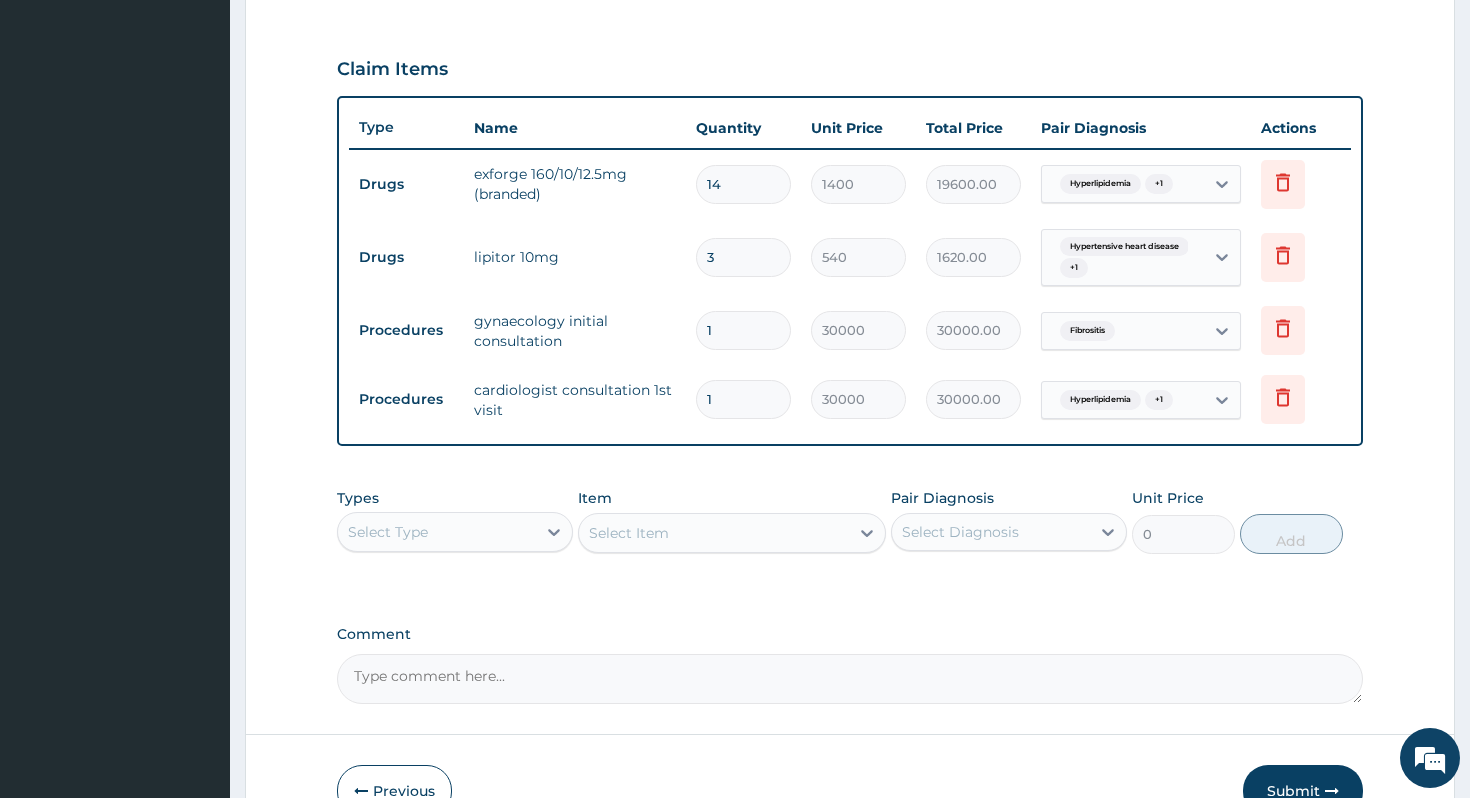 type 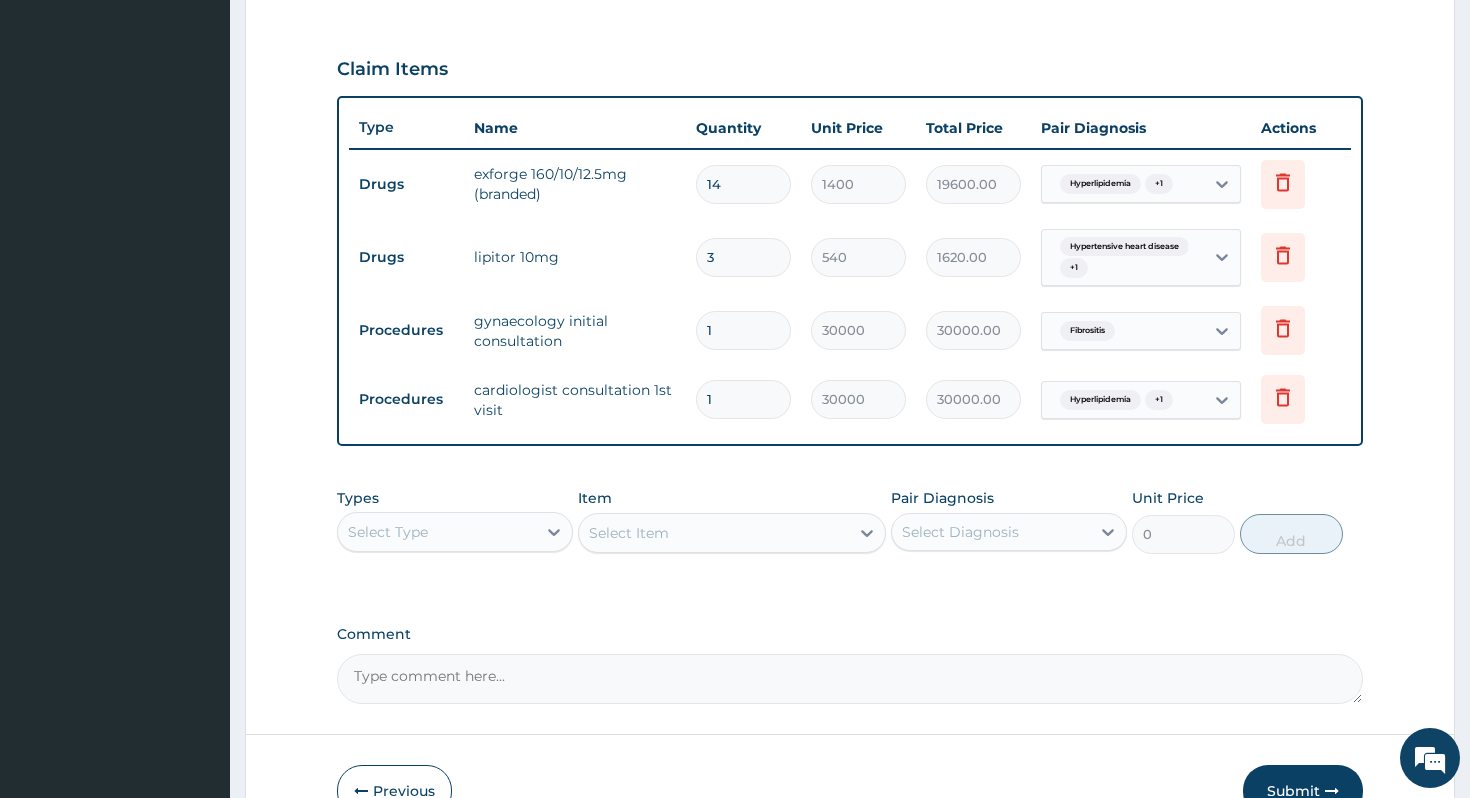type on "0.00" 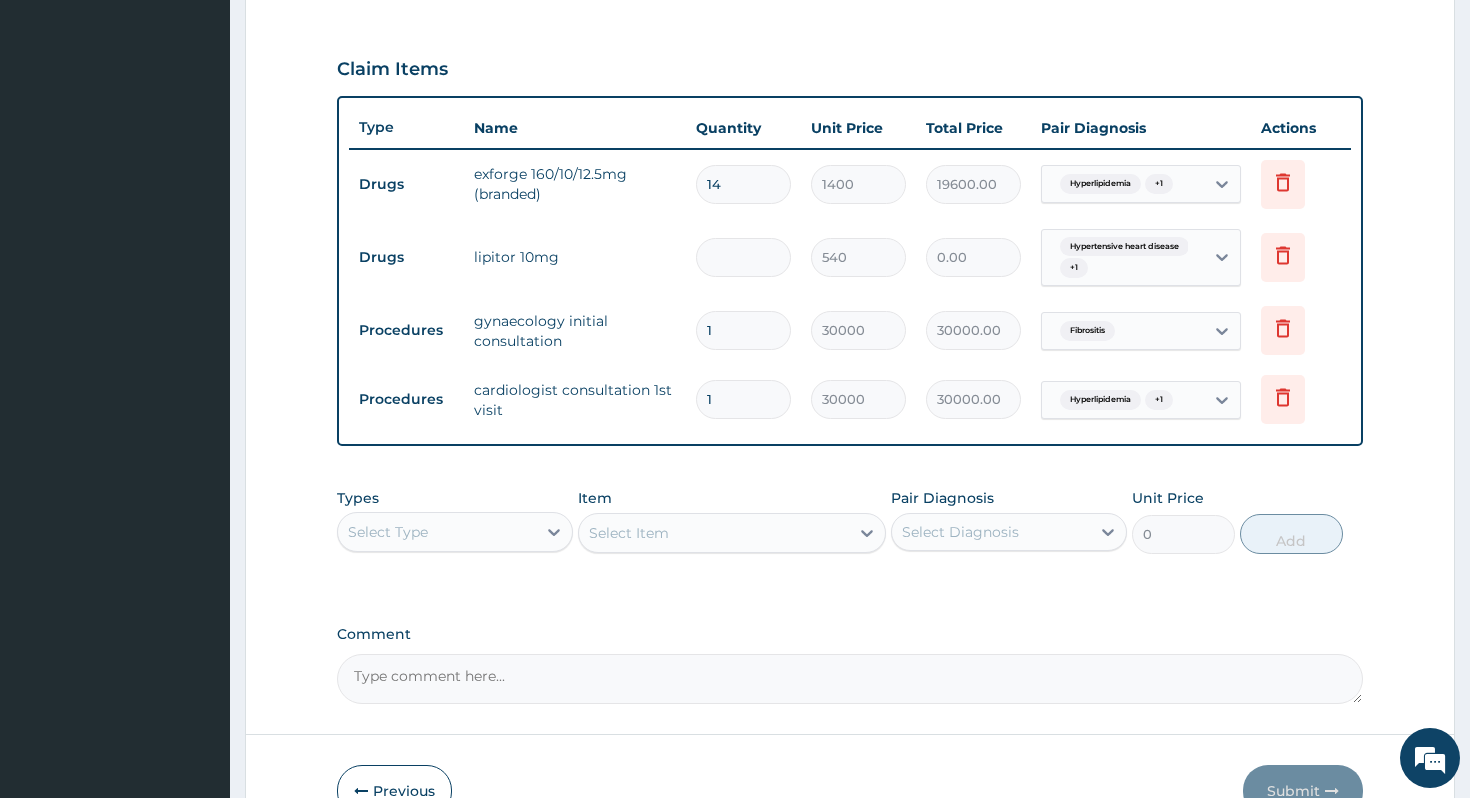 type on "1" 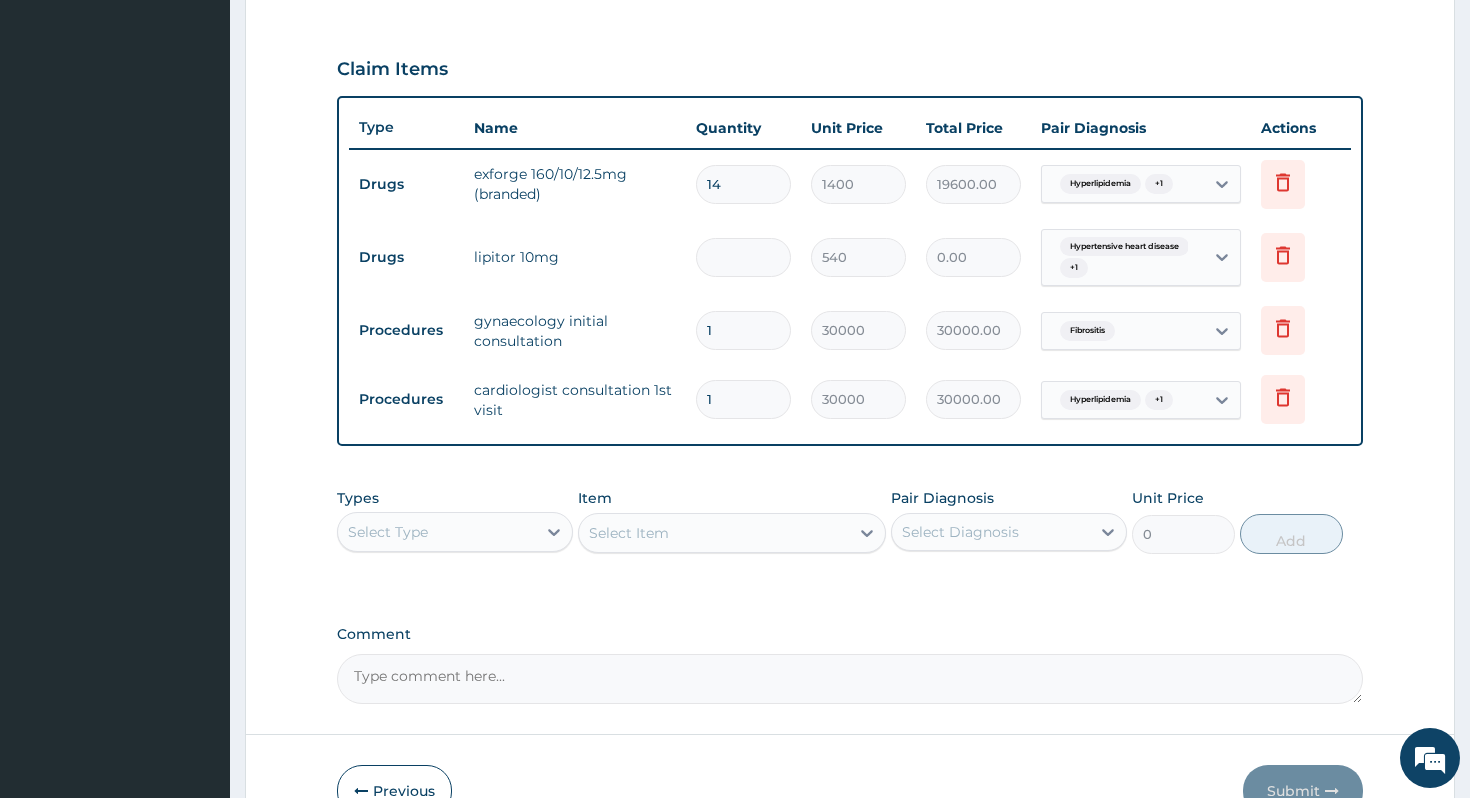 type on "540.00" 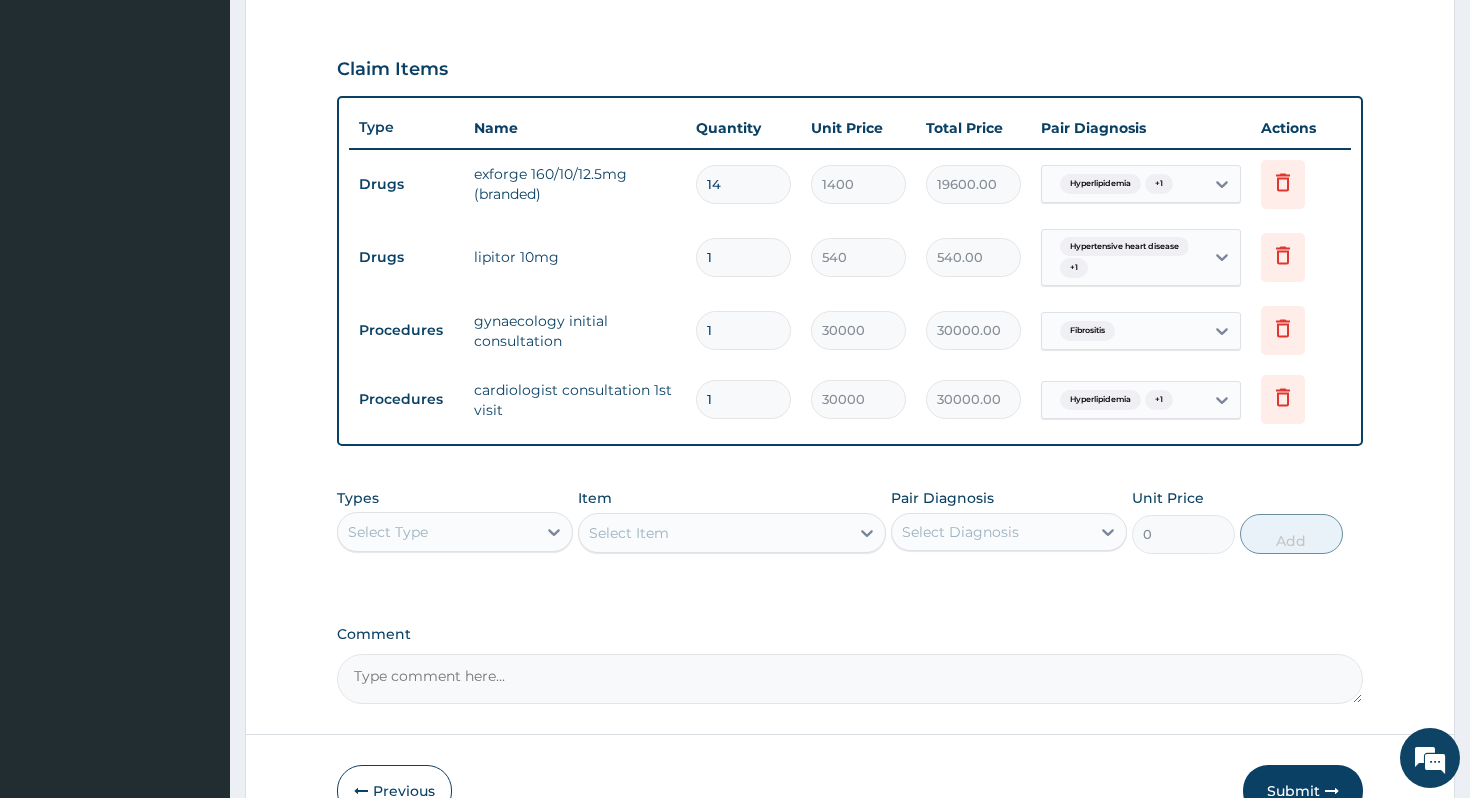 type on "14" 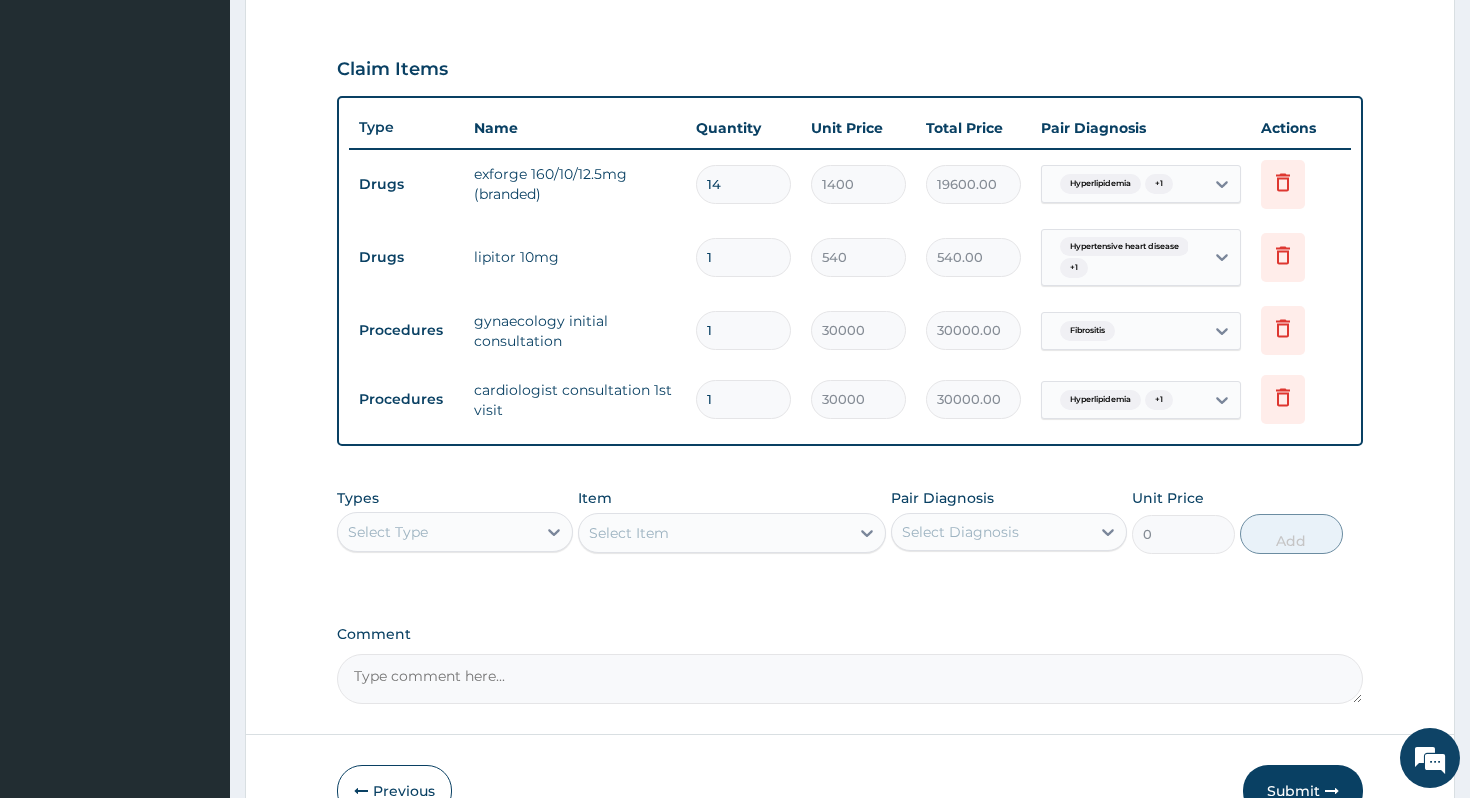 type on "7560.00" 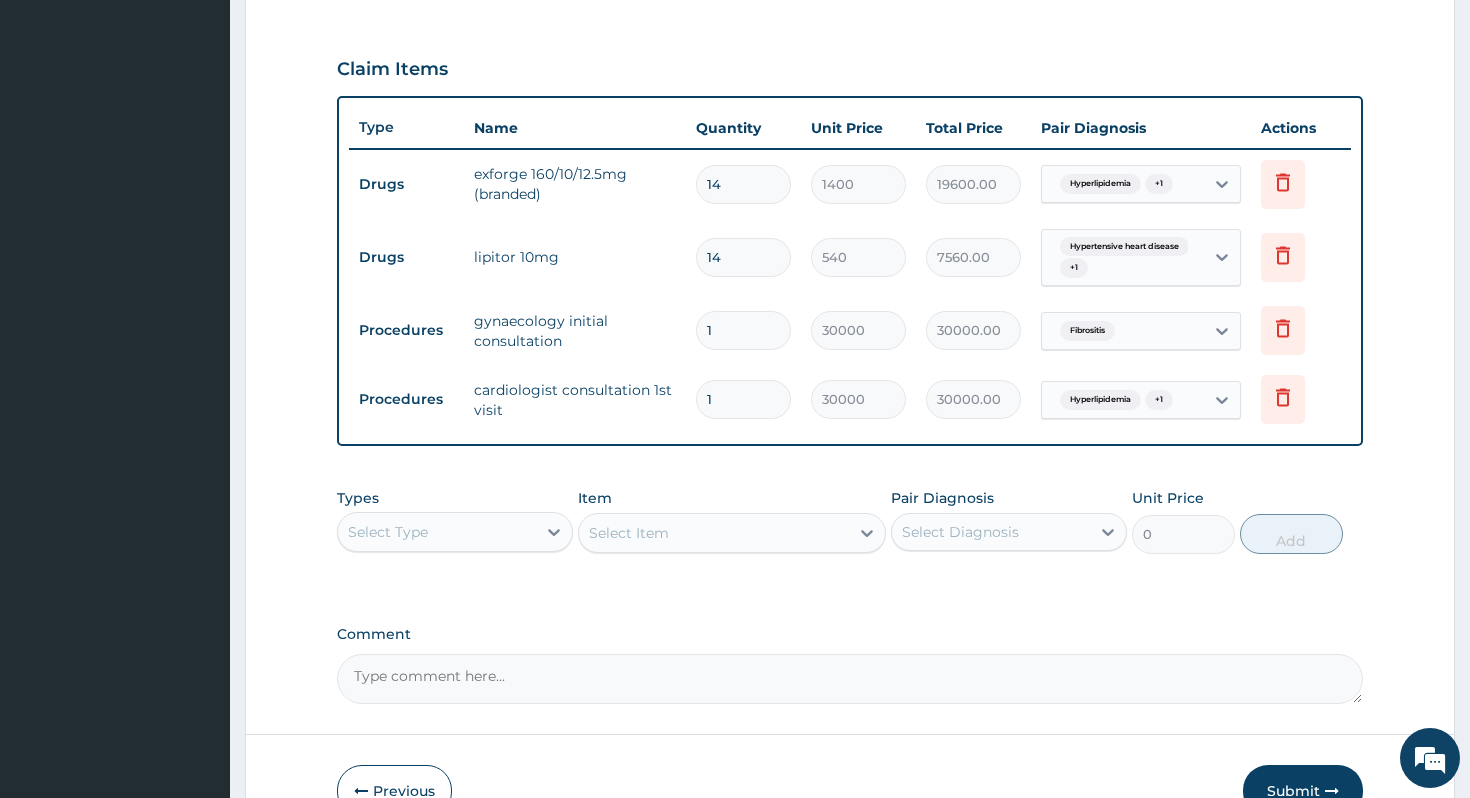 type on "14" 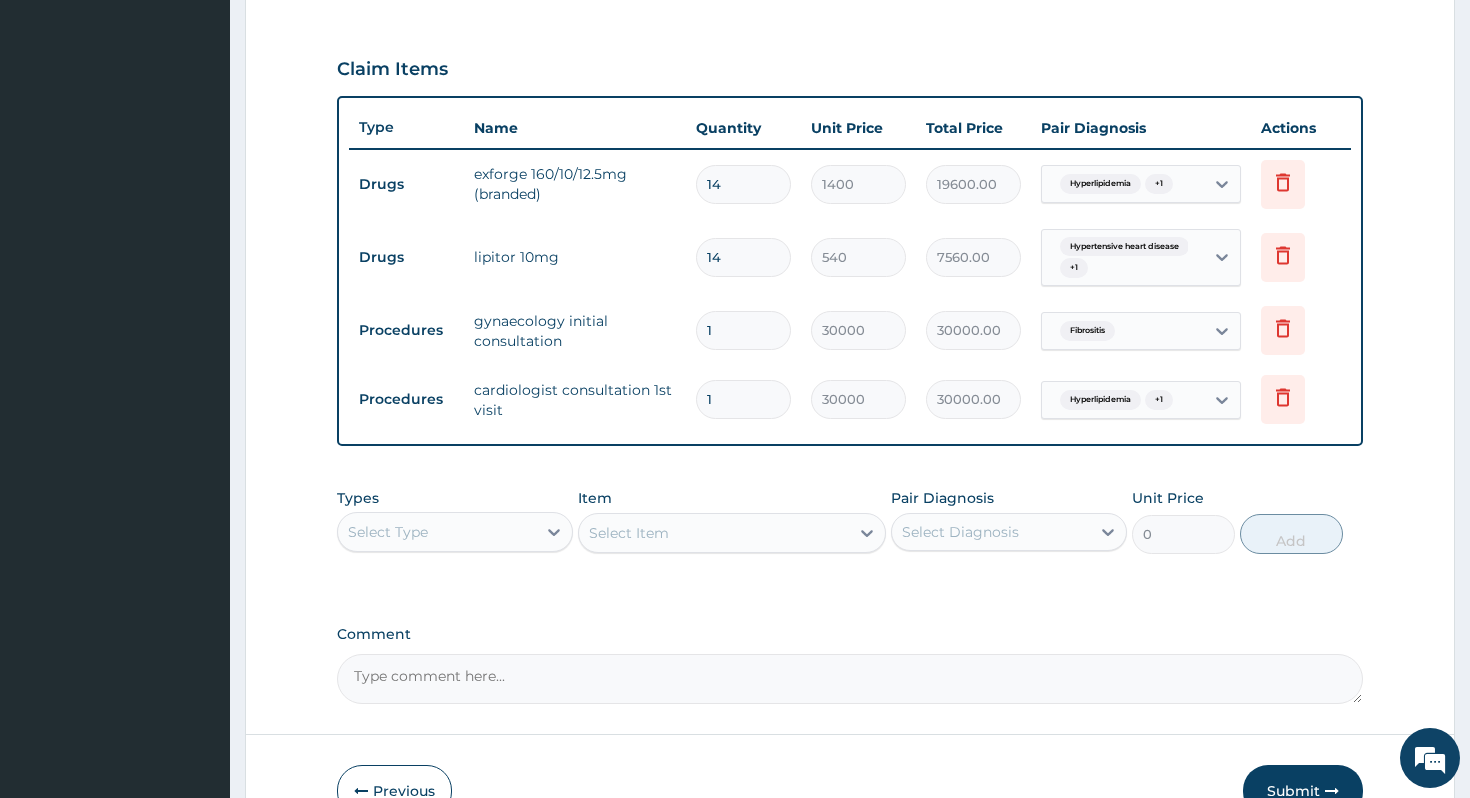 click on "exforge 160/10/12.5mg (branded)" at bounding box center (575, 184) 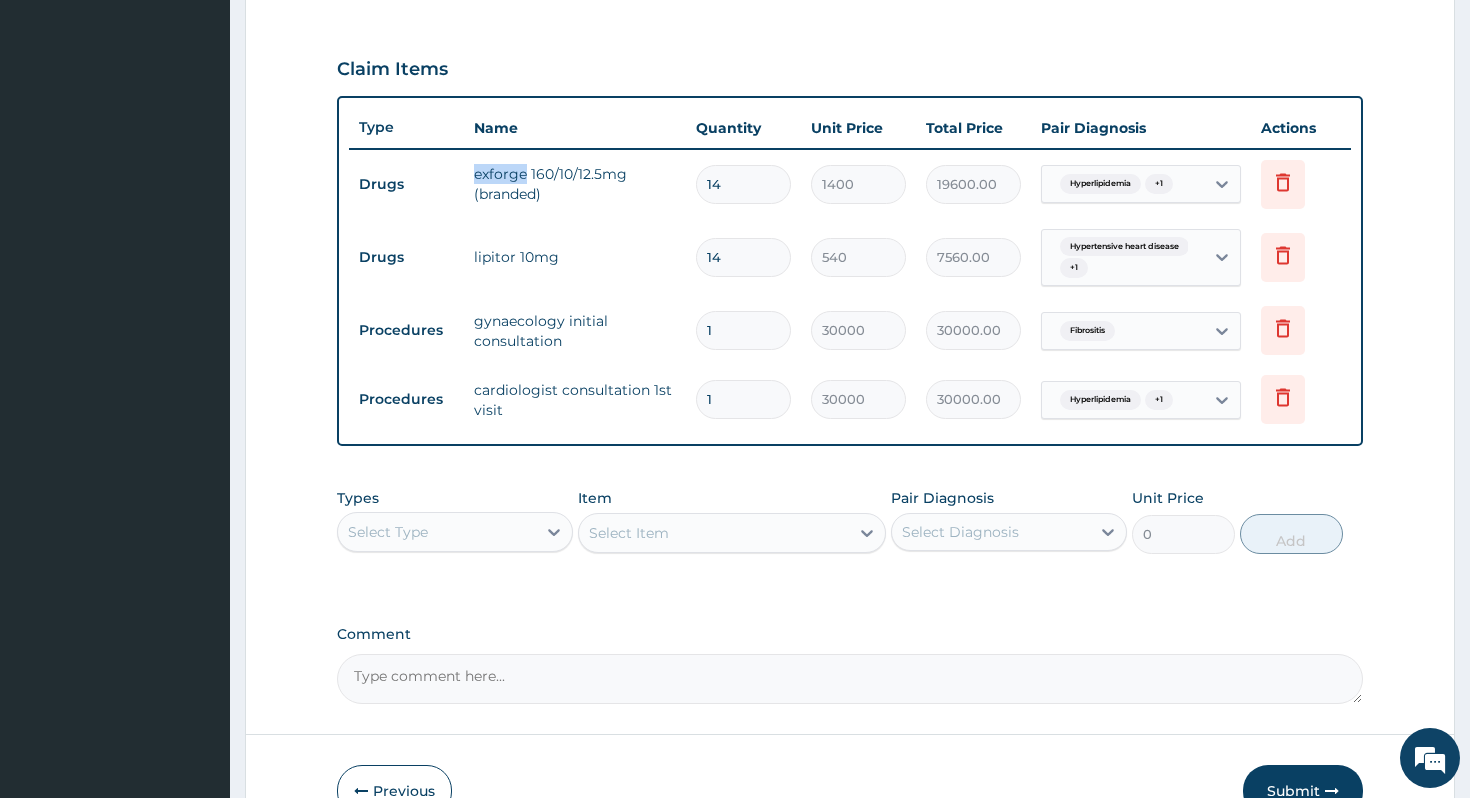 click on "exforge 160/10/12.5mg (branded)" at bounding box center (575, 184) 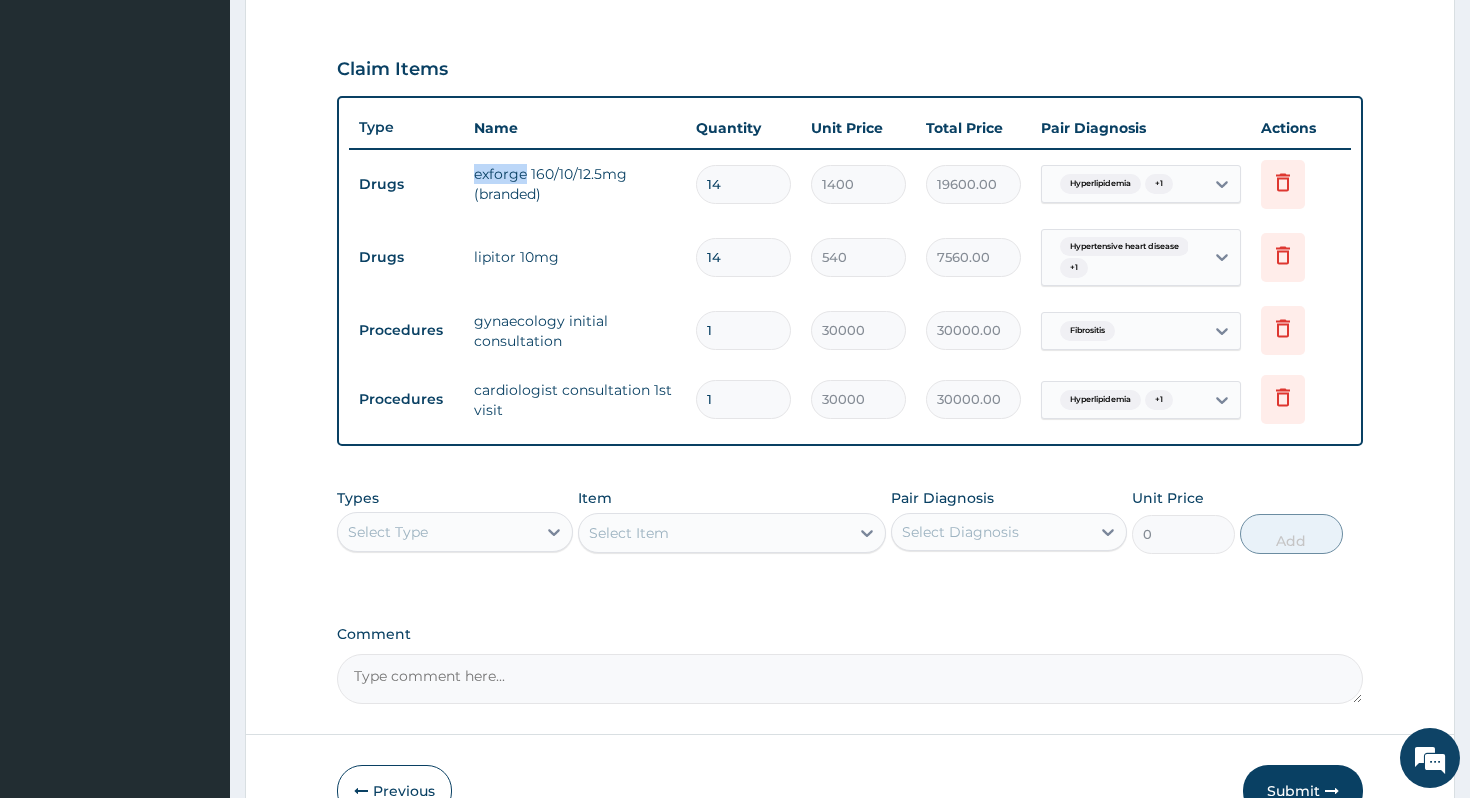 copy on "exforge" 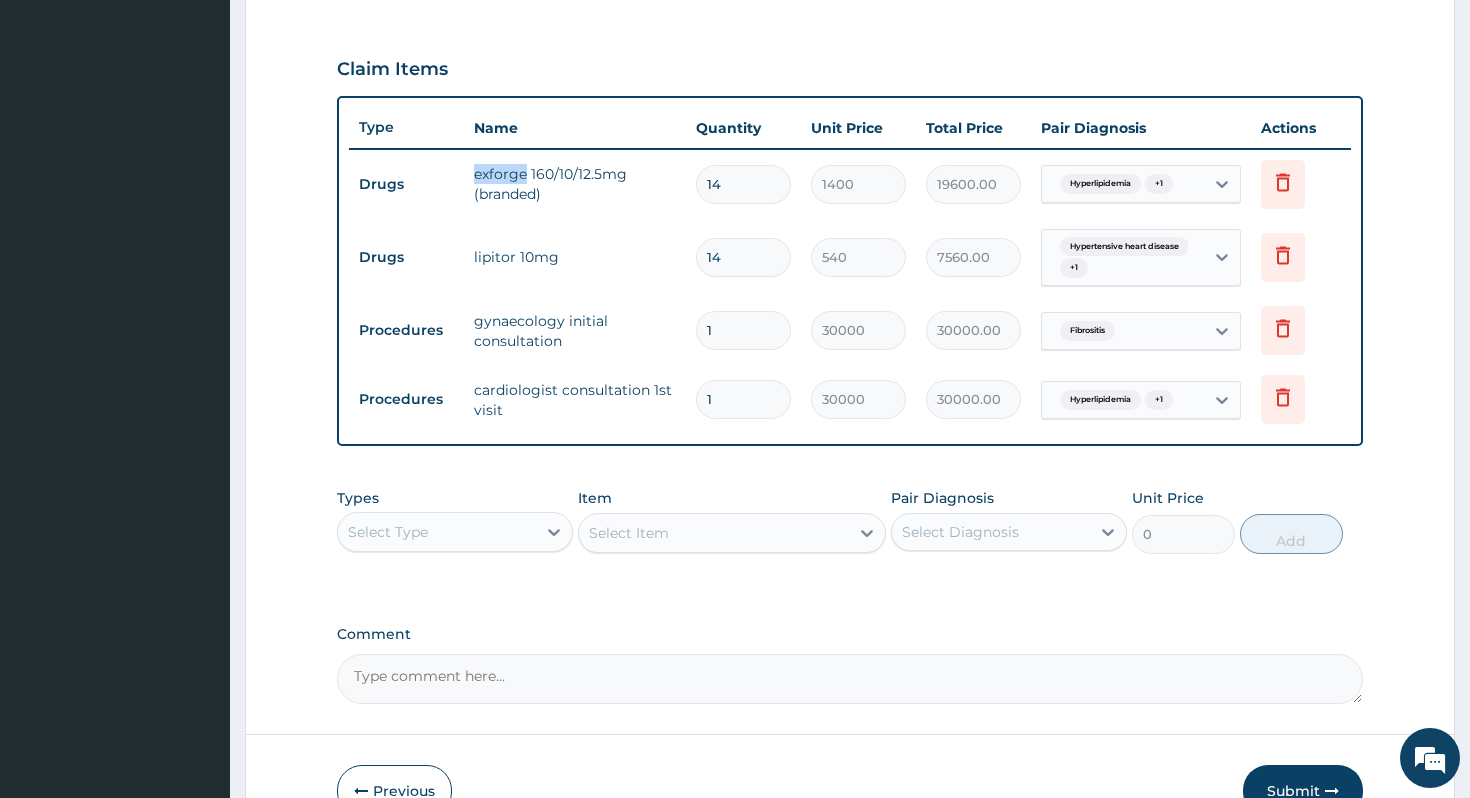 scroll, scrollTop: 764, scrollLeft: 0, axis: vertical 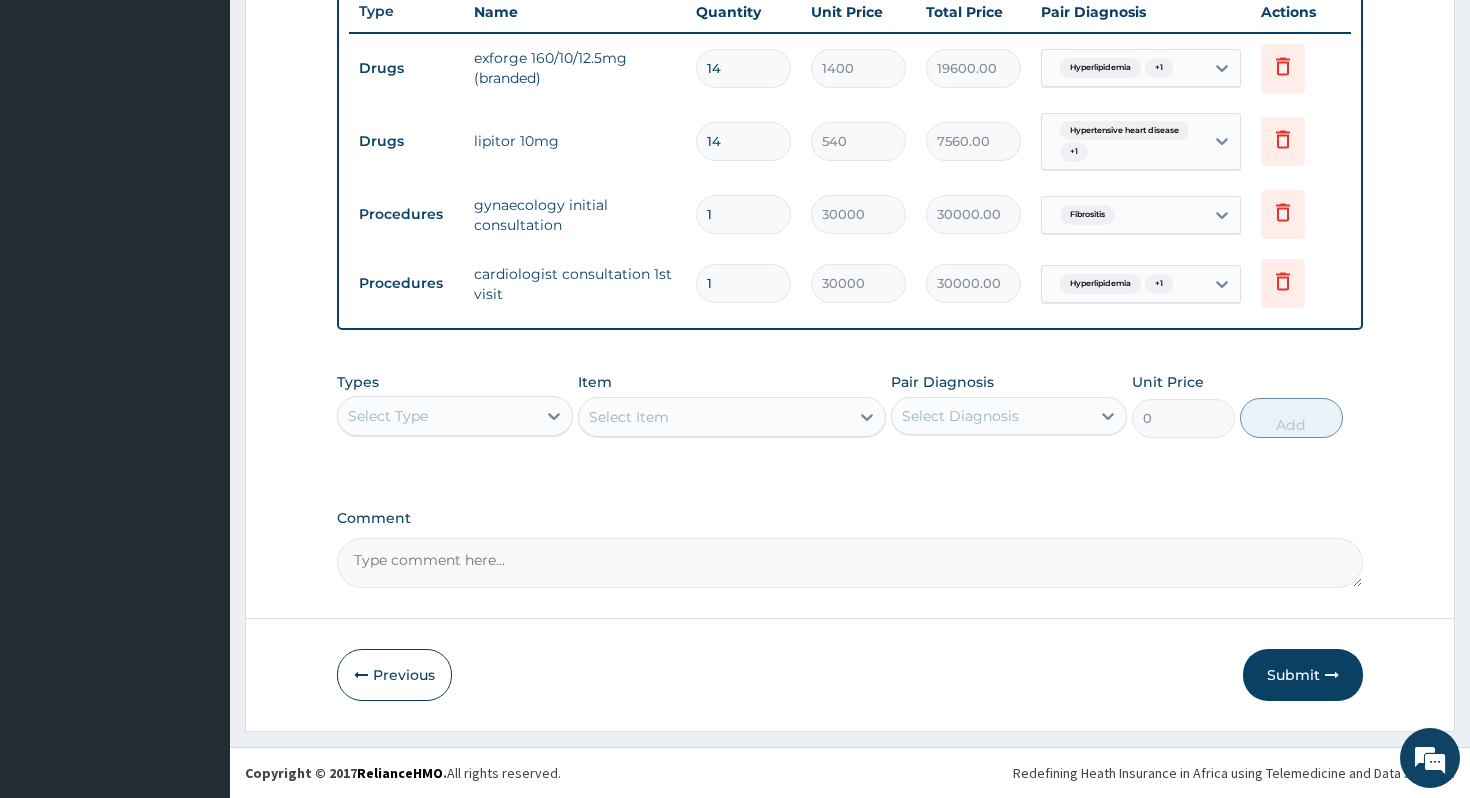 click on "PA Code / Prescription Code PA/680BA2 Encounter Date 05-07-2025 Important Notice Please enter PA codes before entering items that are not attached to a PA code   All diagnoses entered must be linked to a claim item. Diagnosis & Claim Items that are visible but inactive cannot be edited because they were imported from an already approved PA code. Diagnosis Hyperlipidemia confirmed Hypertensive heart disease confirmed Fibrositis confirmed NB: All diagnosis must be linked to a claim item Claim Items Type Name Quantity Unit Price Total Price Pair Diagnosis Actions Drugs exforge 160/10/12.5mg (branded) 14 1400 19600.00 Hyperlipidemia  + 1 Delete Drugs lipitor 10mg 14 540 7560.00 Hypertensive heart disease  + 1 Delete Procedures gynaecology initial consultation 1 30000 30000.00 Fibrositis Delete Procedures cardiologist consultation 1st visit 1 30000 30000.00 Hyperlipidemia  + 1 Delete Types Select Type Item Select Item Pair Diagnosis Select Diagnosis Unit Price 0 Add Comment" at bounding box center (850, 7) 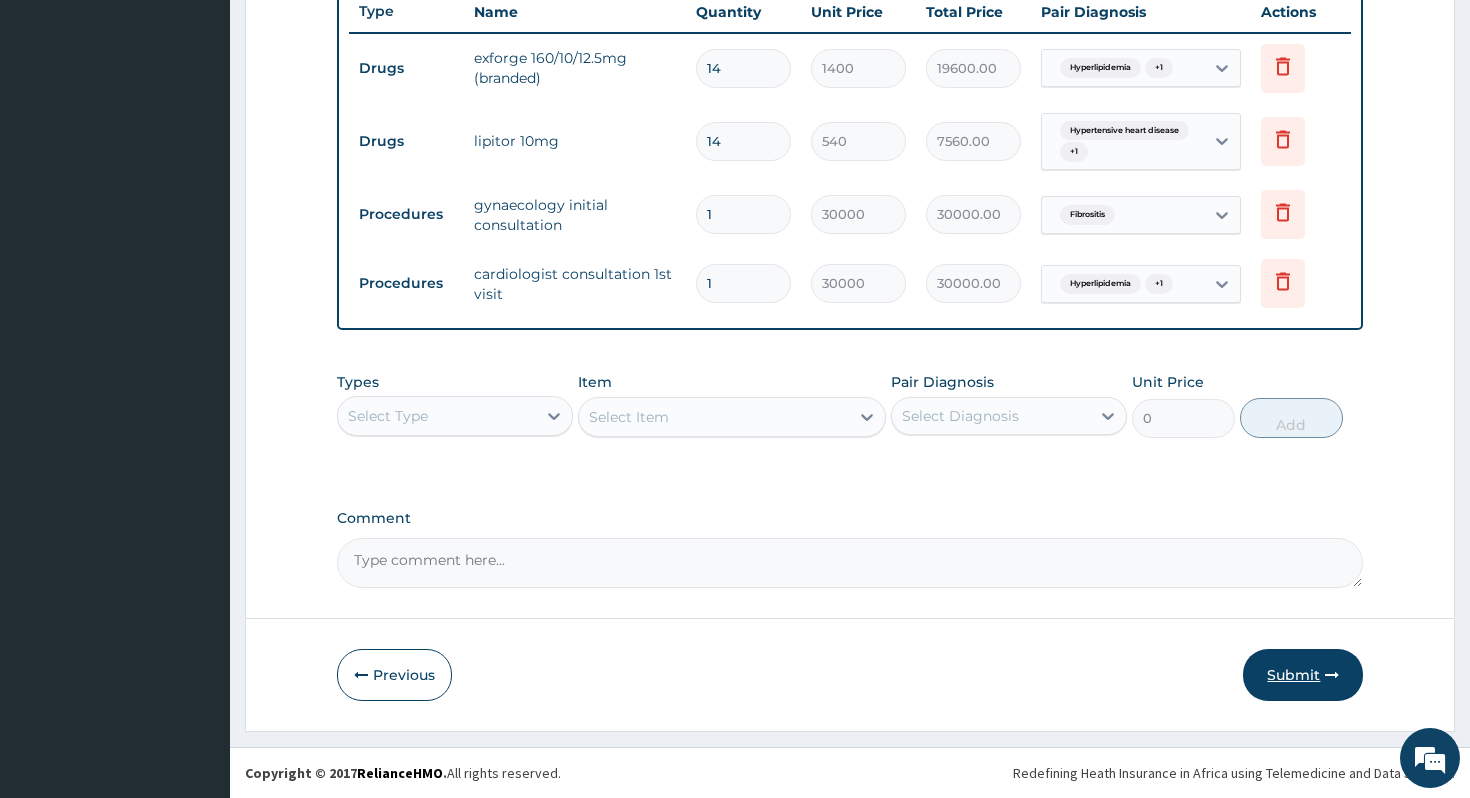 click on "Submit" at bounding box center [1303, 675] 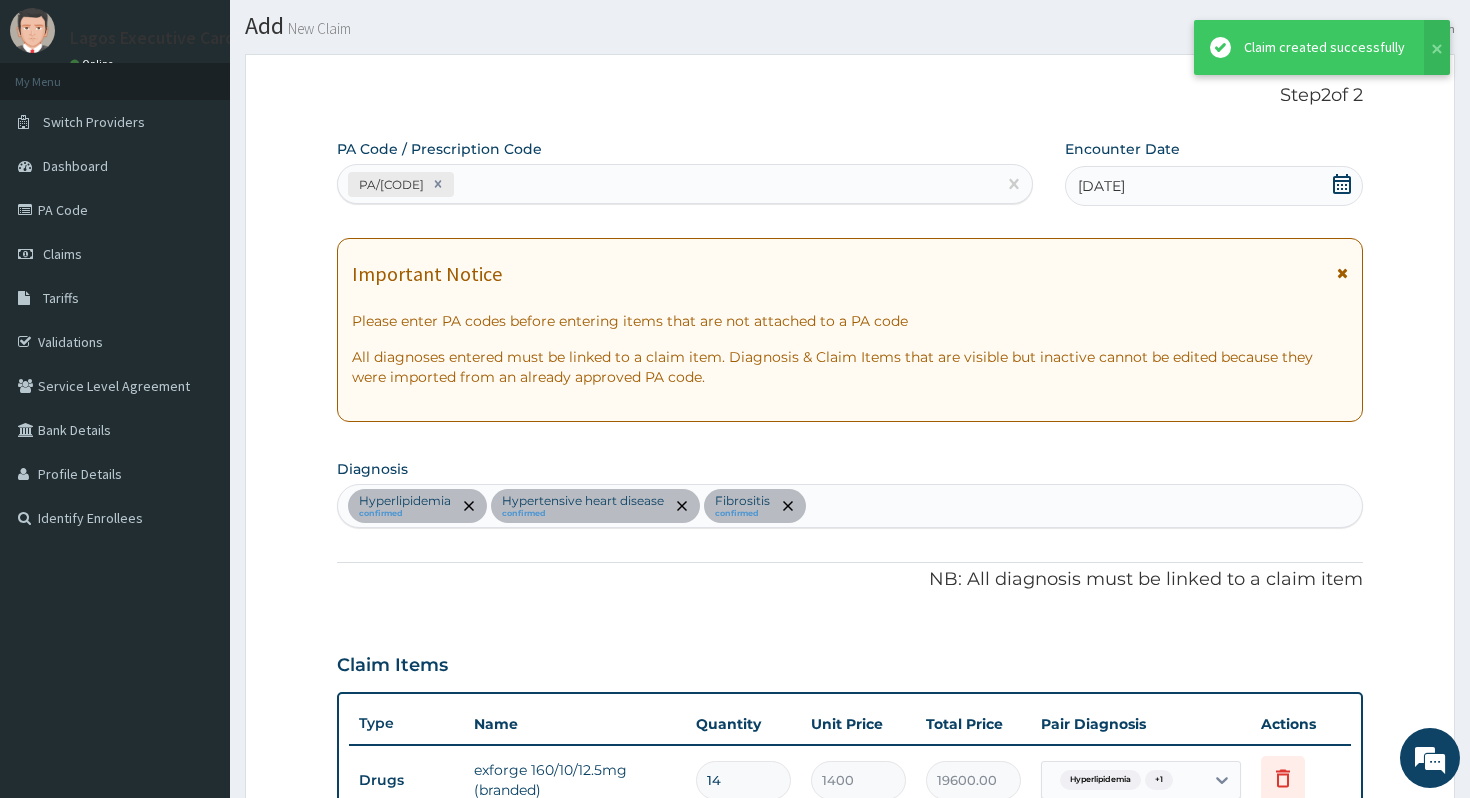 scroll, scrollTop: 764, scrollLeft: 0, axis: vertical 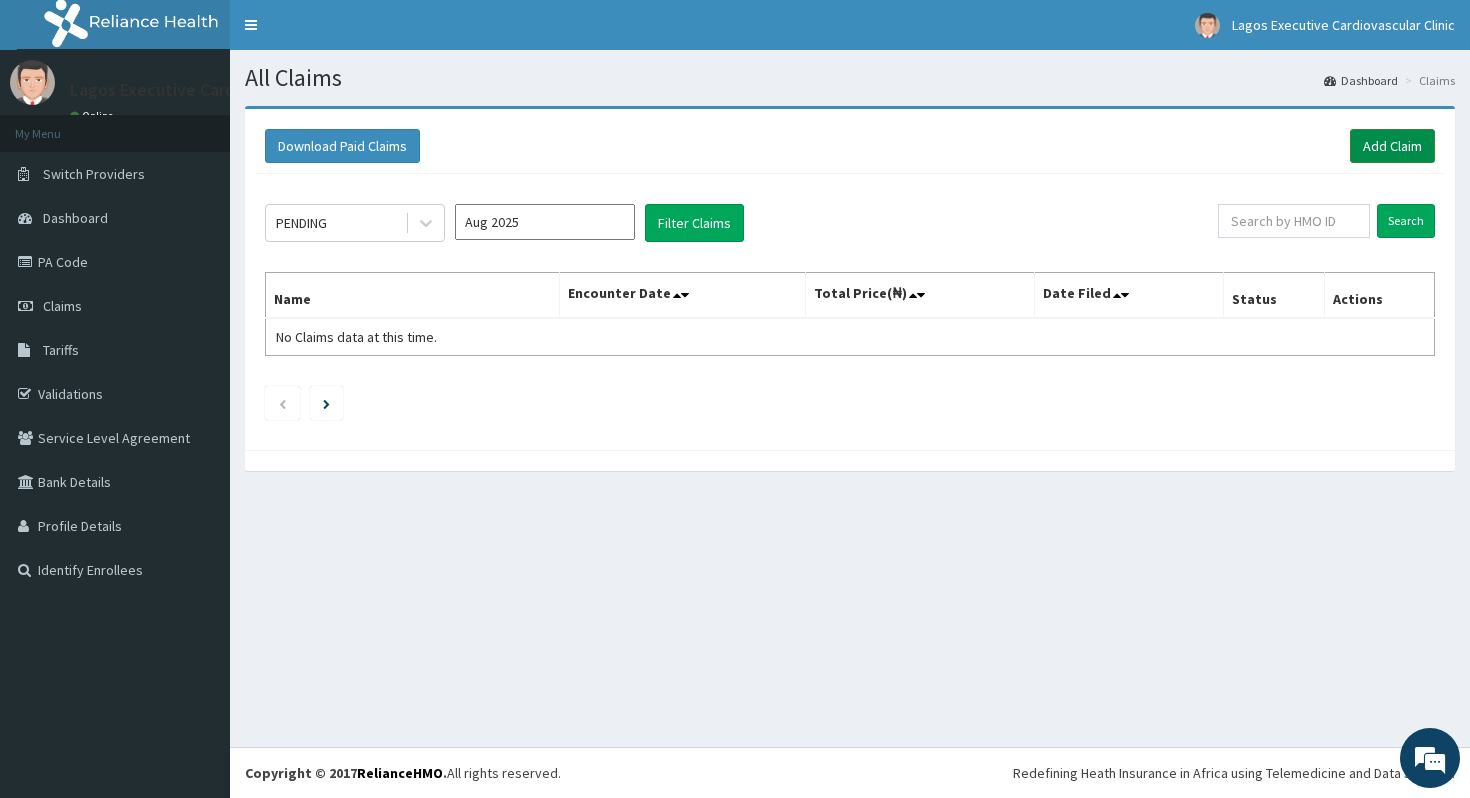 click on "Add Claim" at bounding box center (1392, 146) 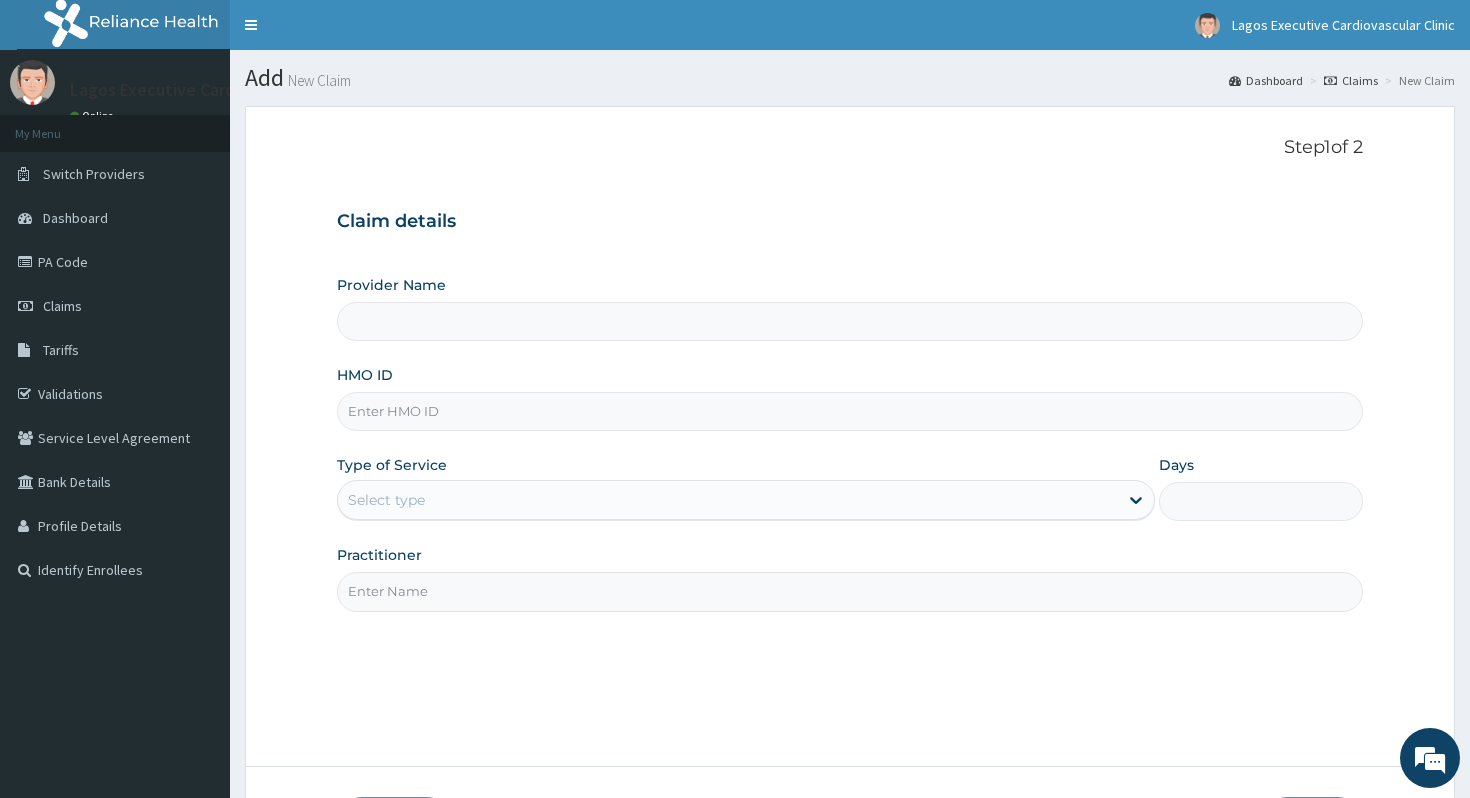 type on "Lagos executive cardiovascular clinic (LECC)" 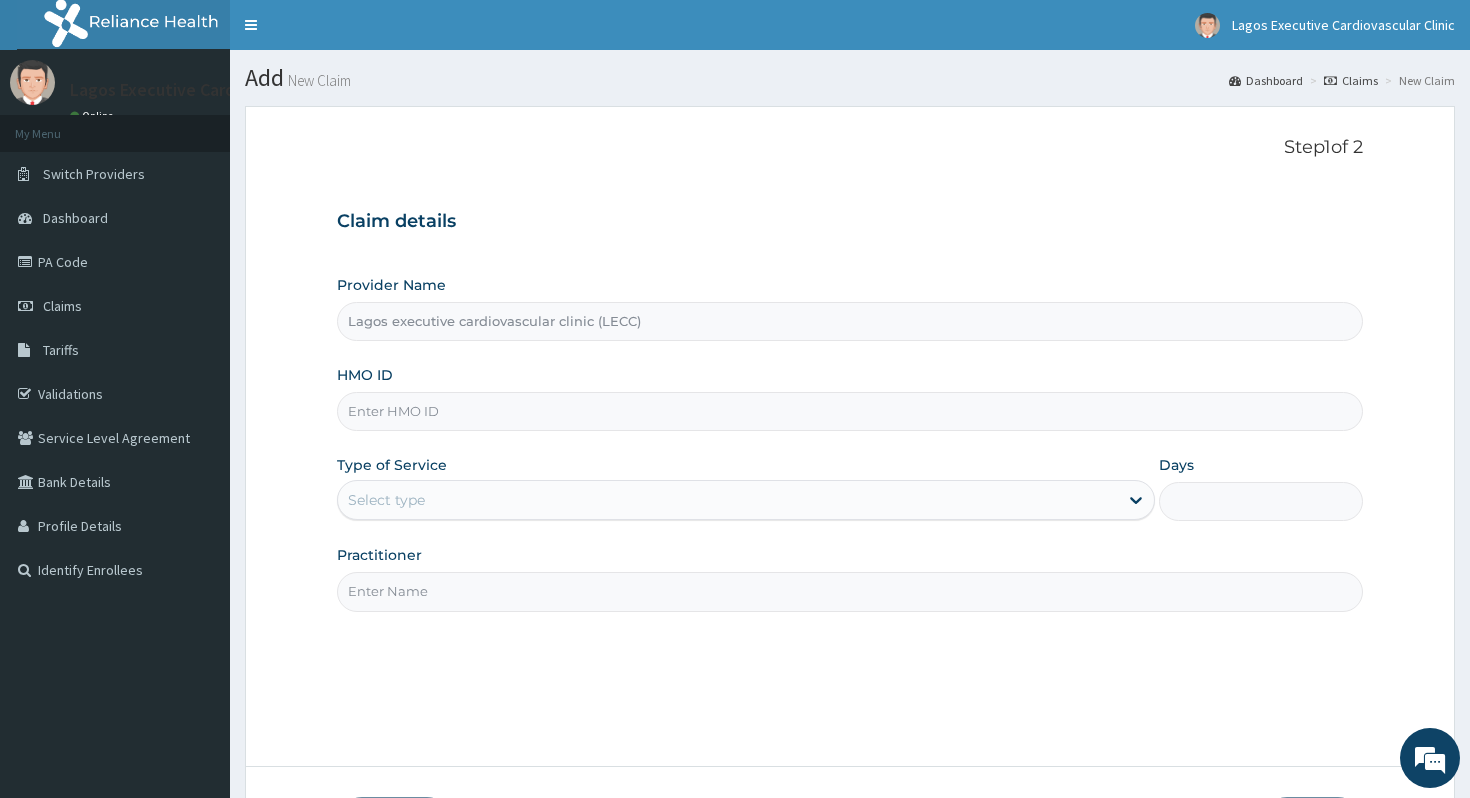 scroll, scrollTop: 0, scrollLeft: 0, axis: both 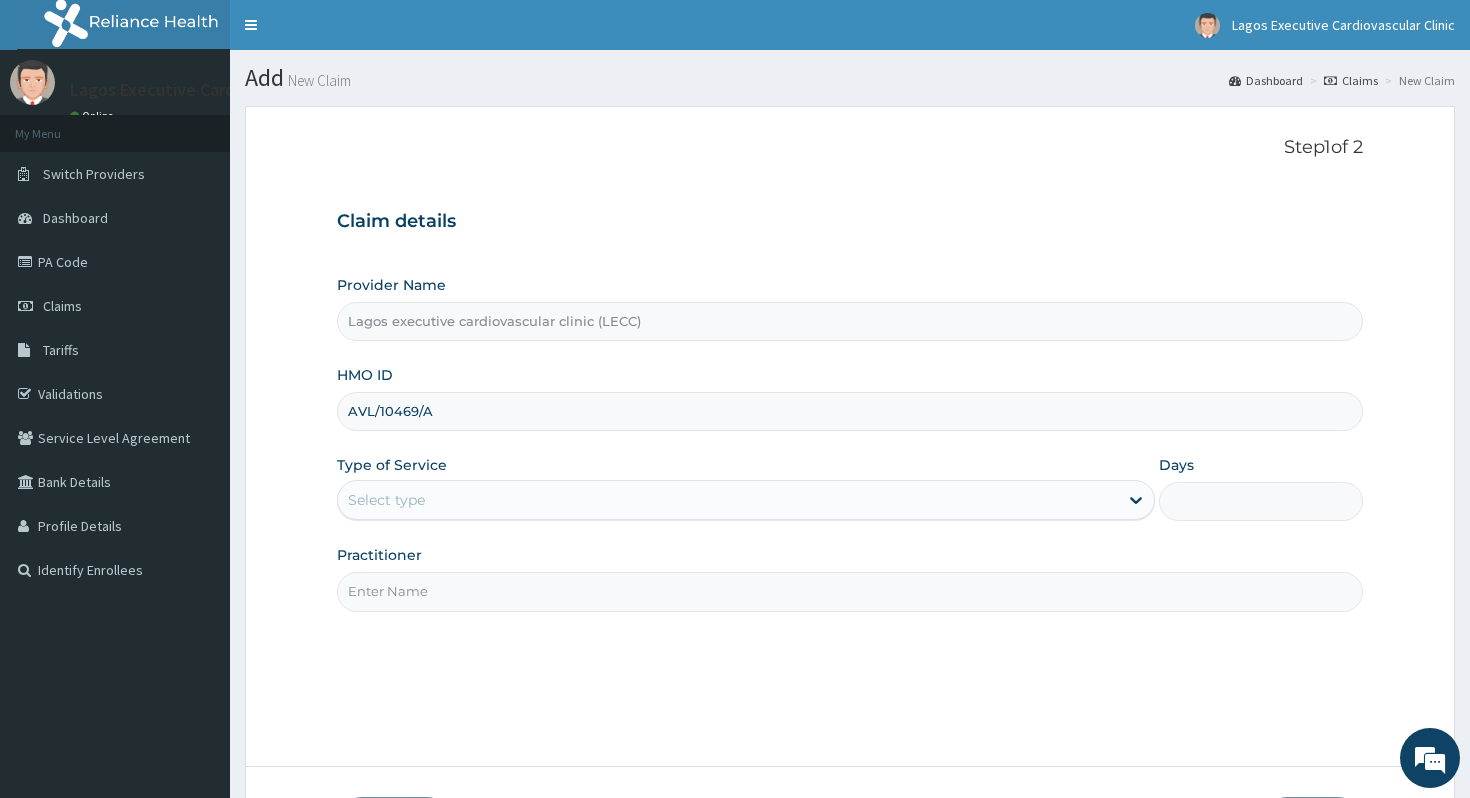 type on "AVL/10469/A" 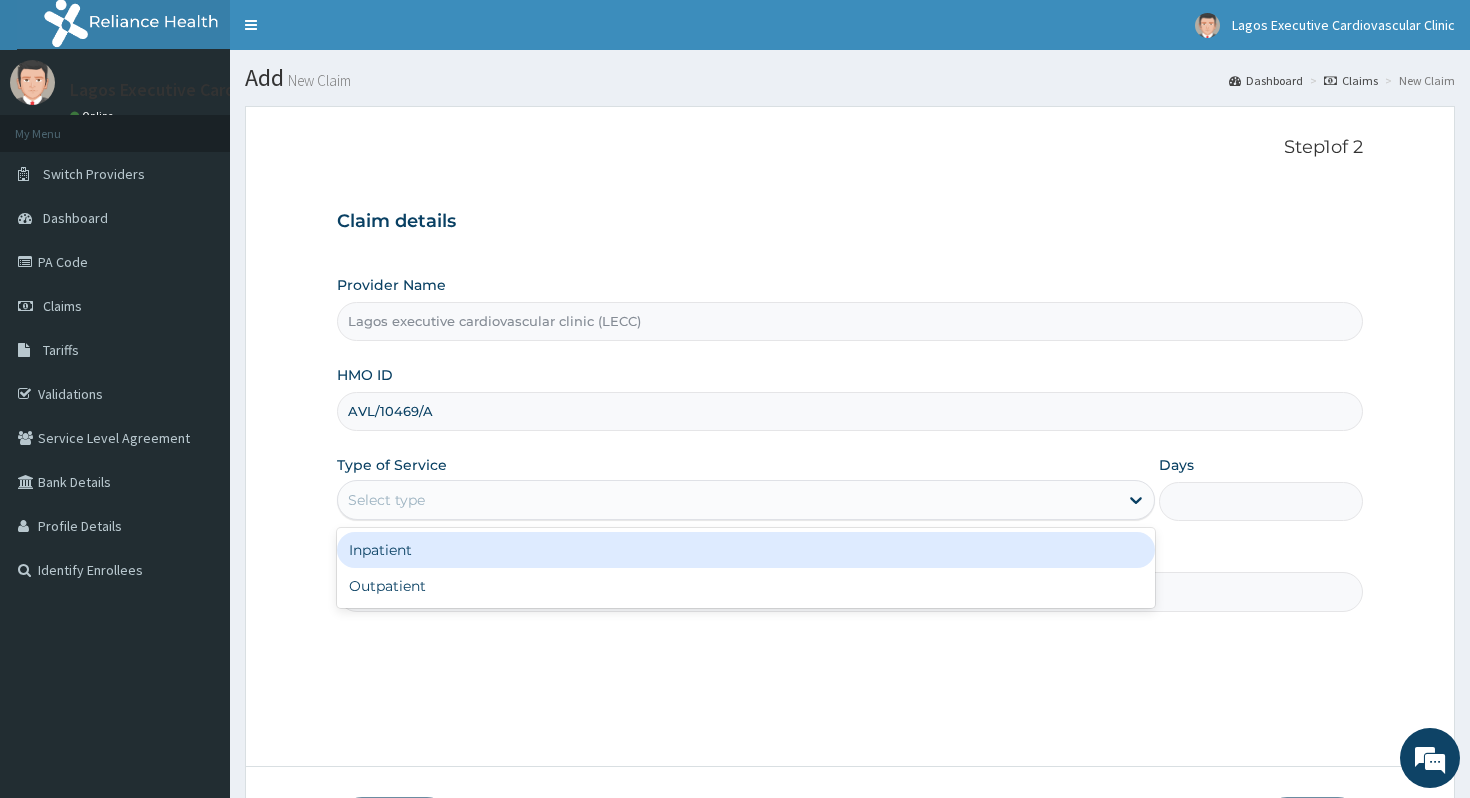click on "Select type" at bounding box center (728, 500) 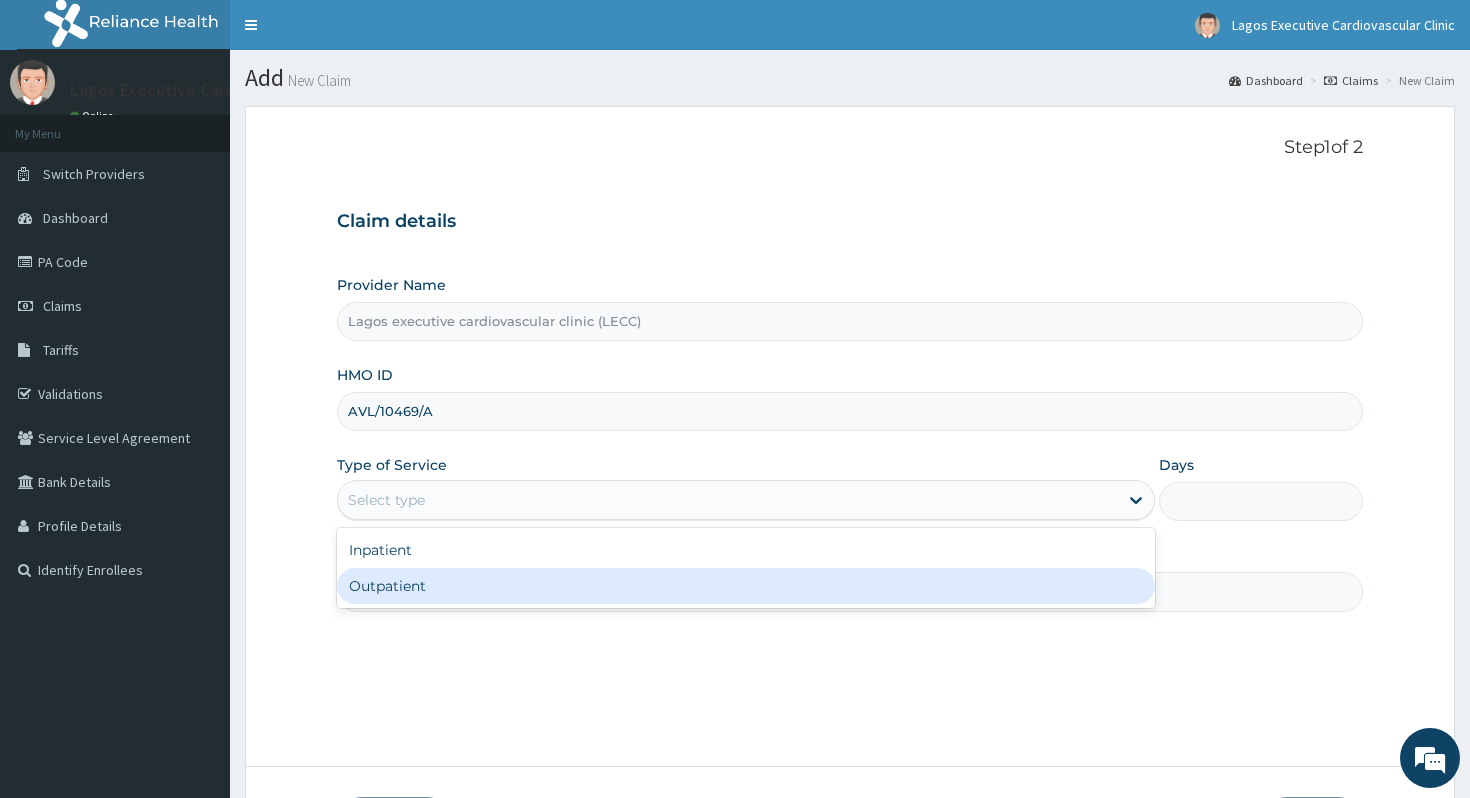 click on "Outpatient" at bounding box center [746, 586] 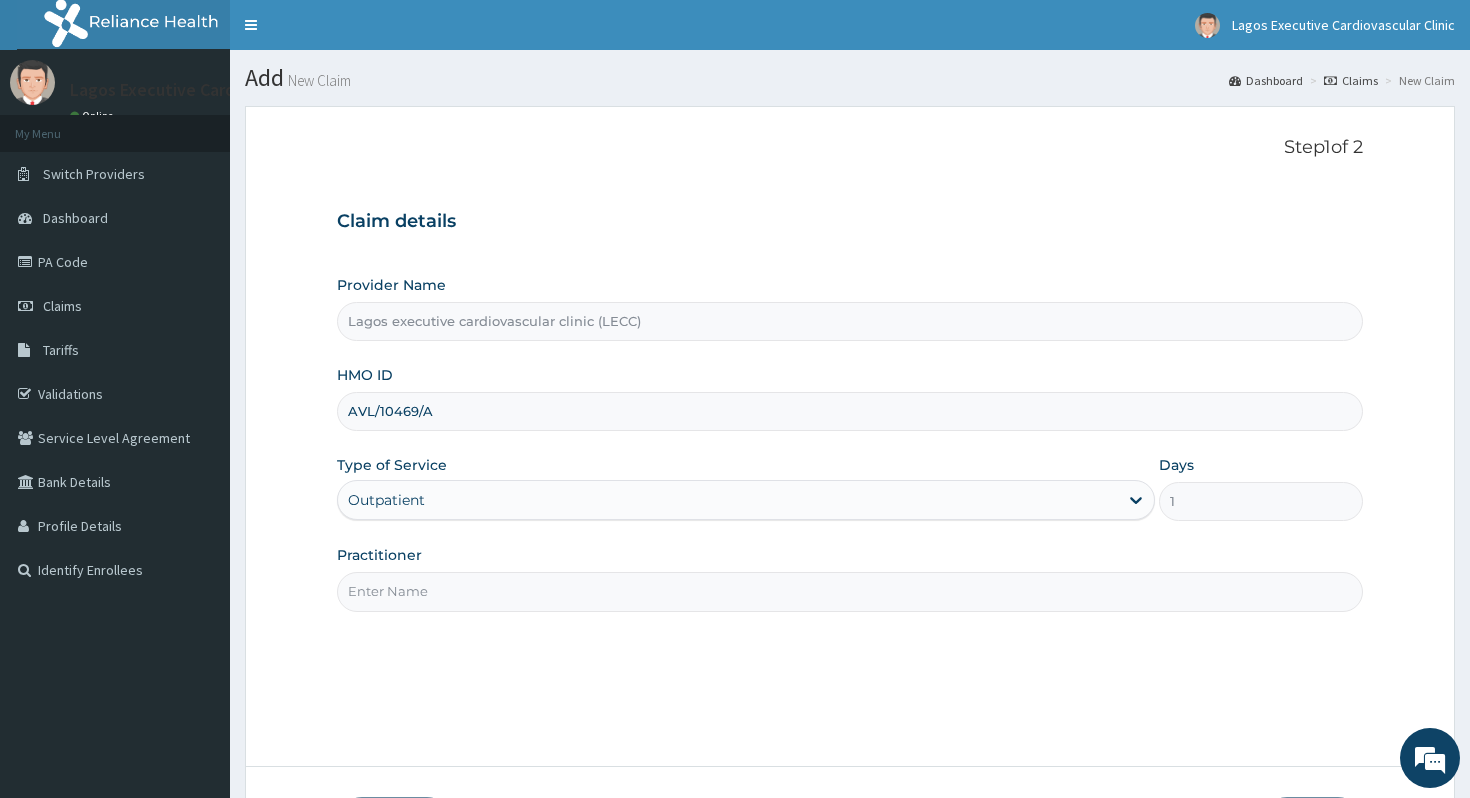 click on "Practitioner" at bounding box center (850, 591) 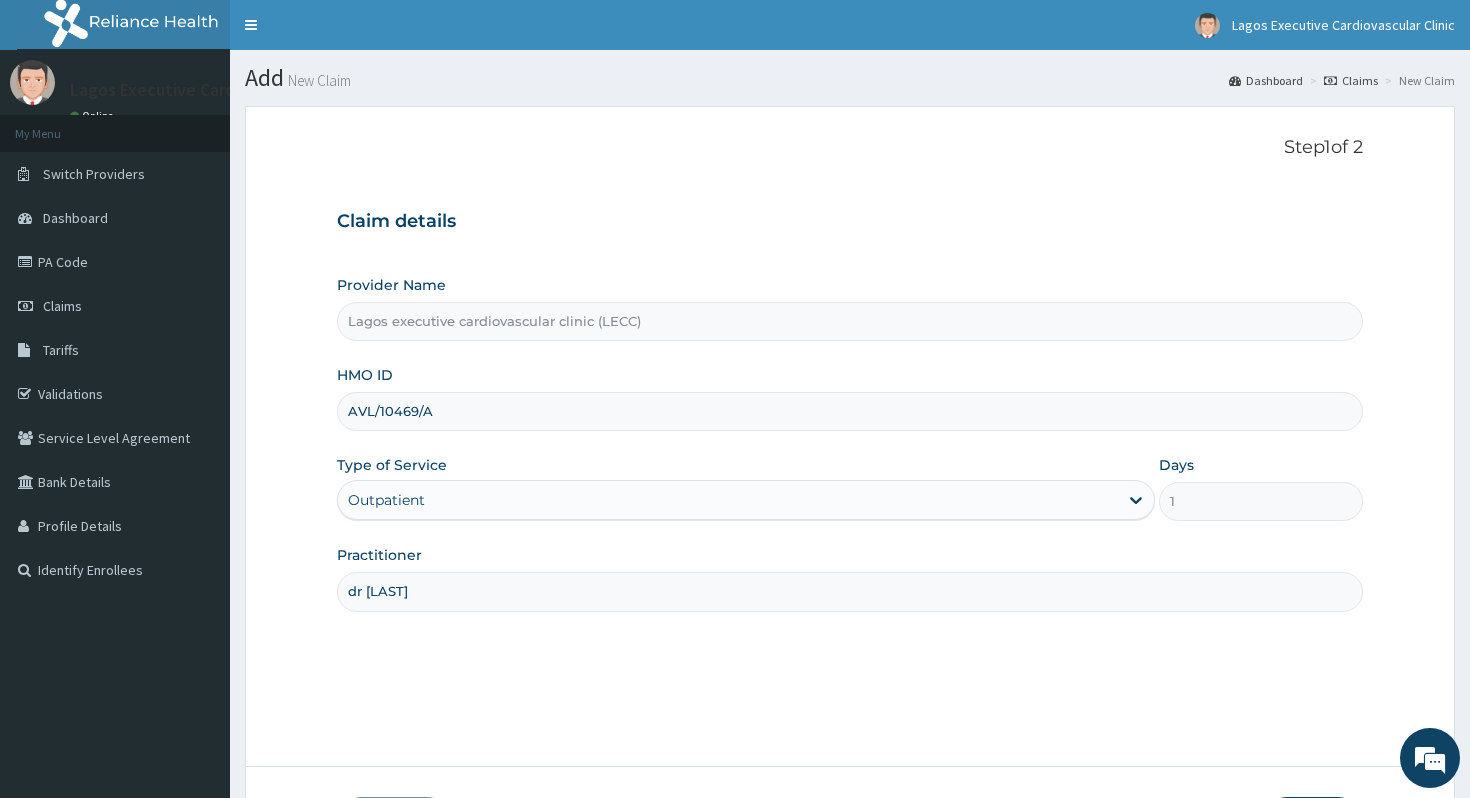 scroll, scrollTop: 148, scrollLeft: 0, axis: vertical 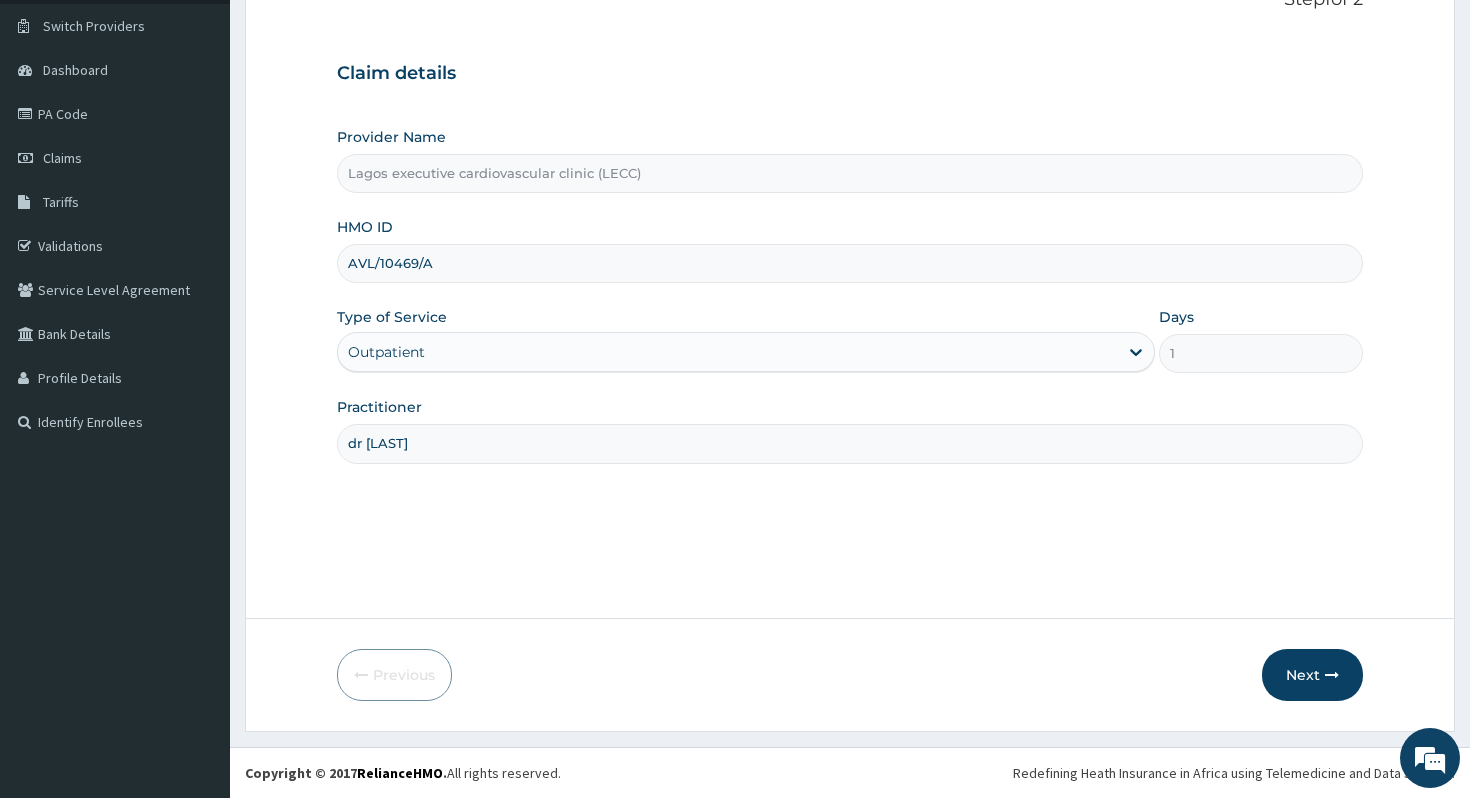drag, startPoint x: 449, startPoint y: 449, endPoint x: 252, endPoint y: 443, distance: 197.09135 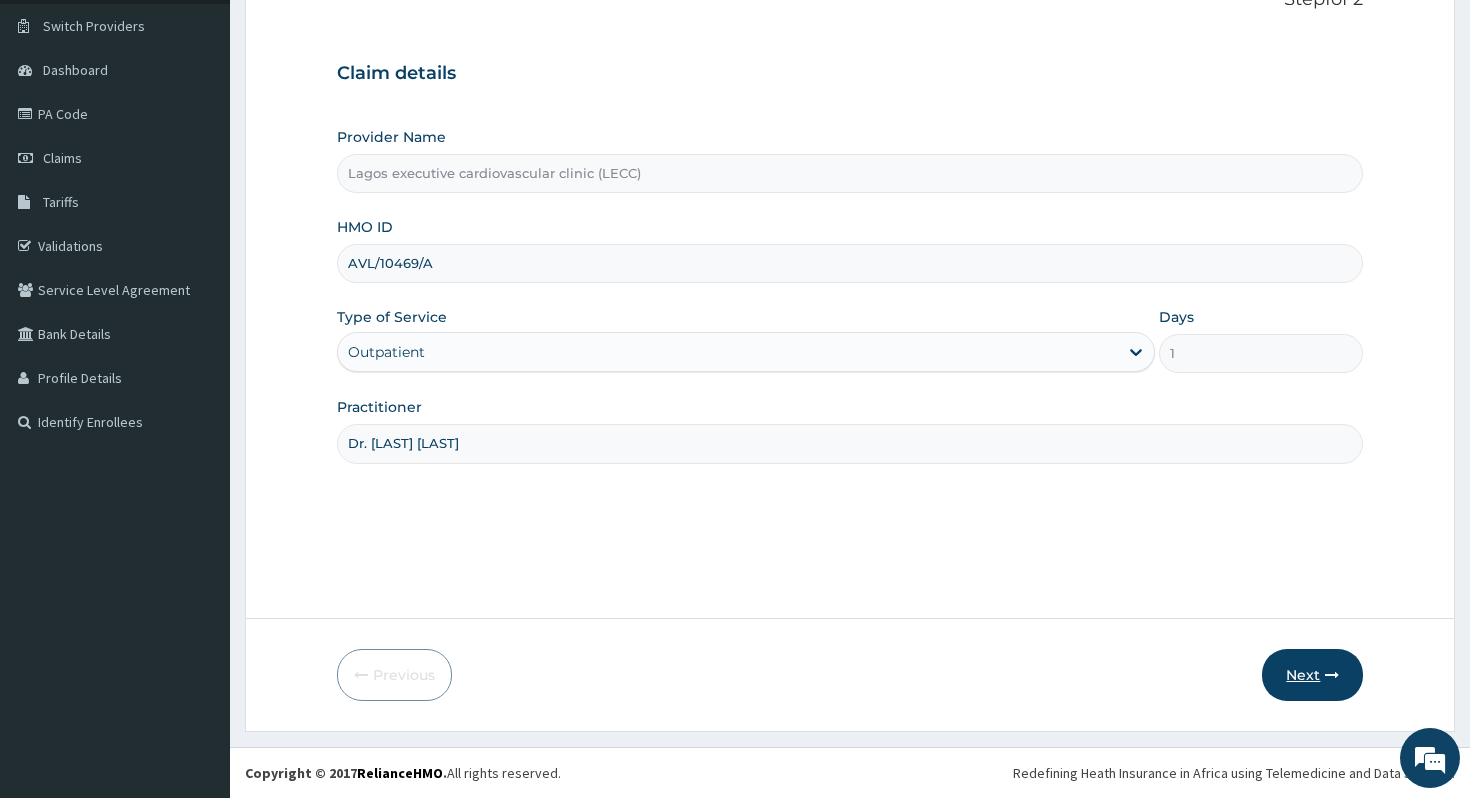 type on "Dr. Ikem Udu" 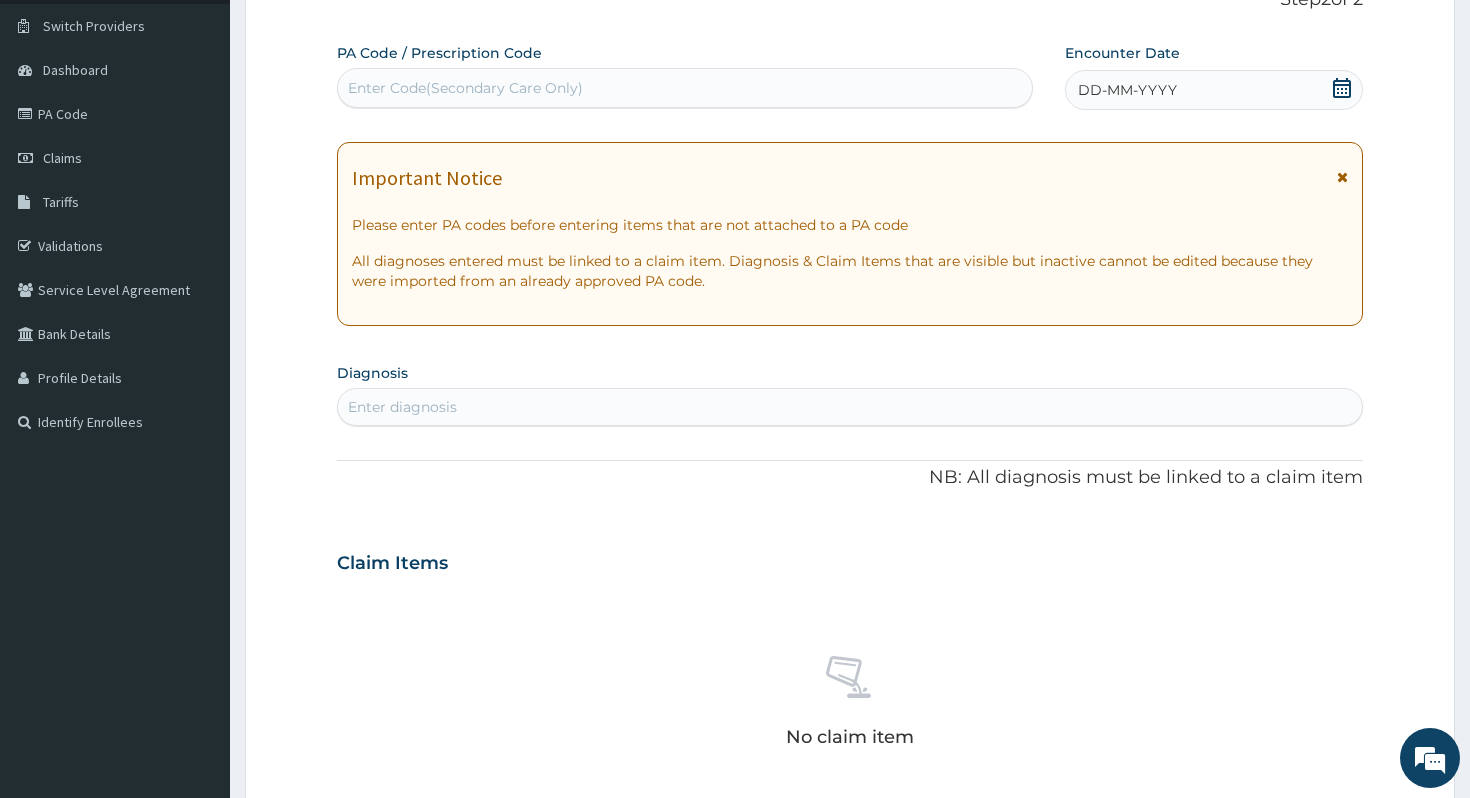 click on "Enter Code(Secondary Care Only)" at bounding box center [465, 88] 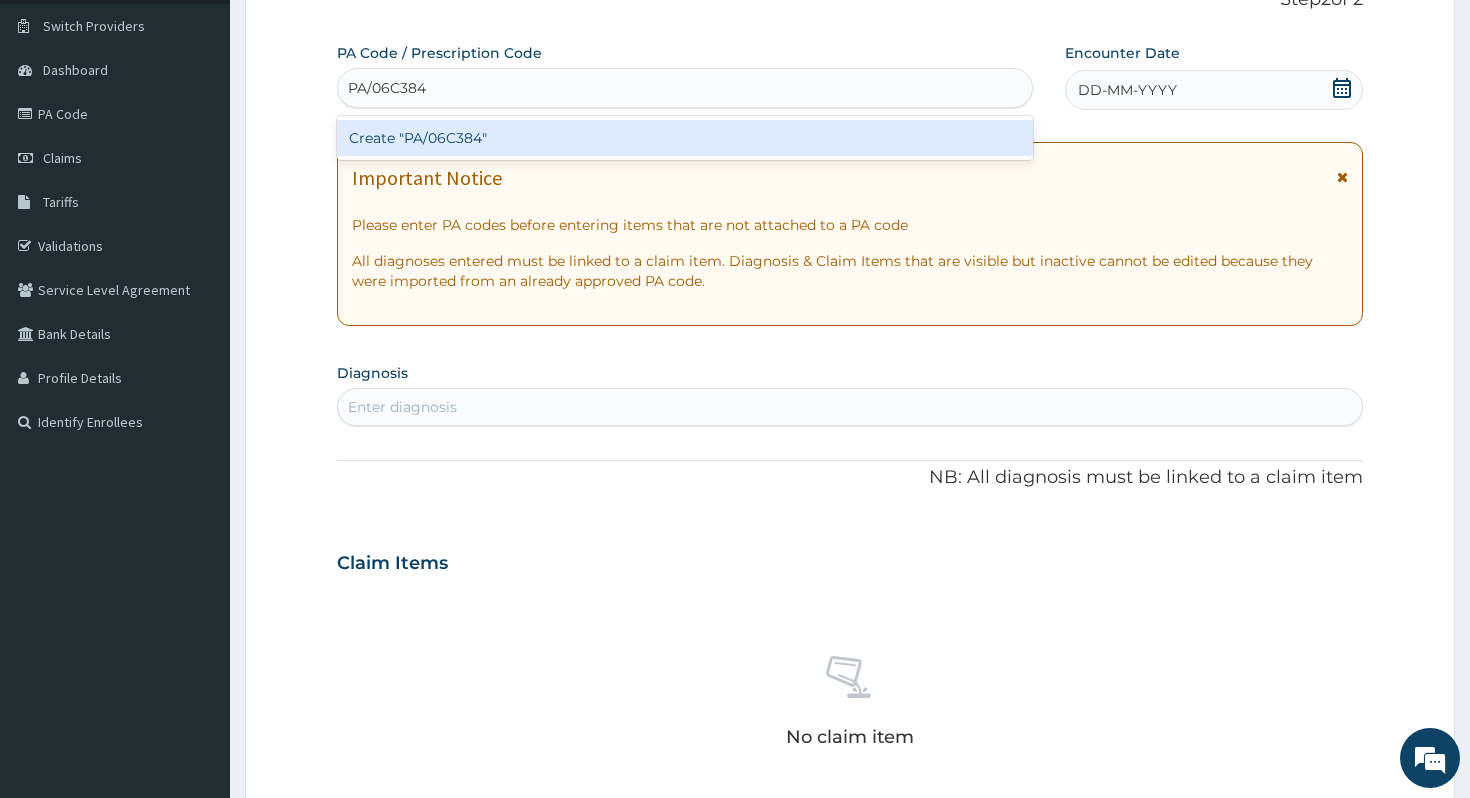 click on "Create "PA/06C384"" at bounding box center (685, 138) 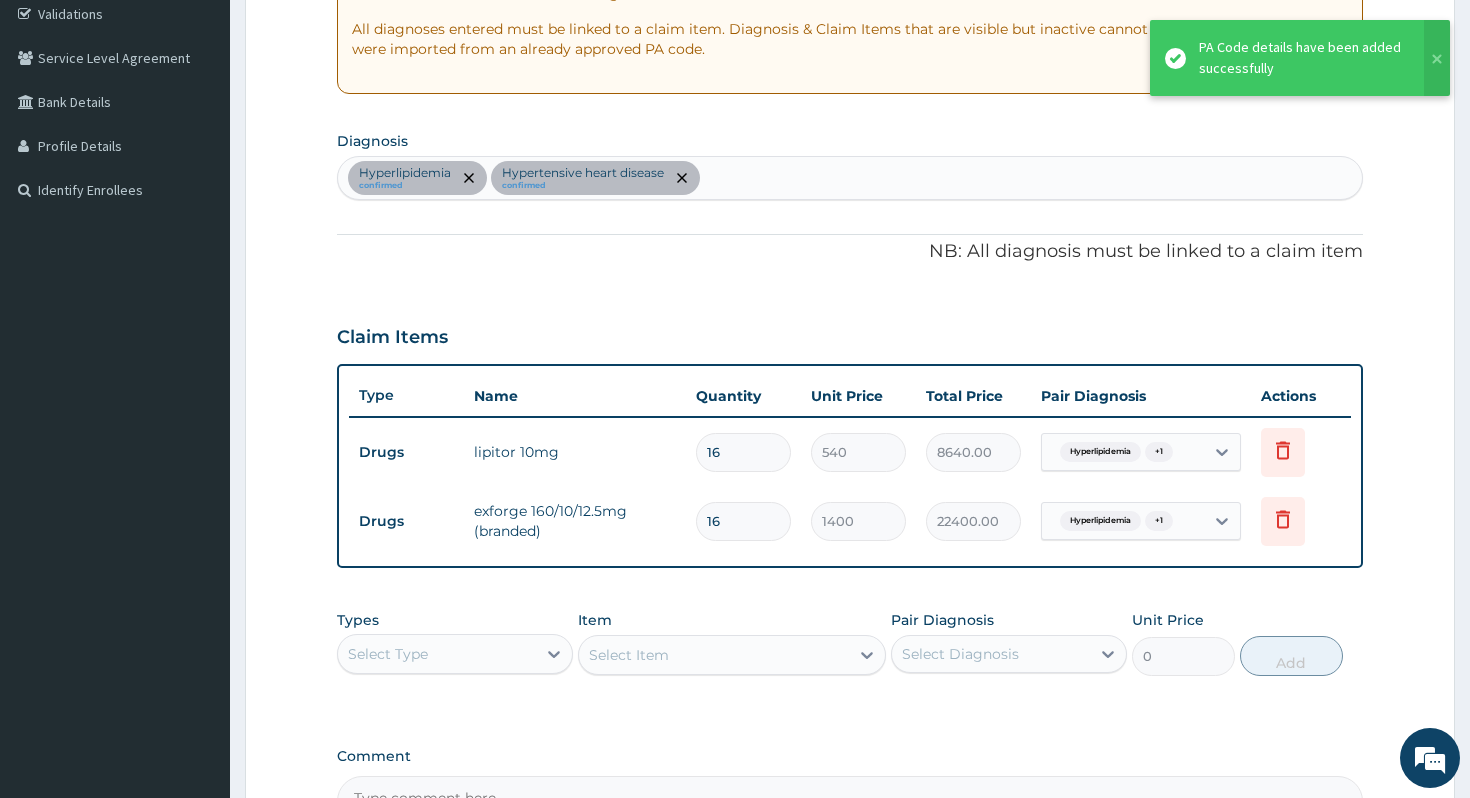 scroll, scrollTop: 422, scrollLeft: 0, axis: vertical 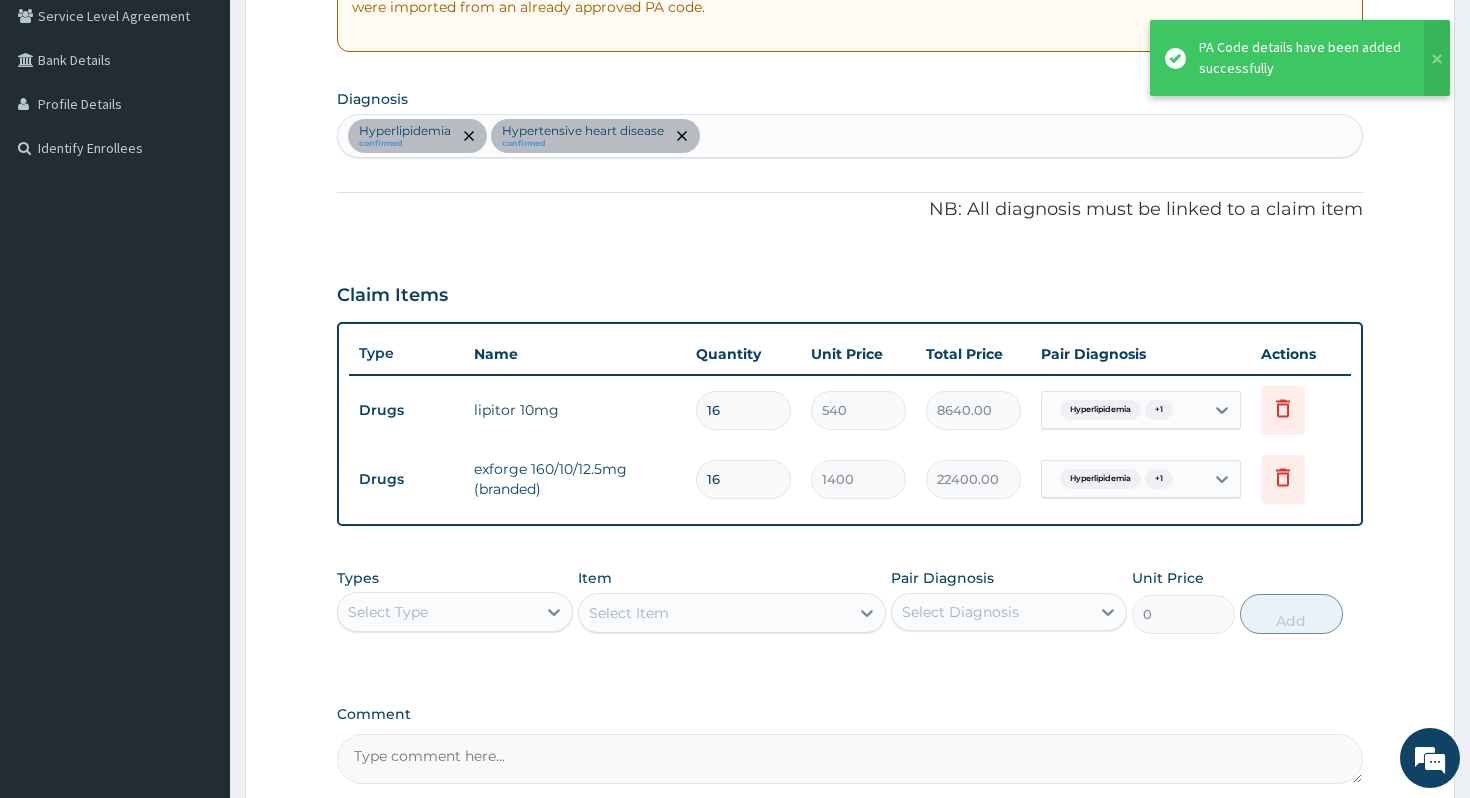 click on "Select Type" at bounding box center [437, 612] 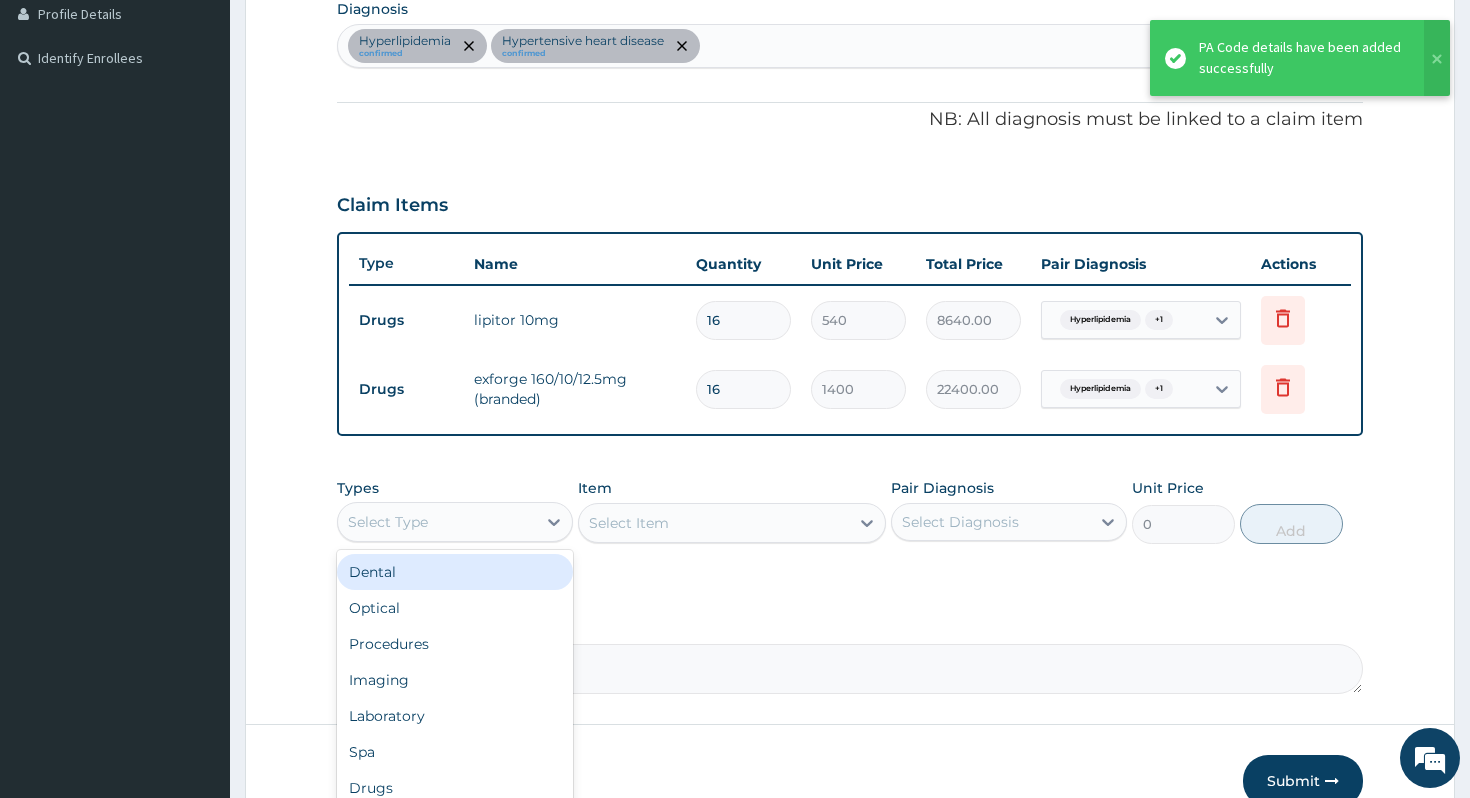 scroll, scrollTop: 618, scrollLeft: 0, axis: vertical 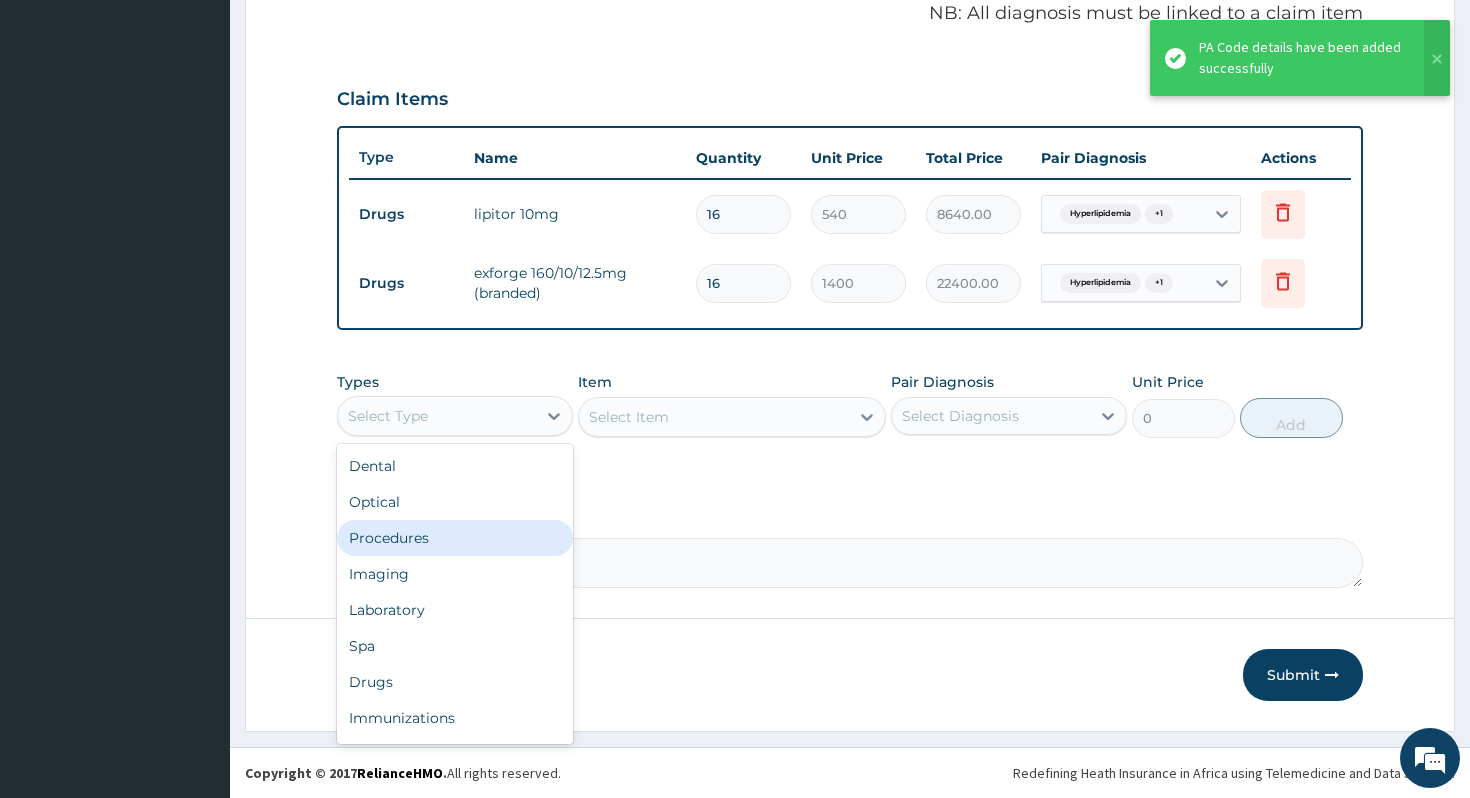 click on "Procedures" at bounding box center [455, 538] 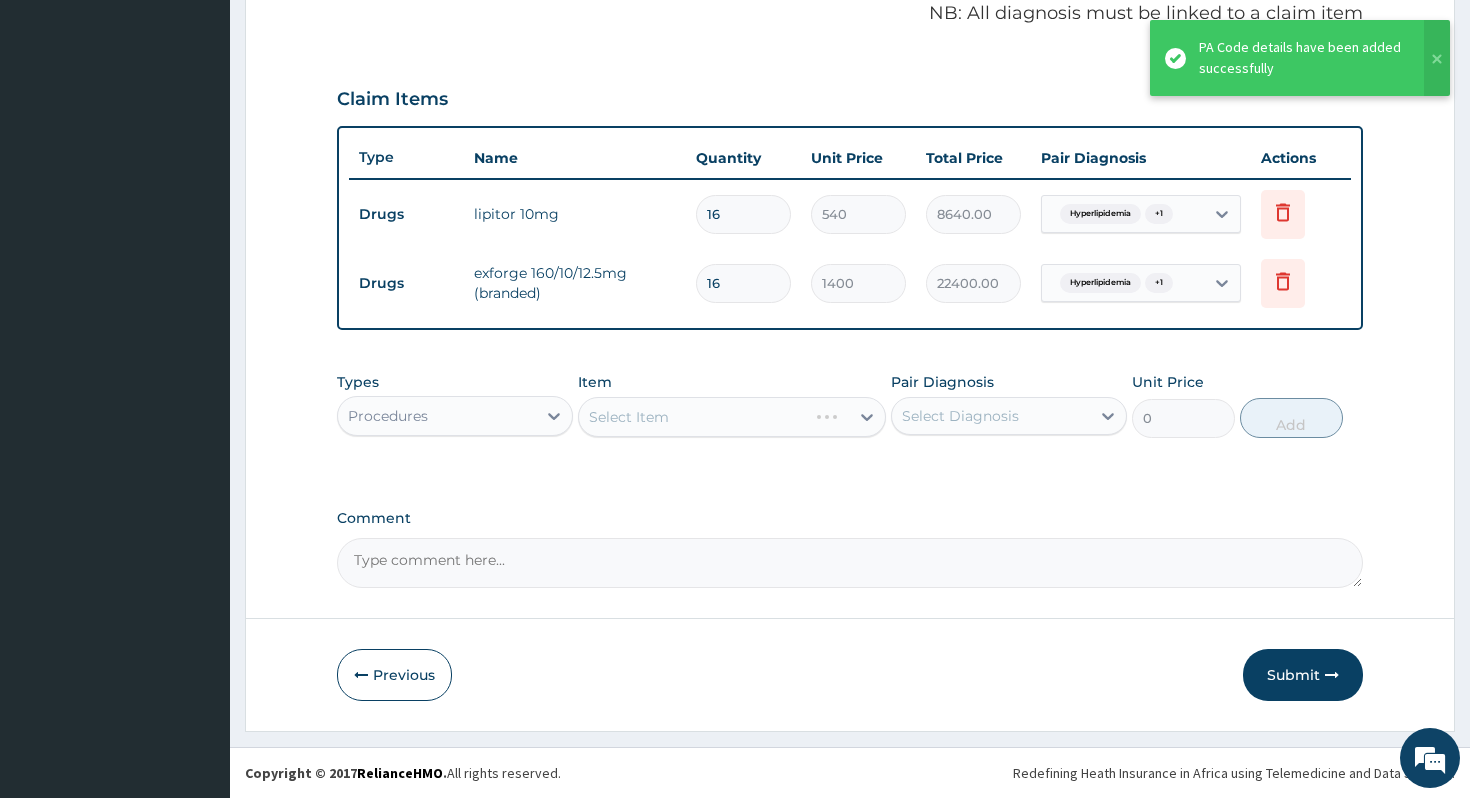 click on "Select Item" at bounding box center (732, 417) 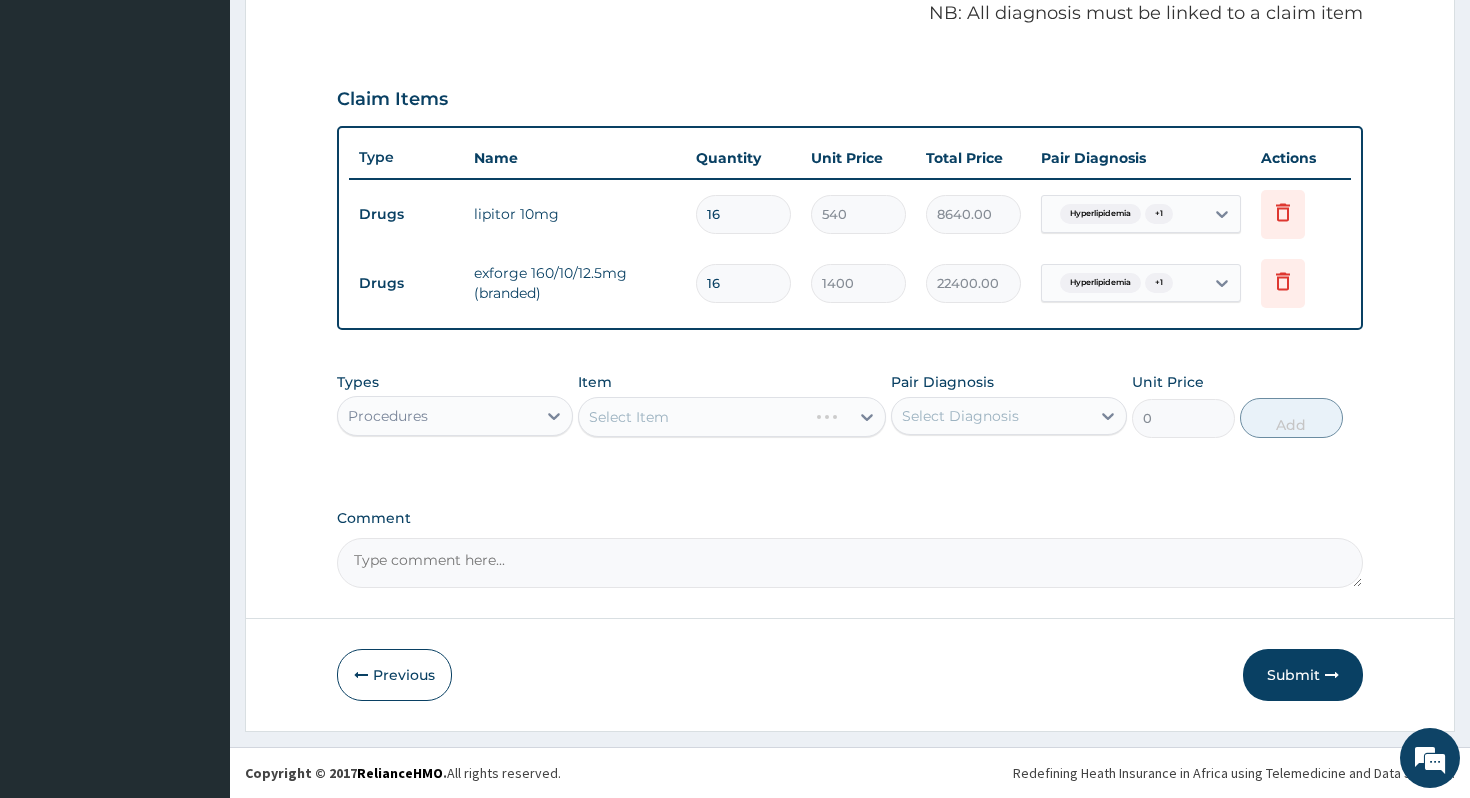 click on "Select Item" at bounding box center [732, 417] 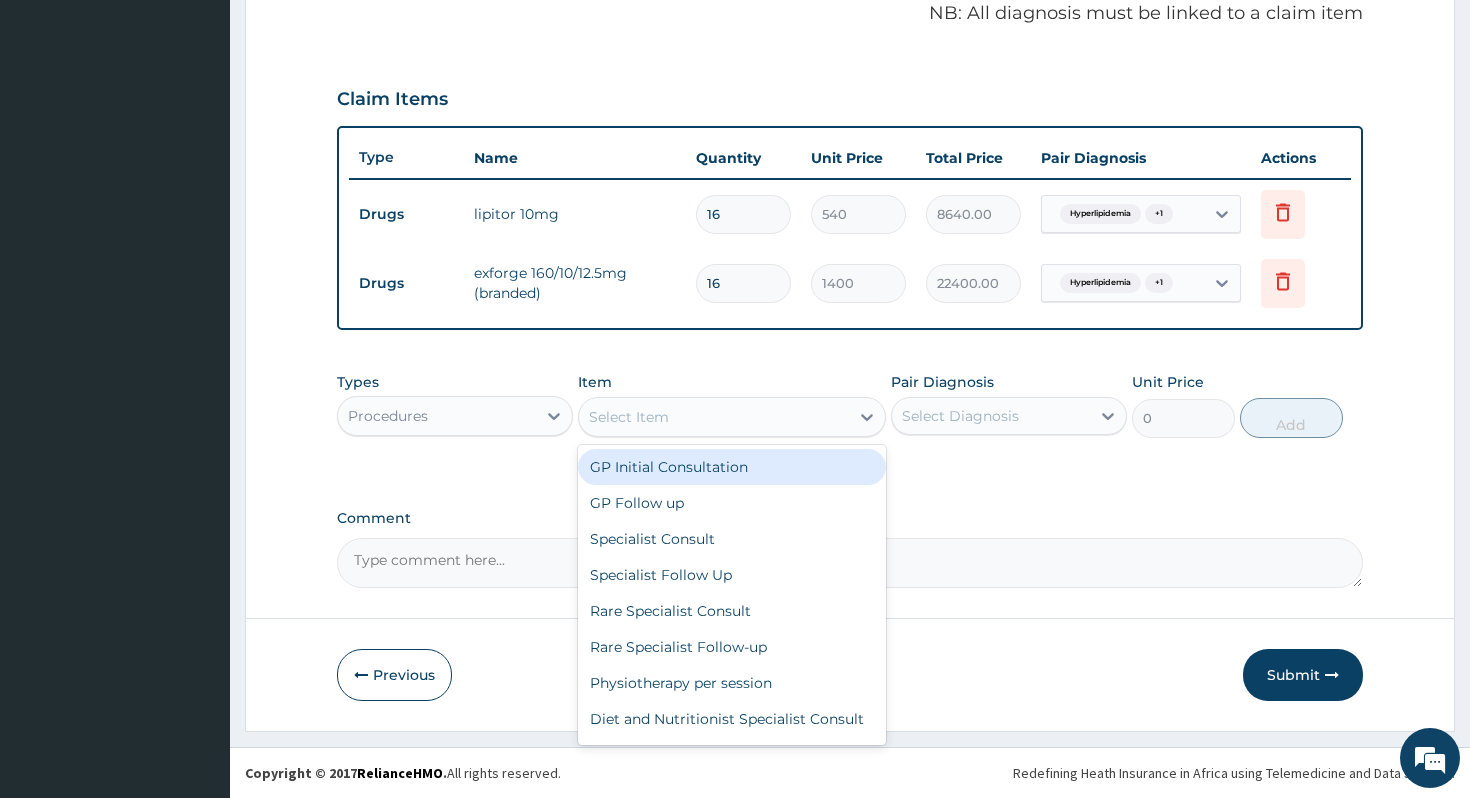 click on "Select Item" at bounding box center (629, 417) 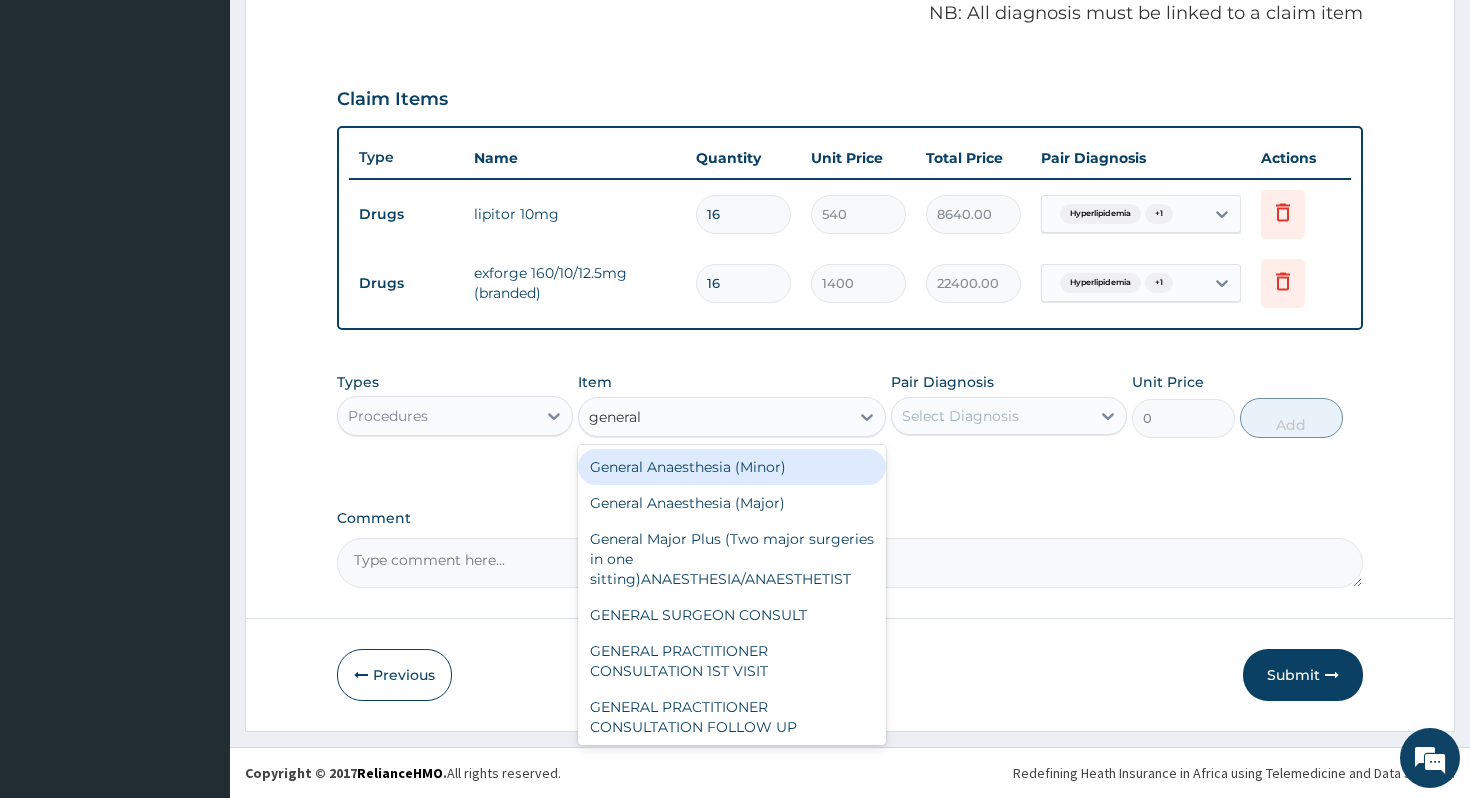 type on "general p" 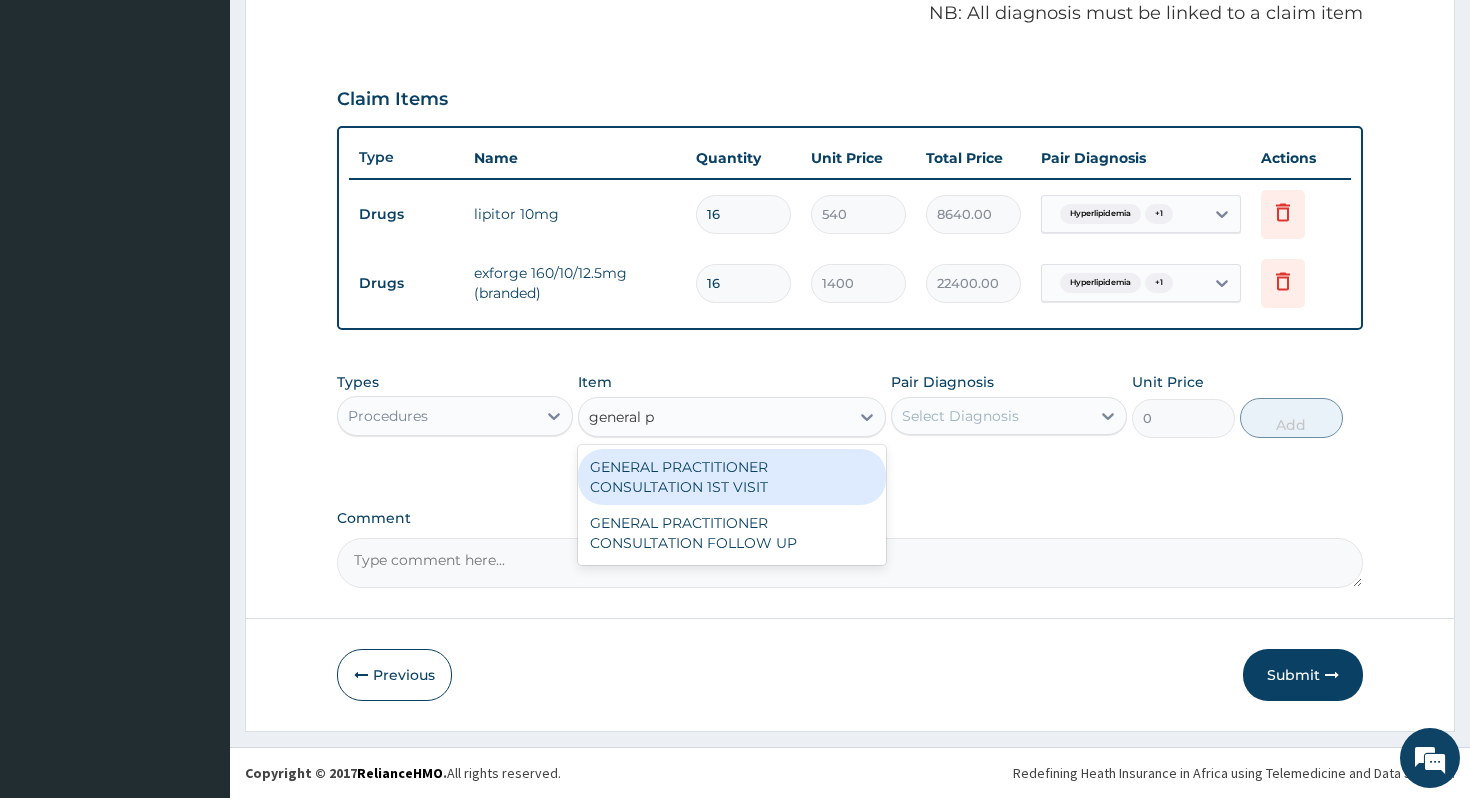 click on "GENERAL PRACTITIONER CONSULTATION 1ST VISIT" at bounding box center [732, 477] 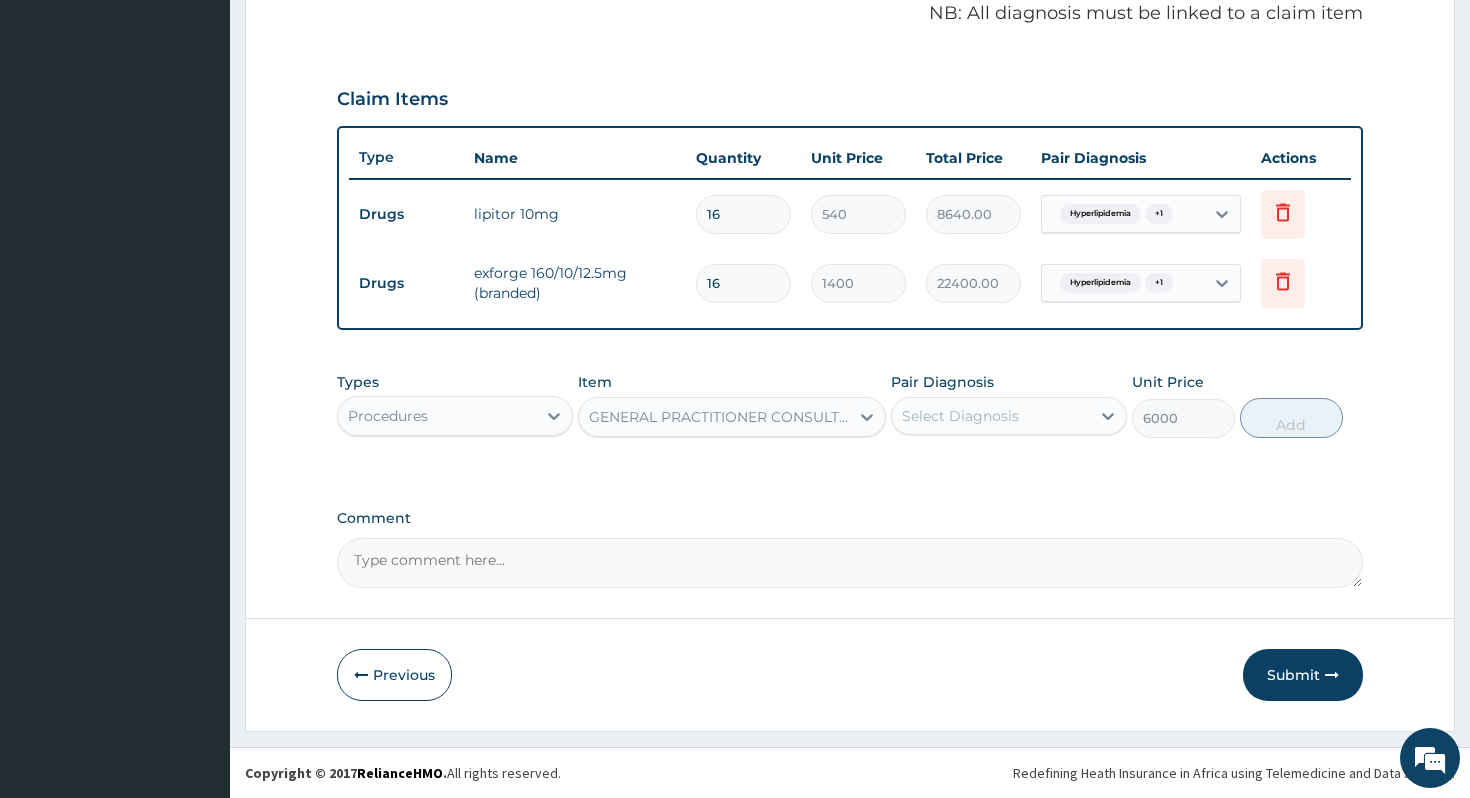 click on "Select Diagnosis" at bounding box center [991, 416] 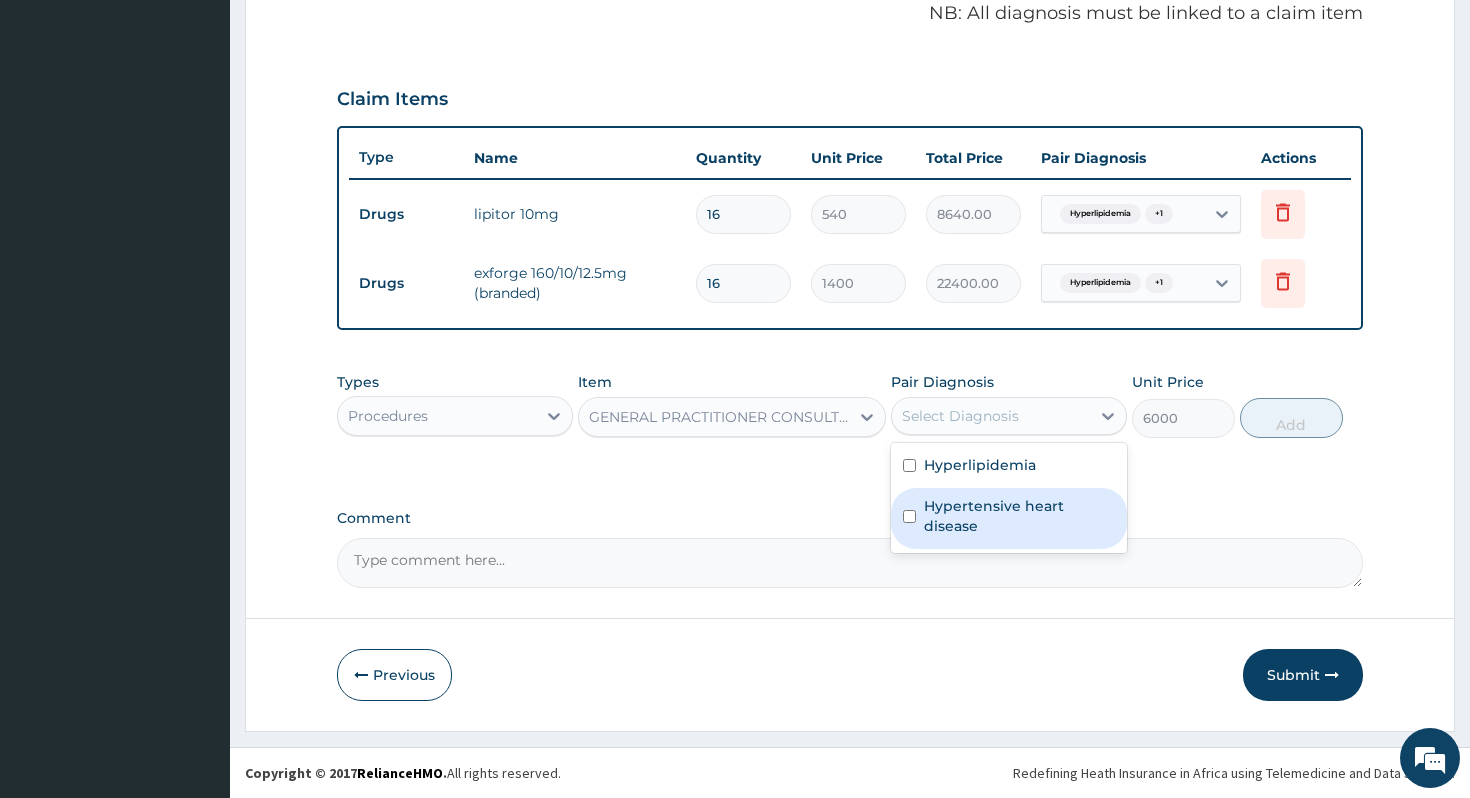 click on "Hypertensive heart disease" at bounding box center (1019, 516) 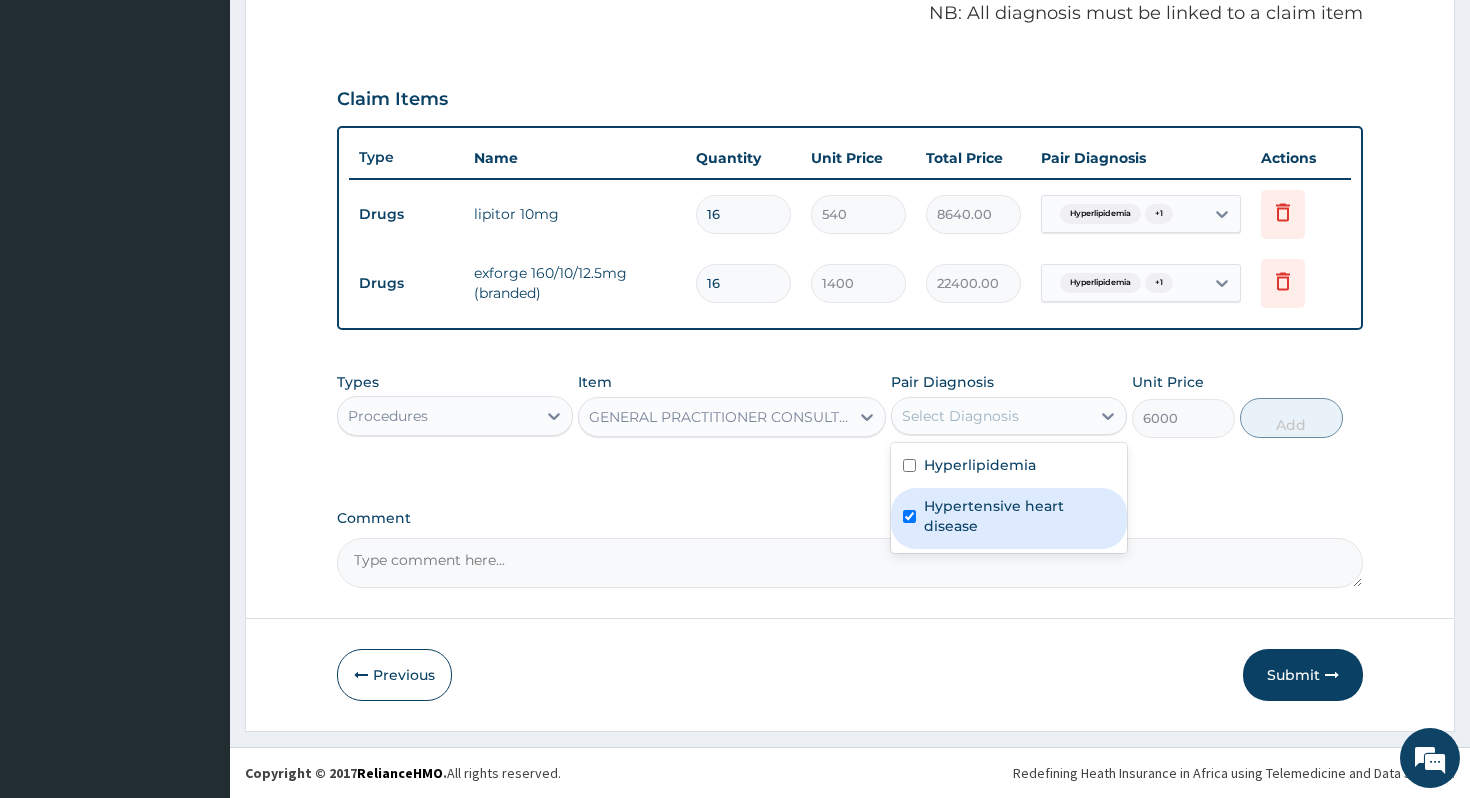 checkbox on "true" 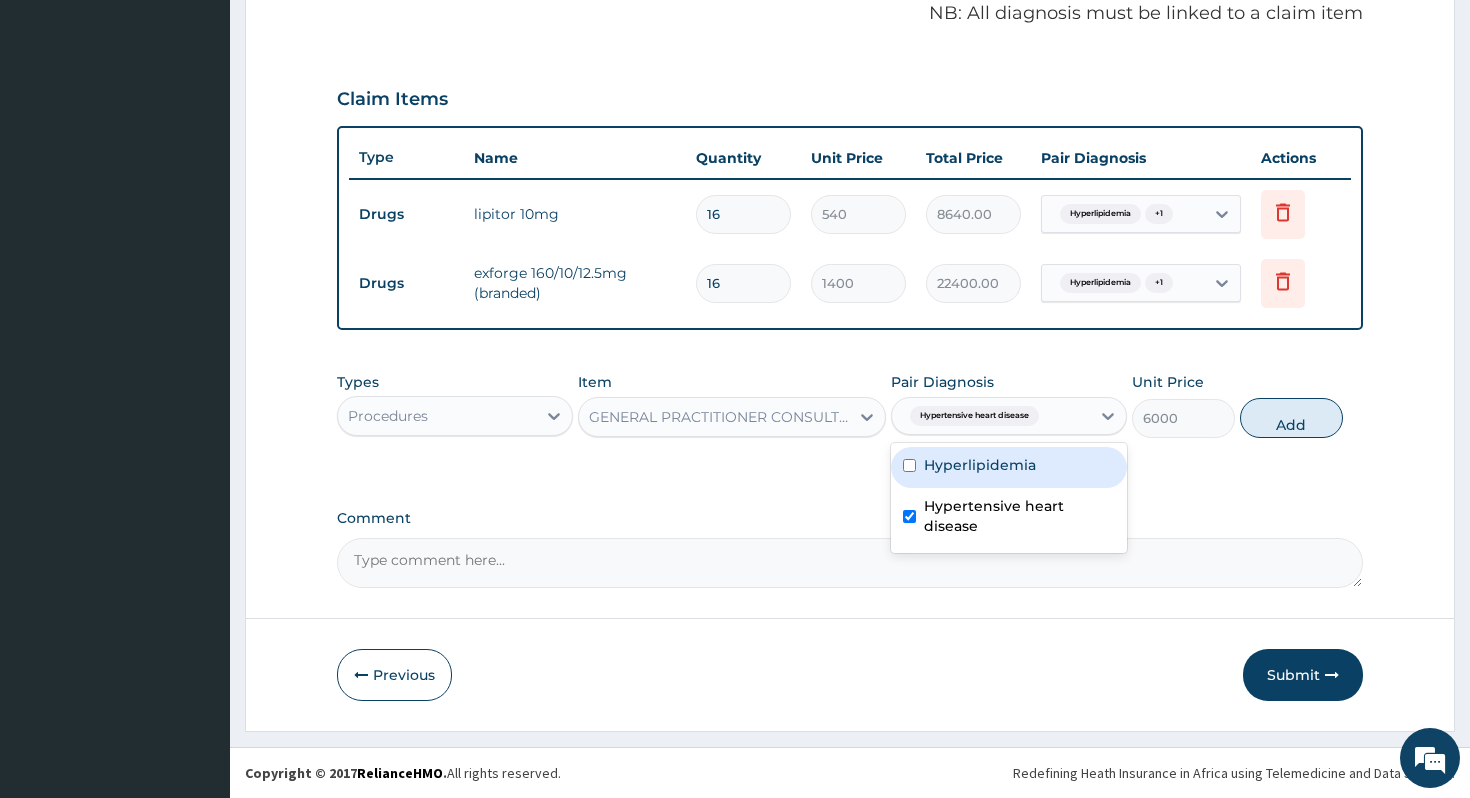 click on "Hypertensive heart disease" at bounding box center (974, 416) 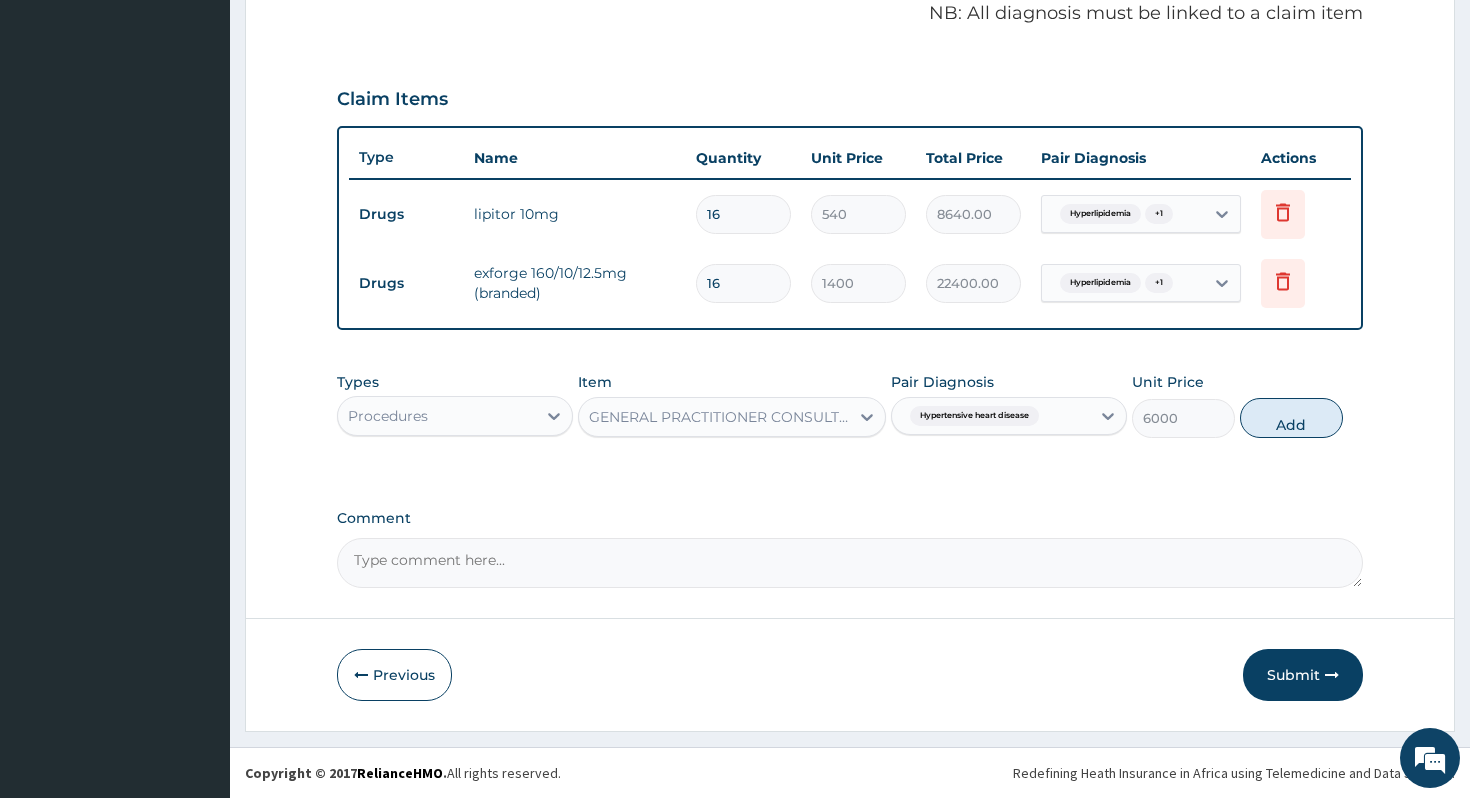 click on "Pair Diagnosis option Hypertensive heart disease, selected.   Select is focused ,type to refine list, press Down to open the menu,  press left to focus selected values Hypertensive heart disease" at bounding box center (1009, 405) 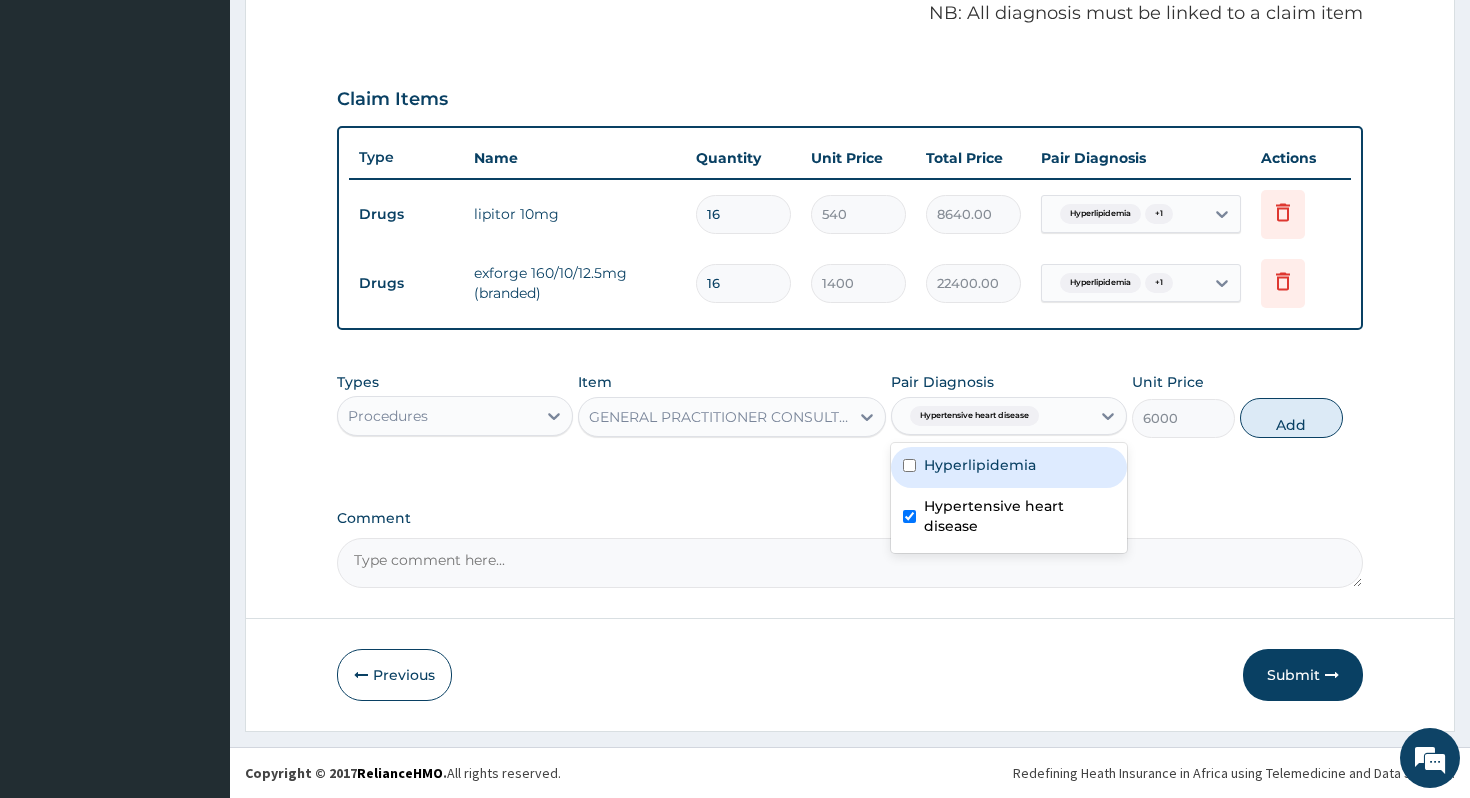 click on "Hyperlipidemia" at bounding box center (1009, 467) 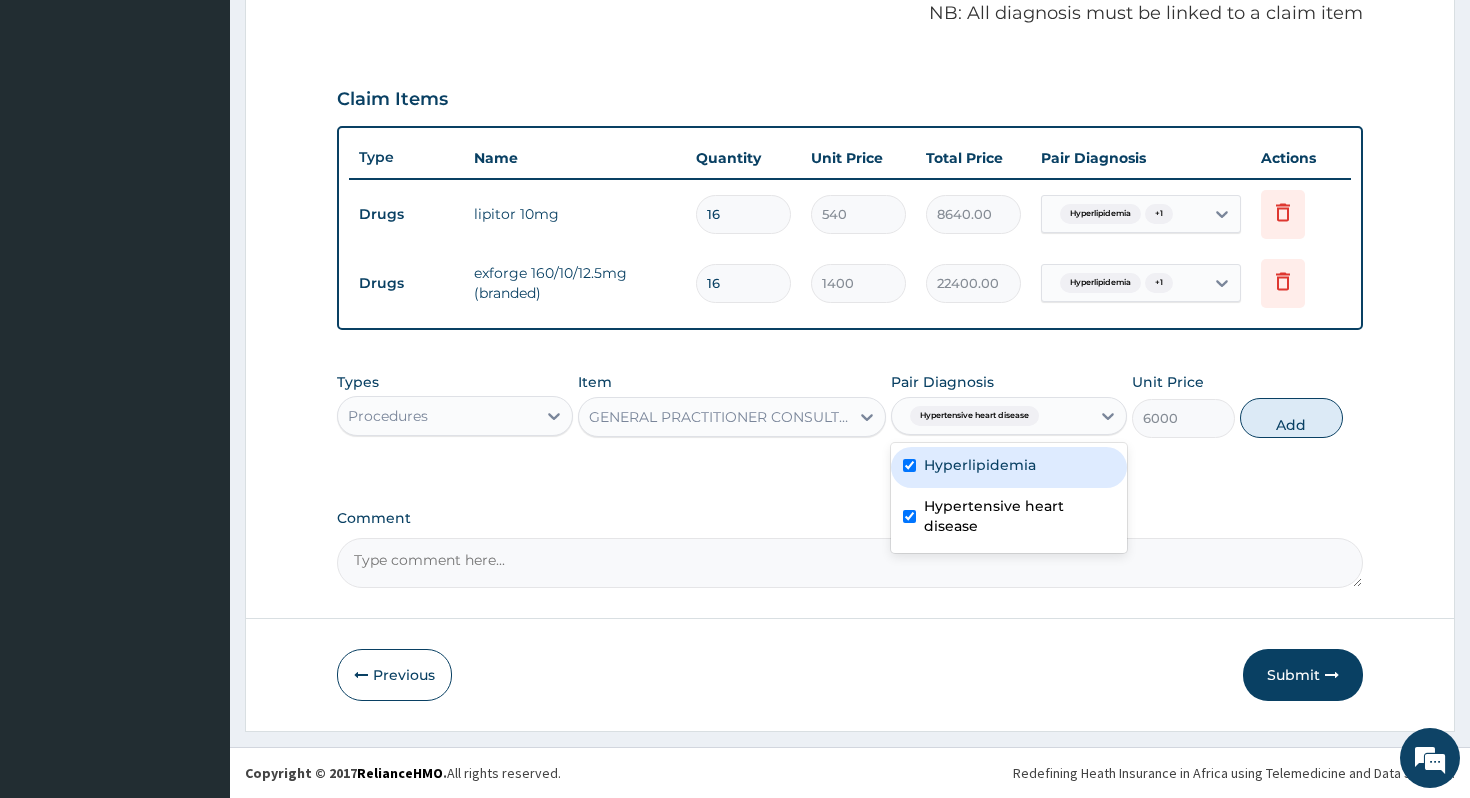 checkbox on "true" 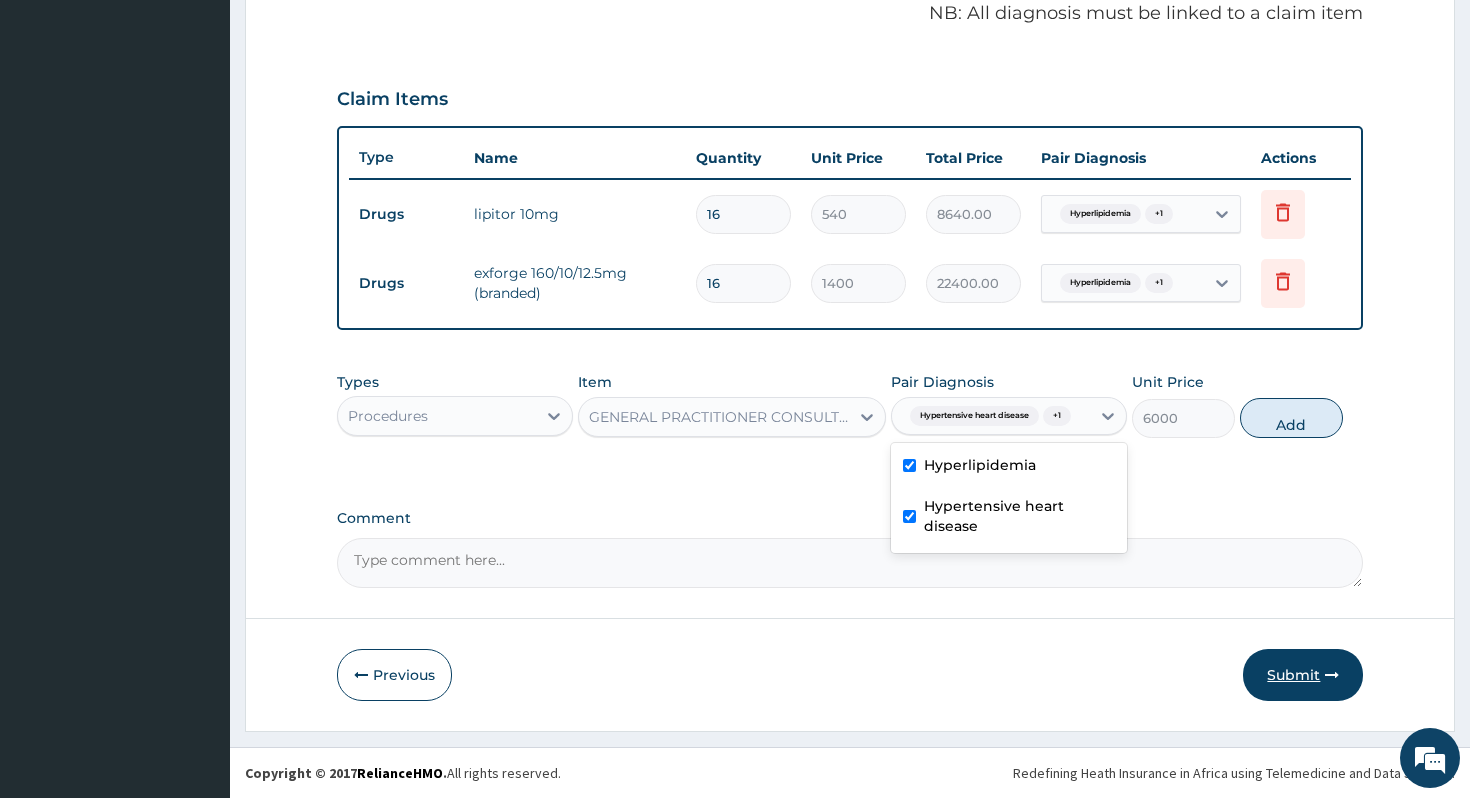 click on "Submit" at bounding box center (1303, 675) 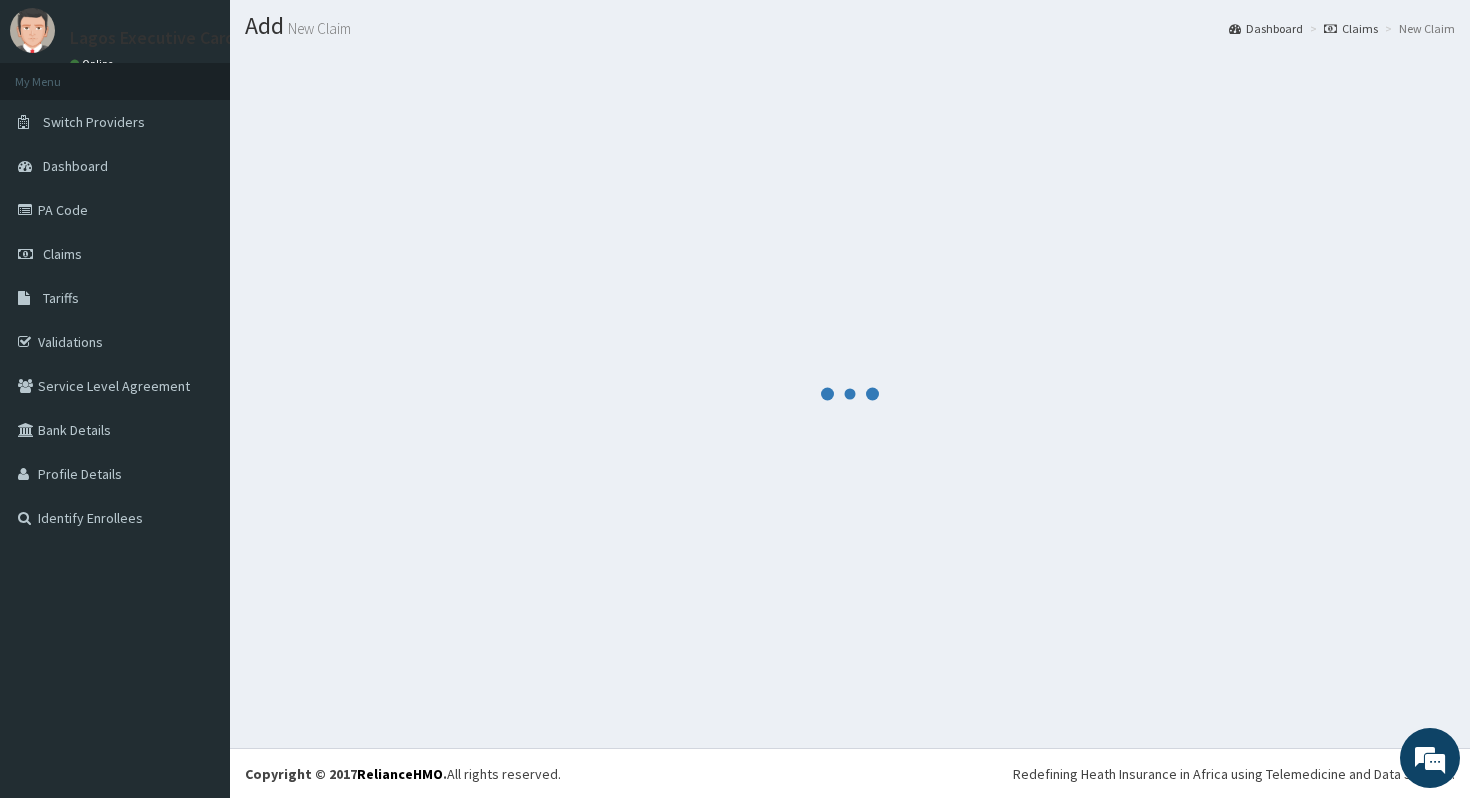 scroll, scrollTop: 618, scrollLeft: 0, axis: vertical 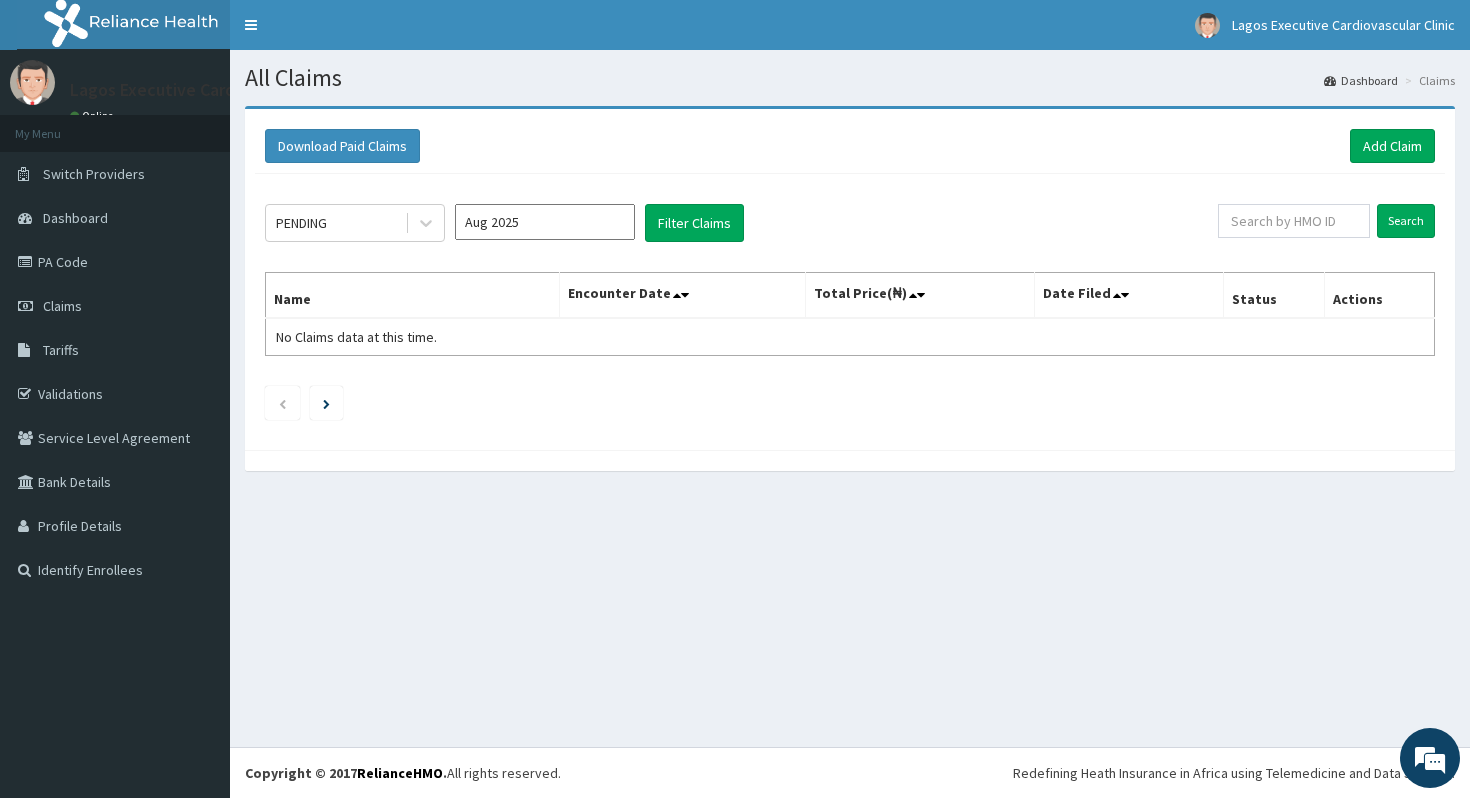 click on "Aug 2025" at bounding box center (545, 222) 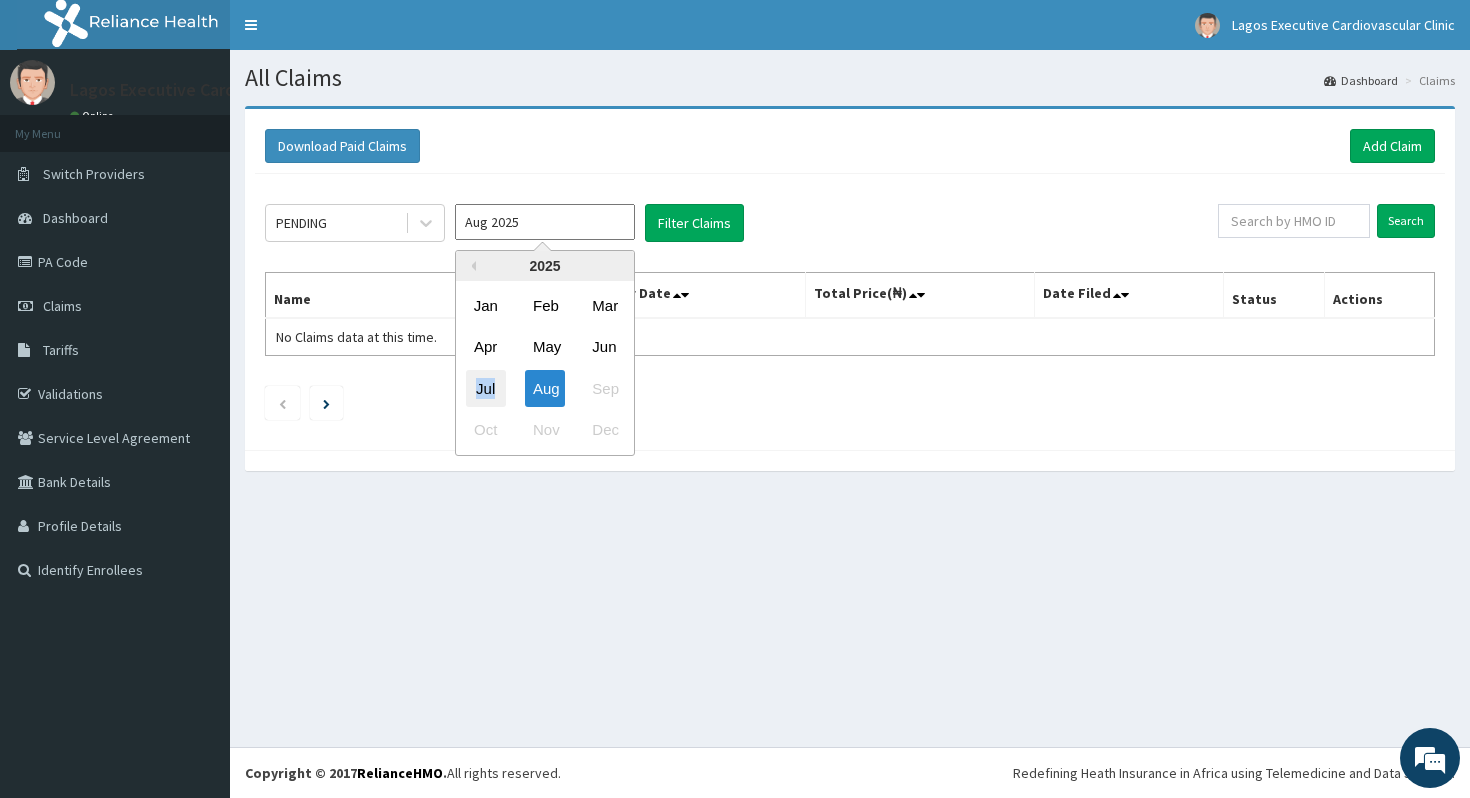 click on "Jul" at bounding box center (486, 388) 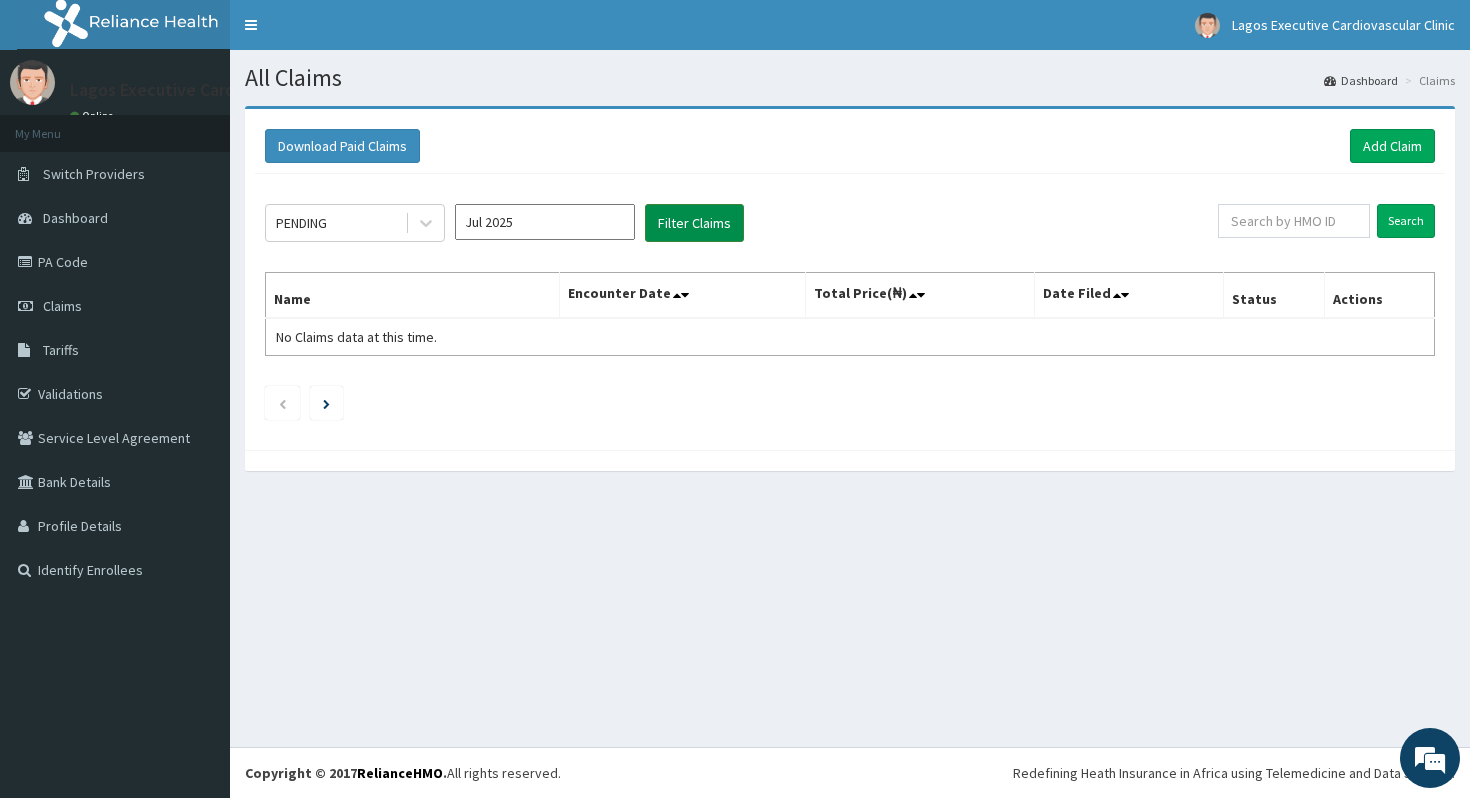 click on "Filter Claims" at bounding box center (694, 223) 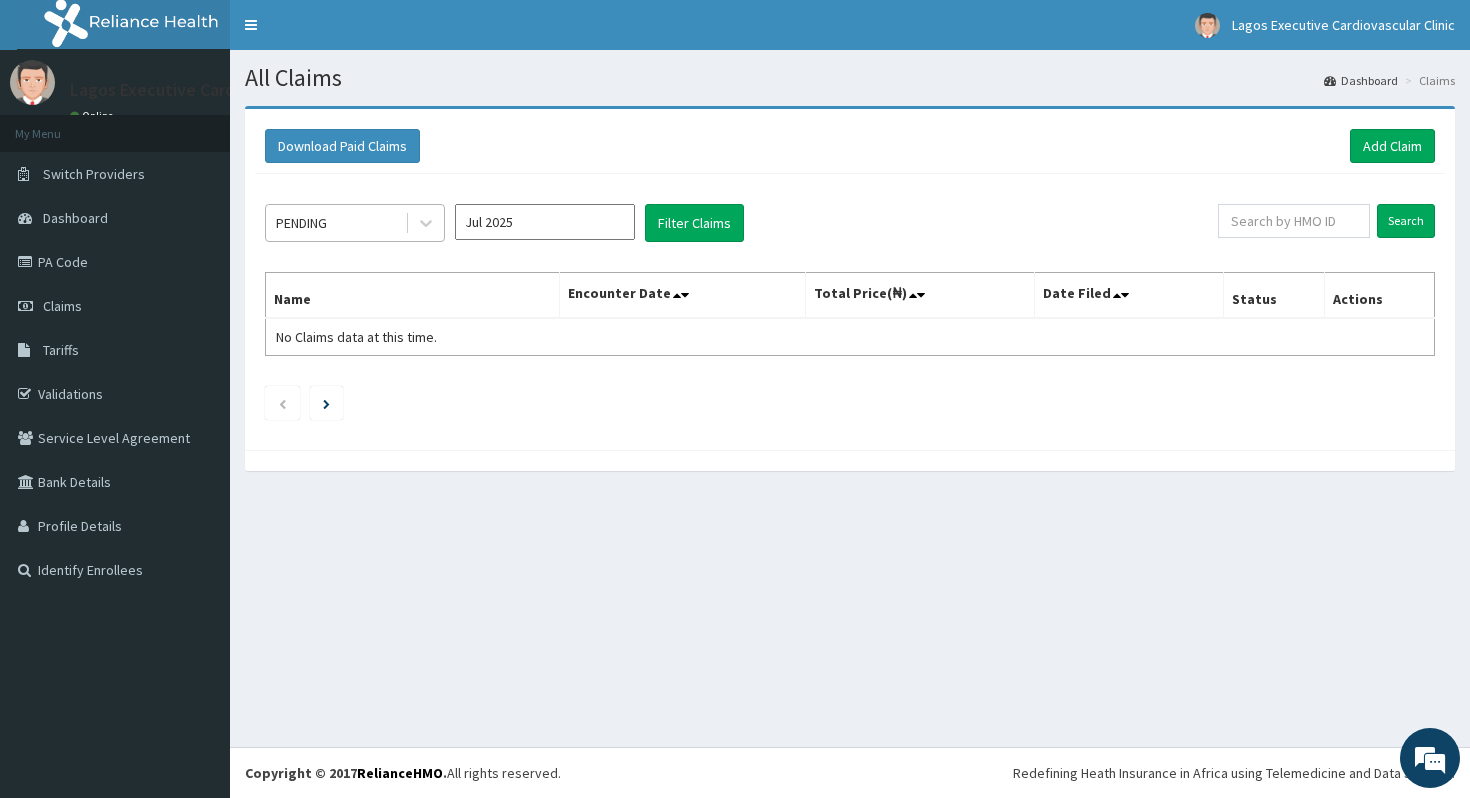 click on "PENDING" at bounding box center (335, 223) 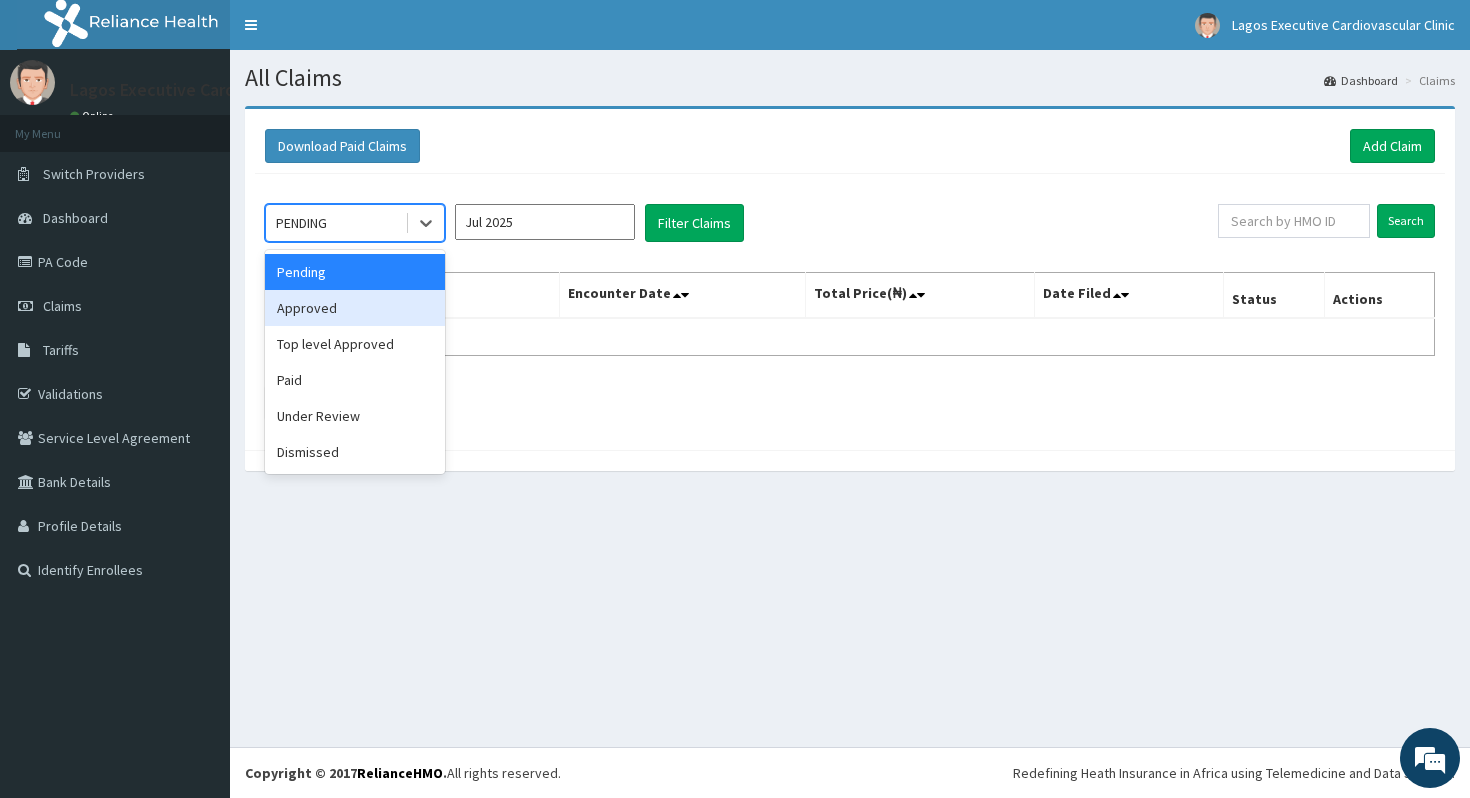 click on "Approved" at bounding box center [355, 308] 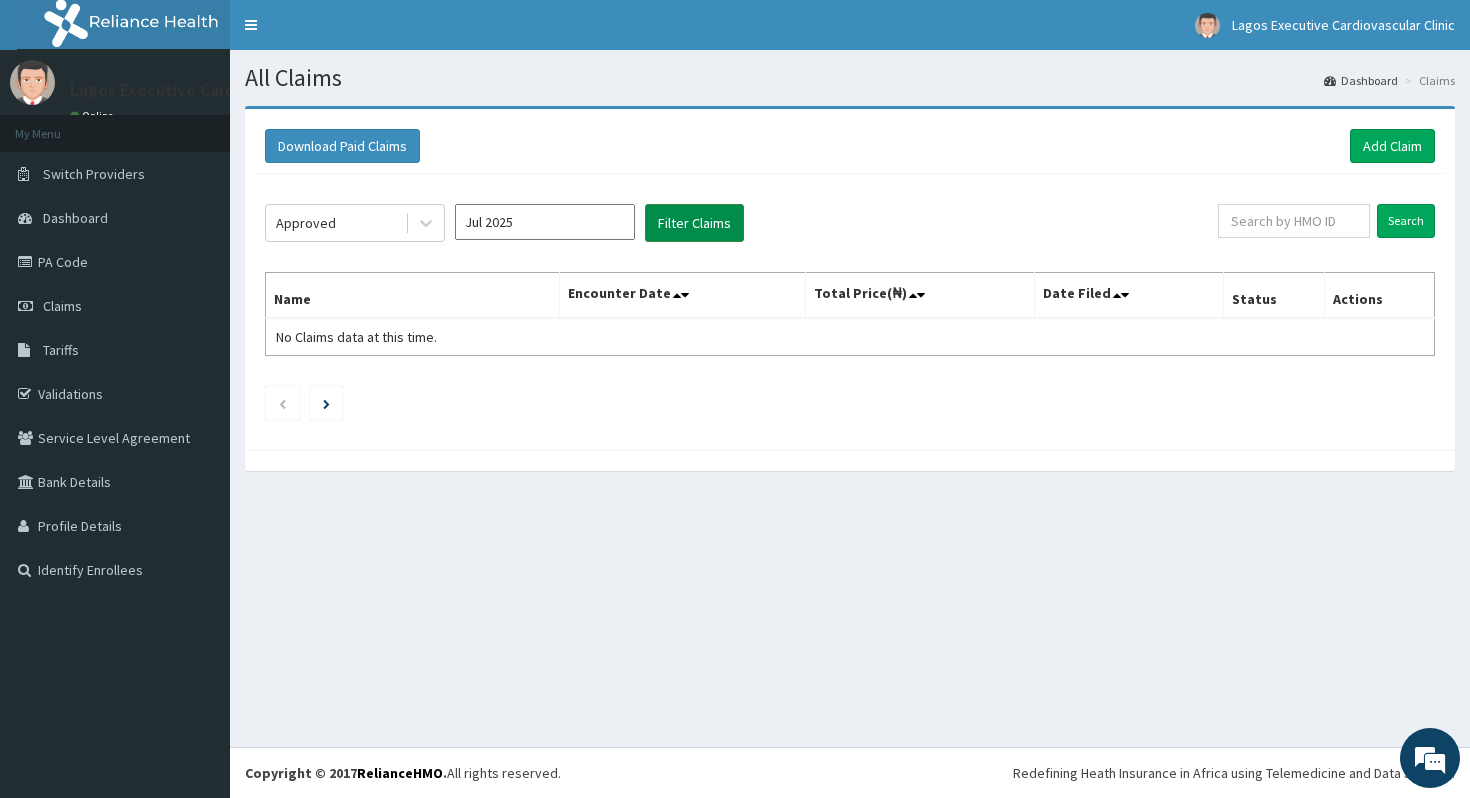 click on "Filter Claims" at bounding box center [694, 223] 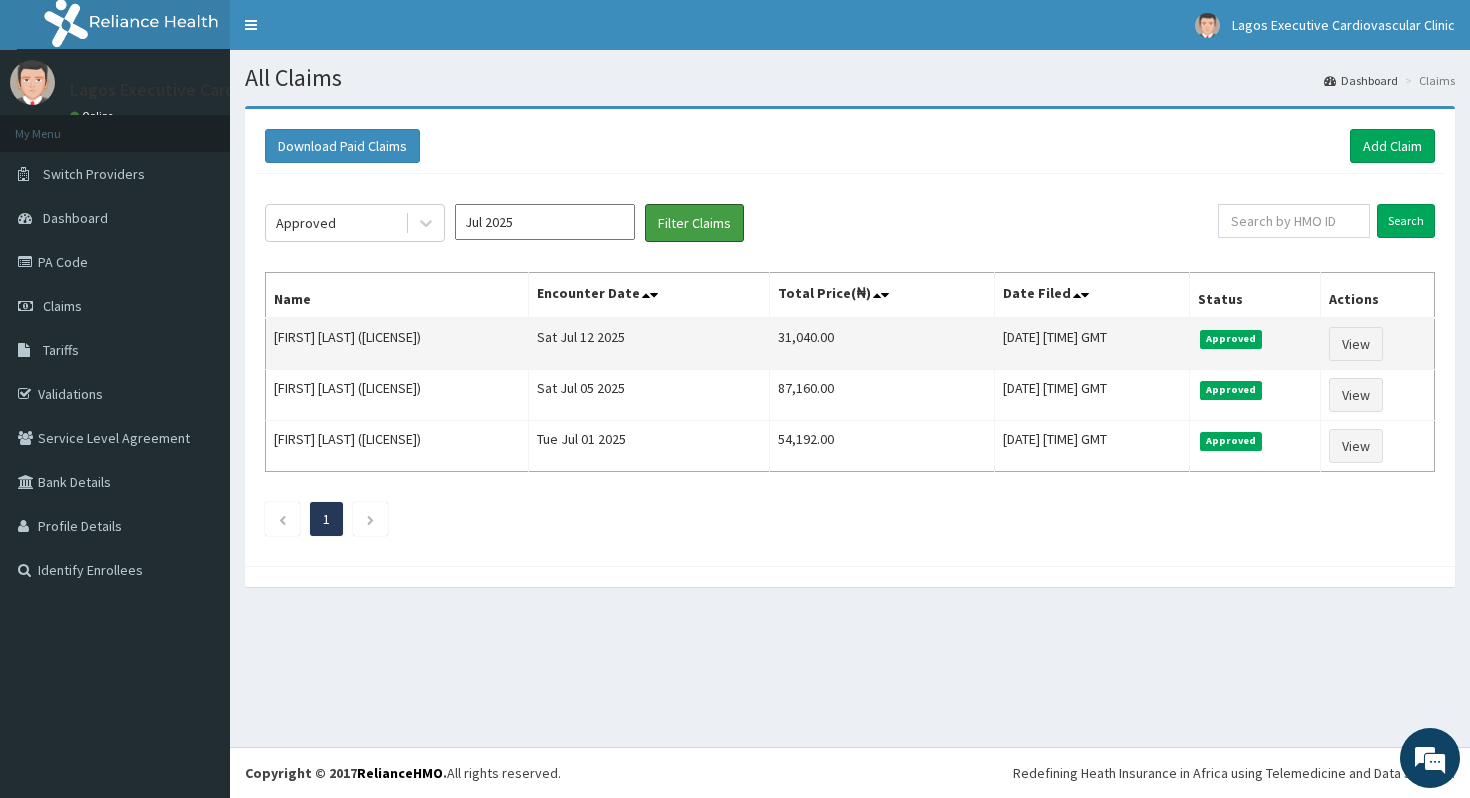 click on "31,040.00" at bounding box center (882, 344) 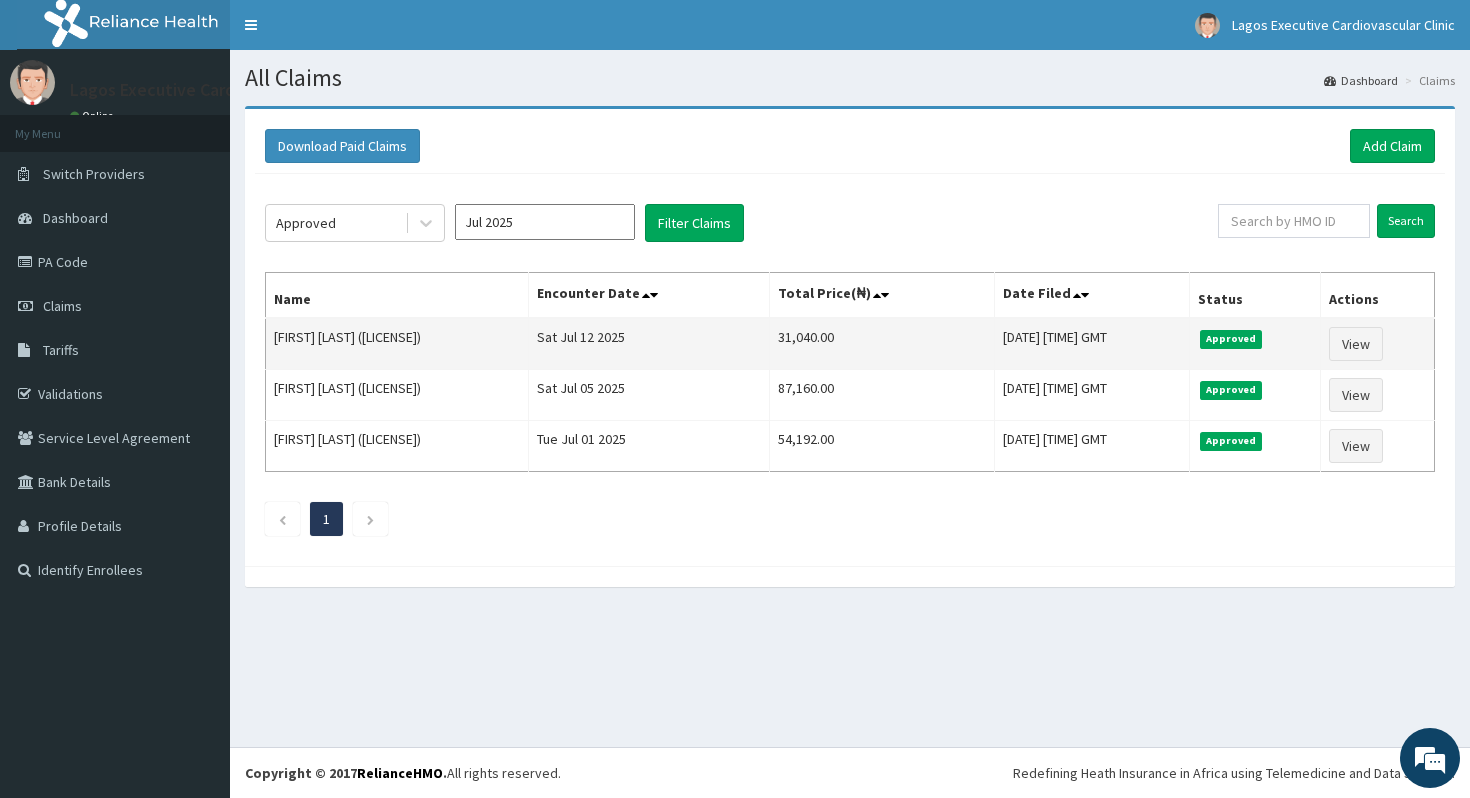 scroll, scrollTop: 0, scrollLeft: 0, axis: both 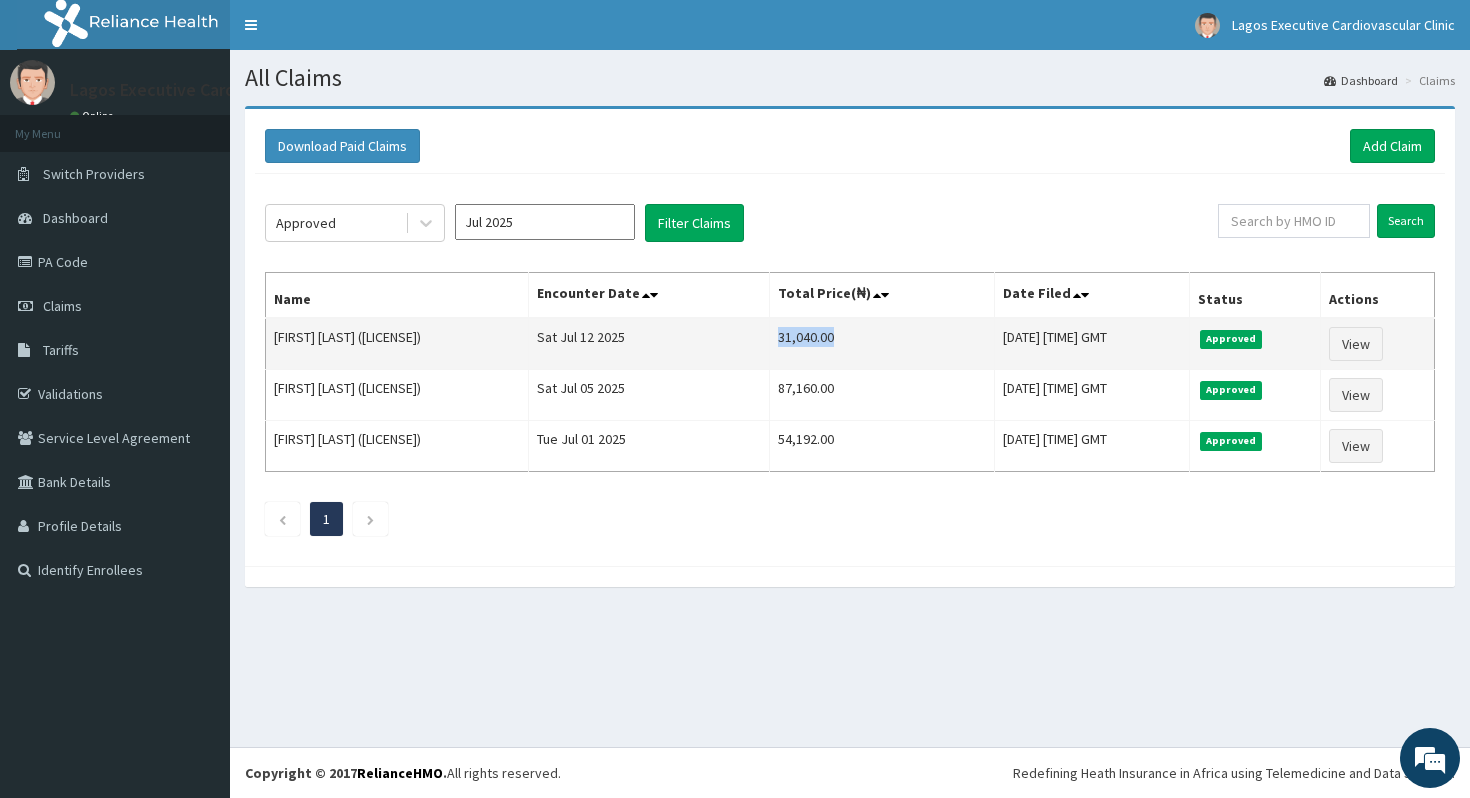 click on "31,040.00" at bounding box center (882, 344) 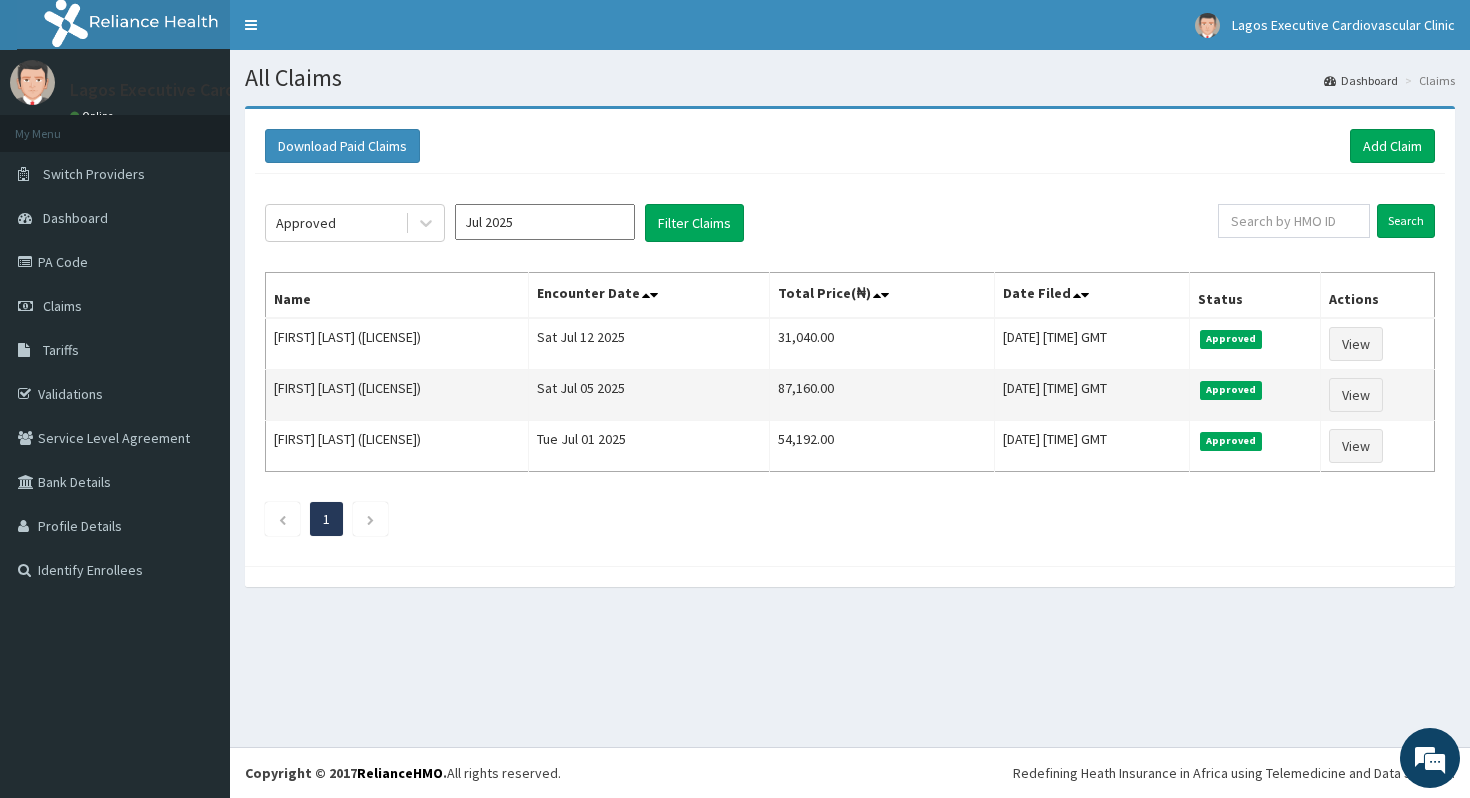 click on "87,160.00" at bounding box center (882, 395) 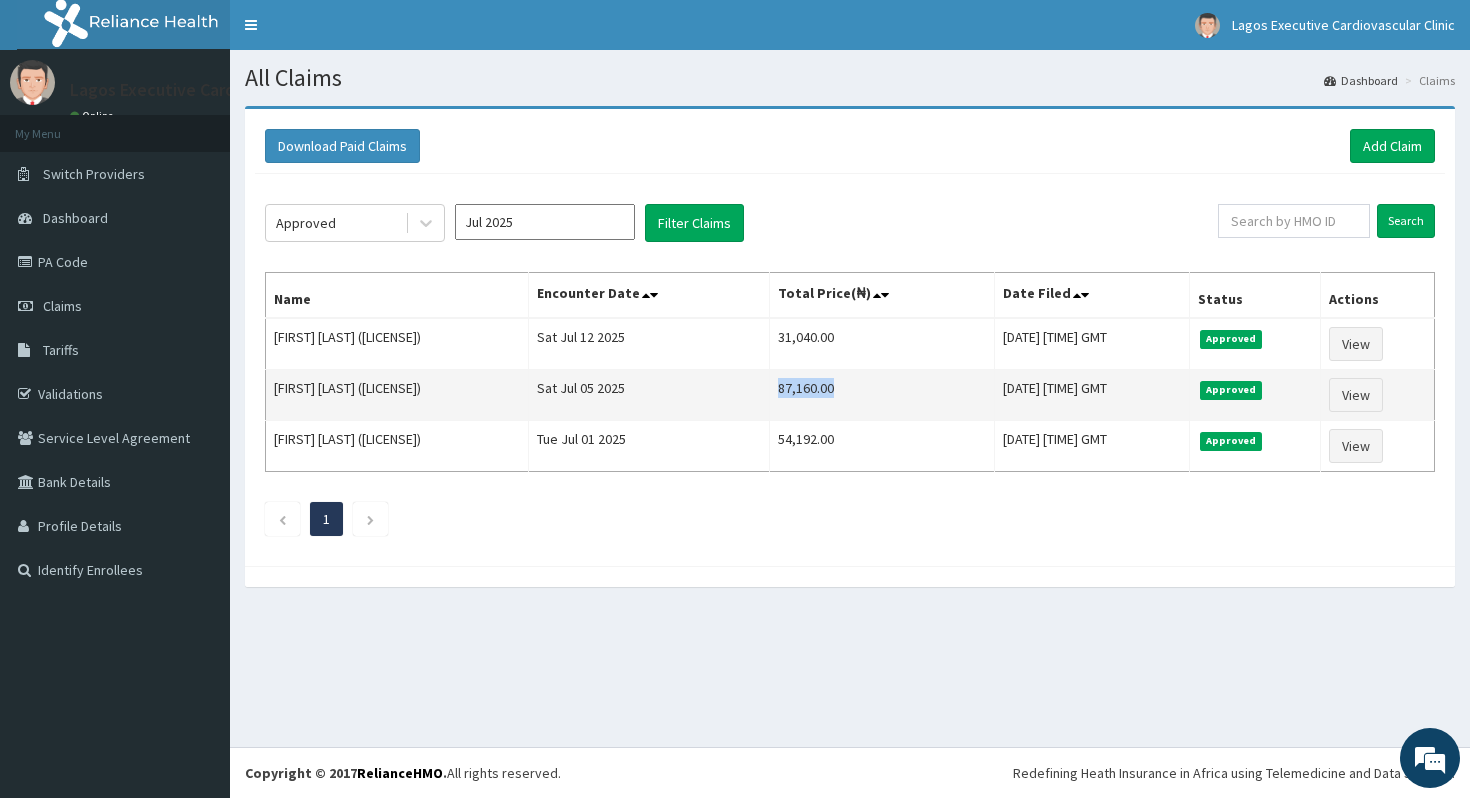 click on "87,160.00" at bounding box center [882, 395] 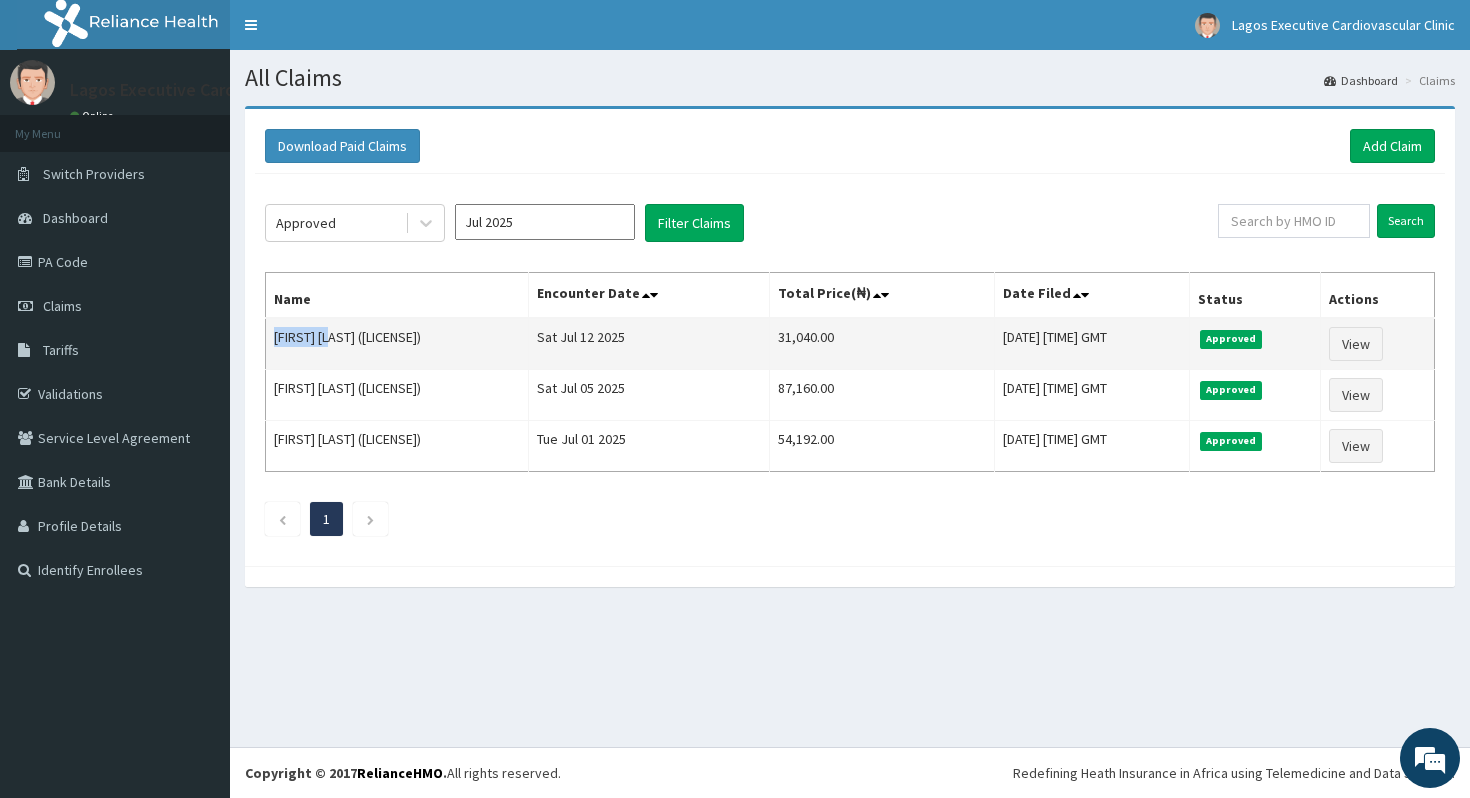 drag, startPoint x: 338, startPoint y: 338, endPoint x: 273, endPoint y: 338, distance: 65 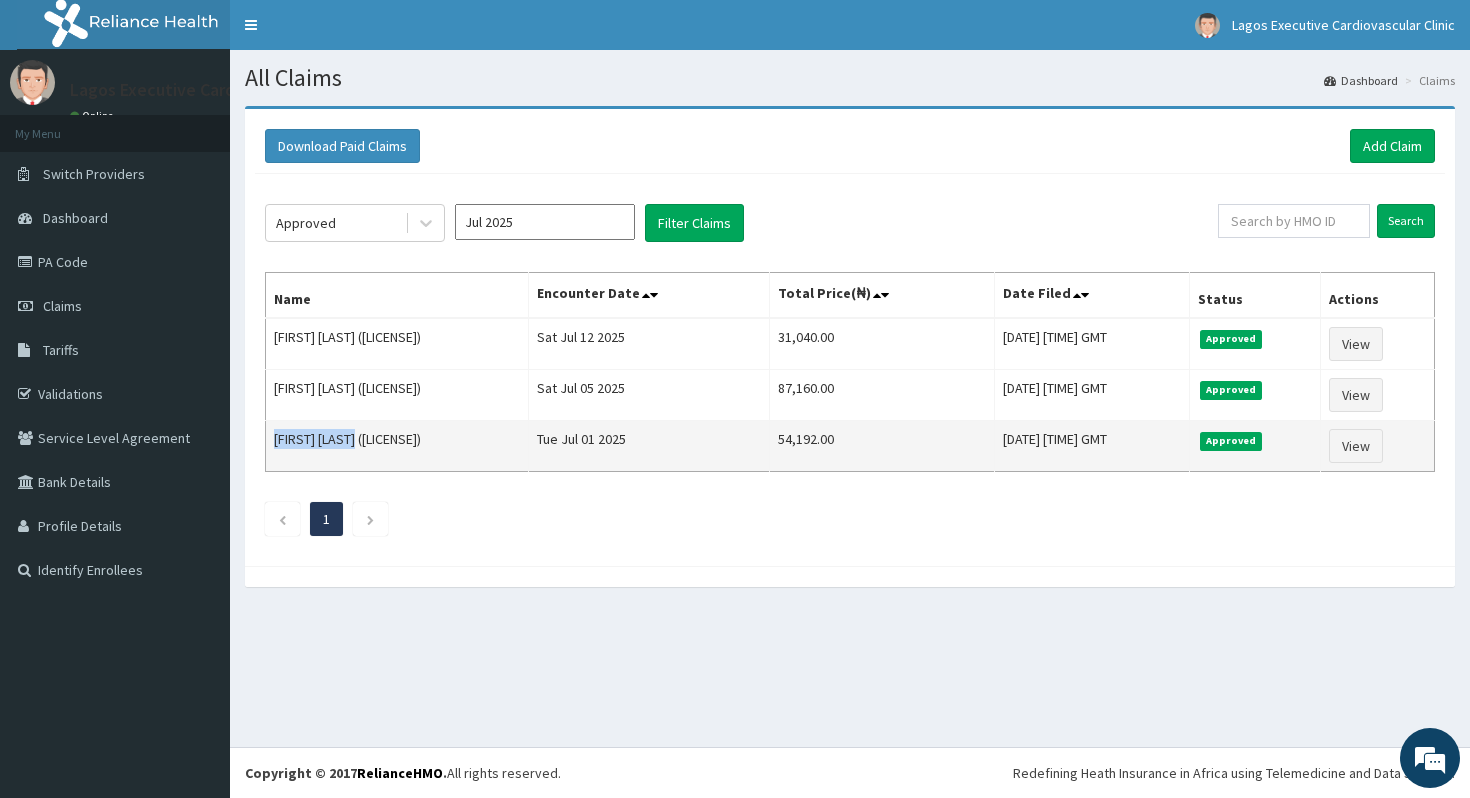 drag, startPoint x: 363, startPoint y: 439, endPoint x: 271, endPoint y: 440, distance: 92.00543 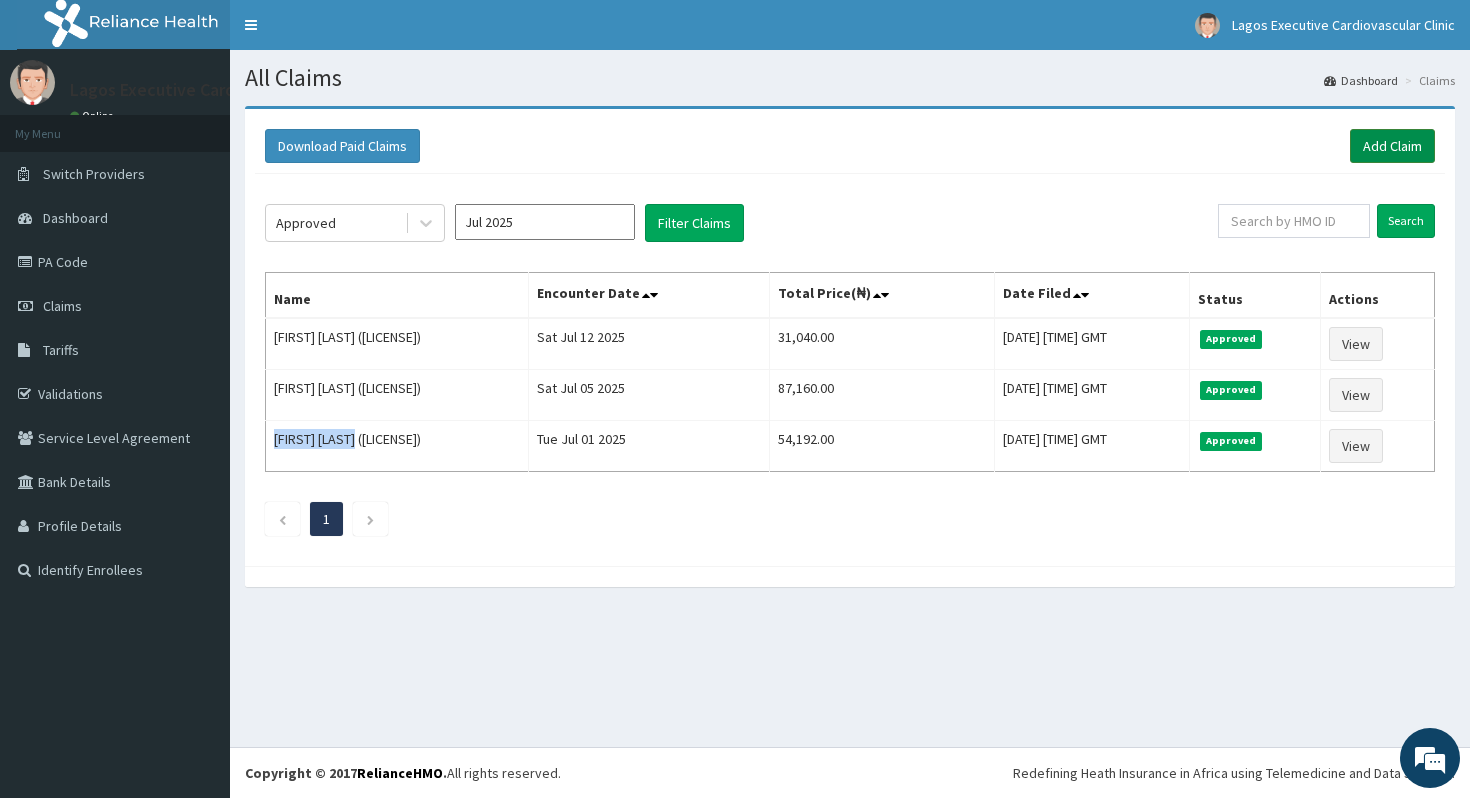 click on "Add Claim" at bounding box center (1392, 146) 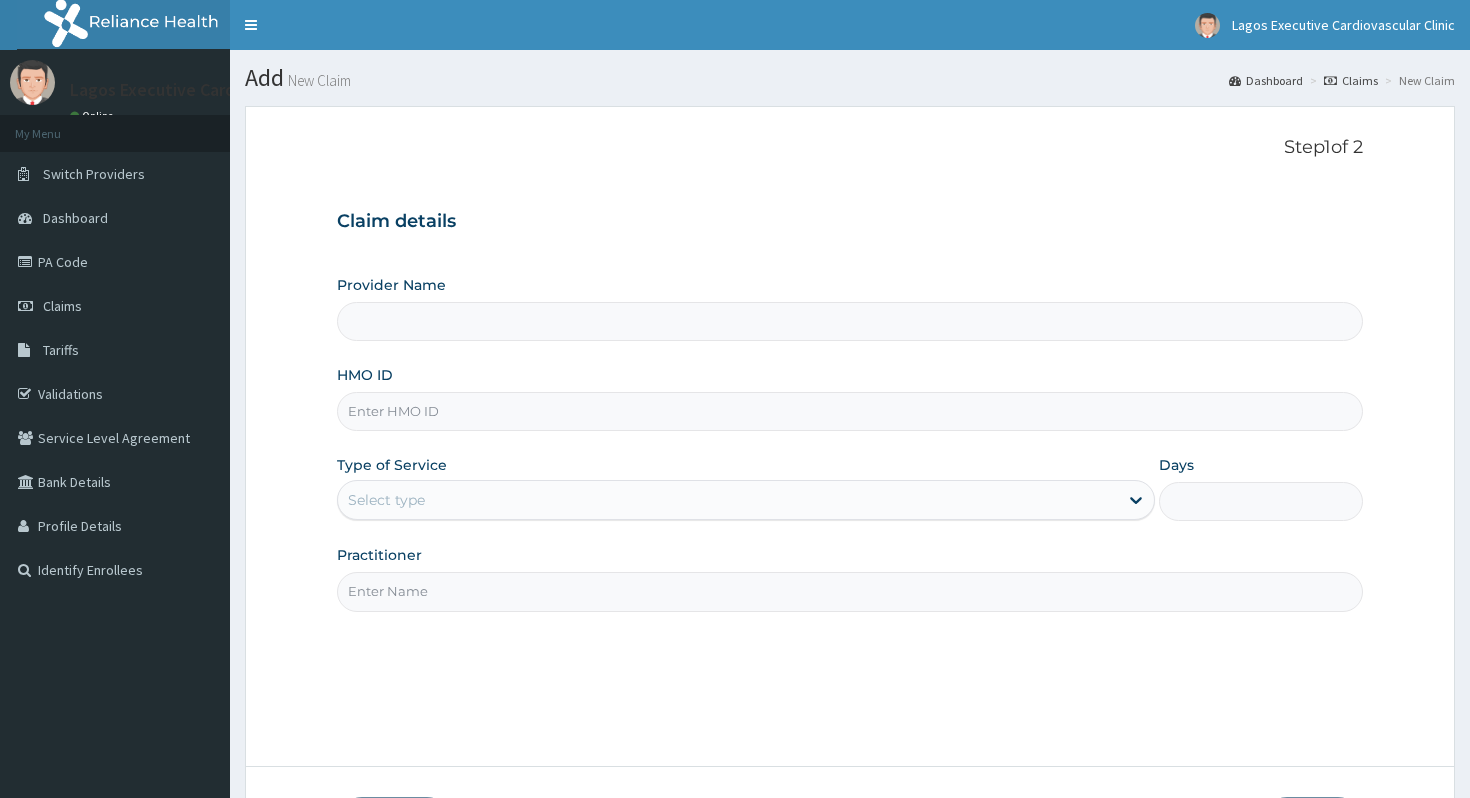 scroll, scrollTop: 0, scrollLeft: 0, axis: both 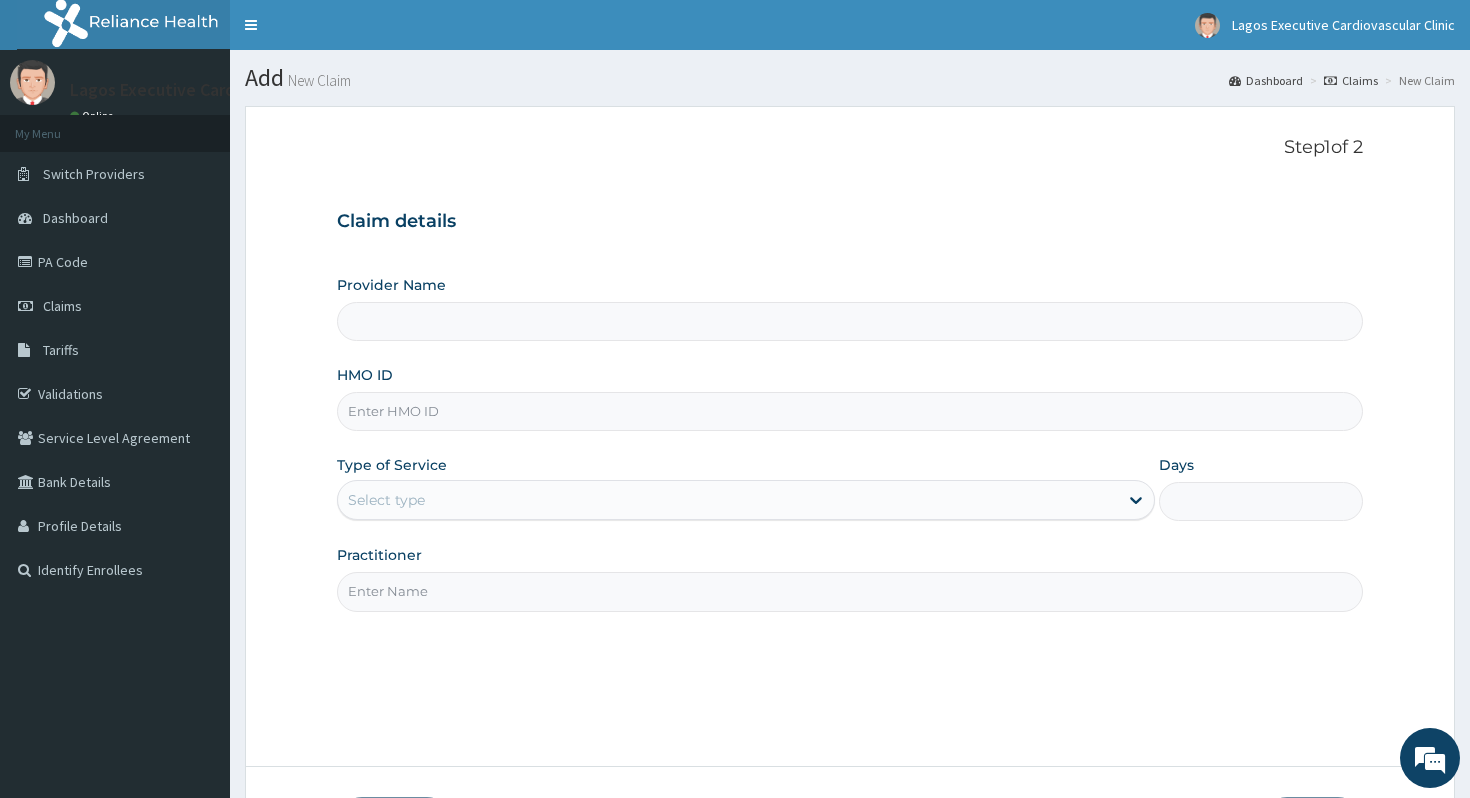 click on "HMO ID" at bounding box center [850, 411] 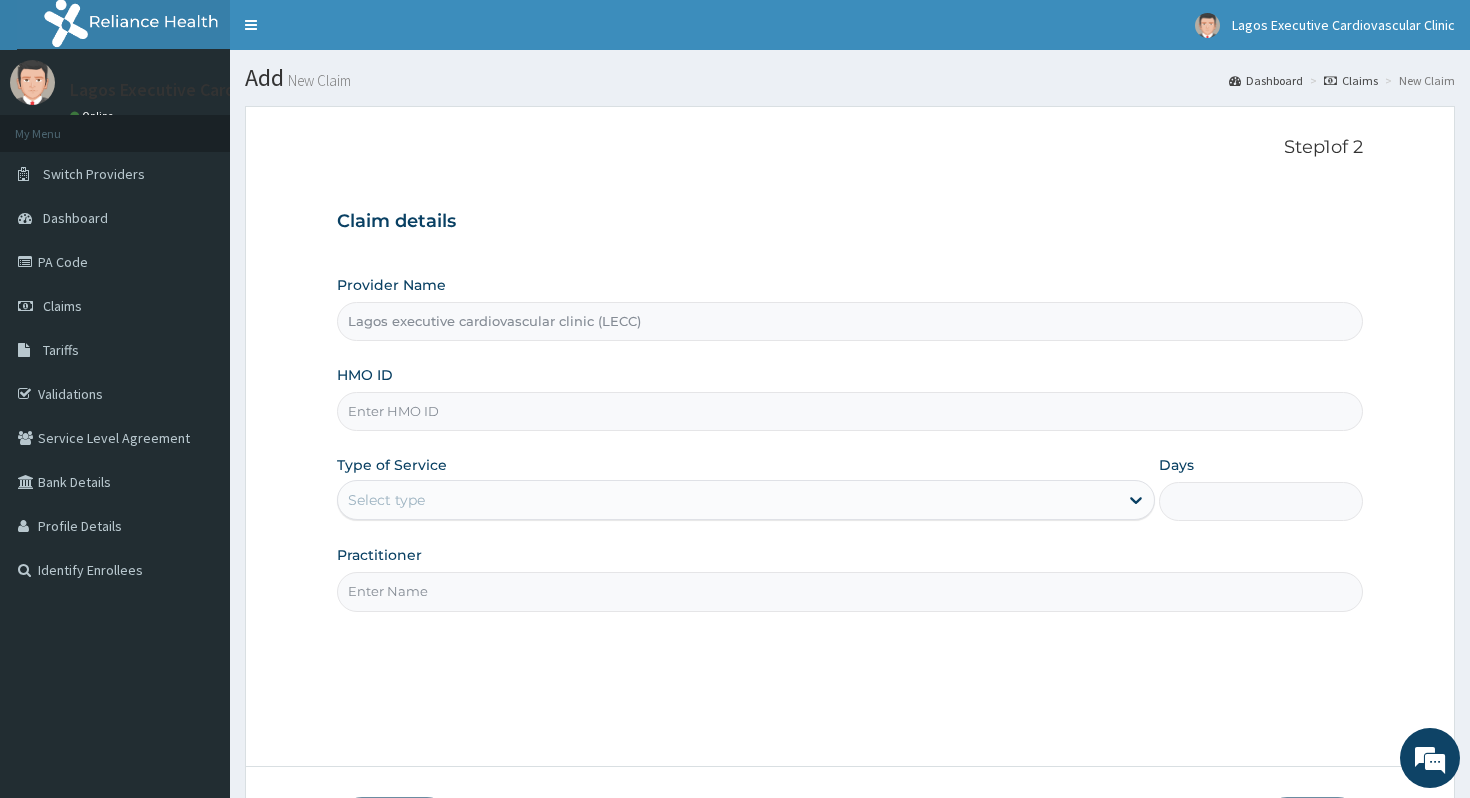 paste on "AVL/10469/A" 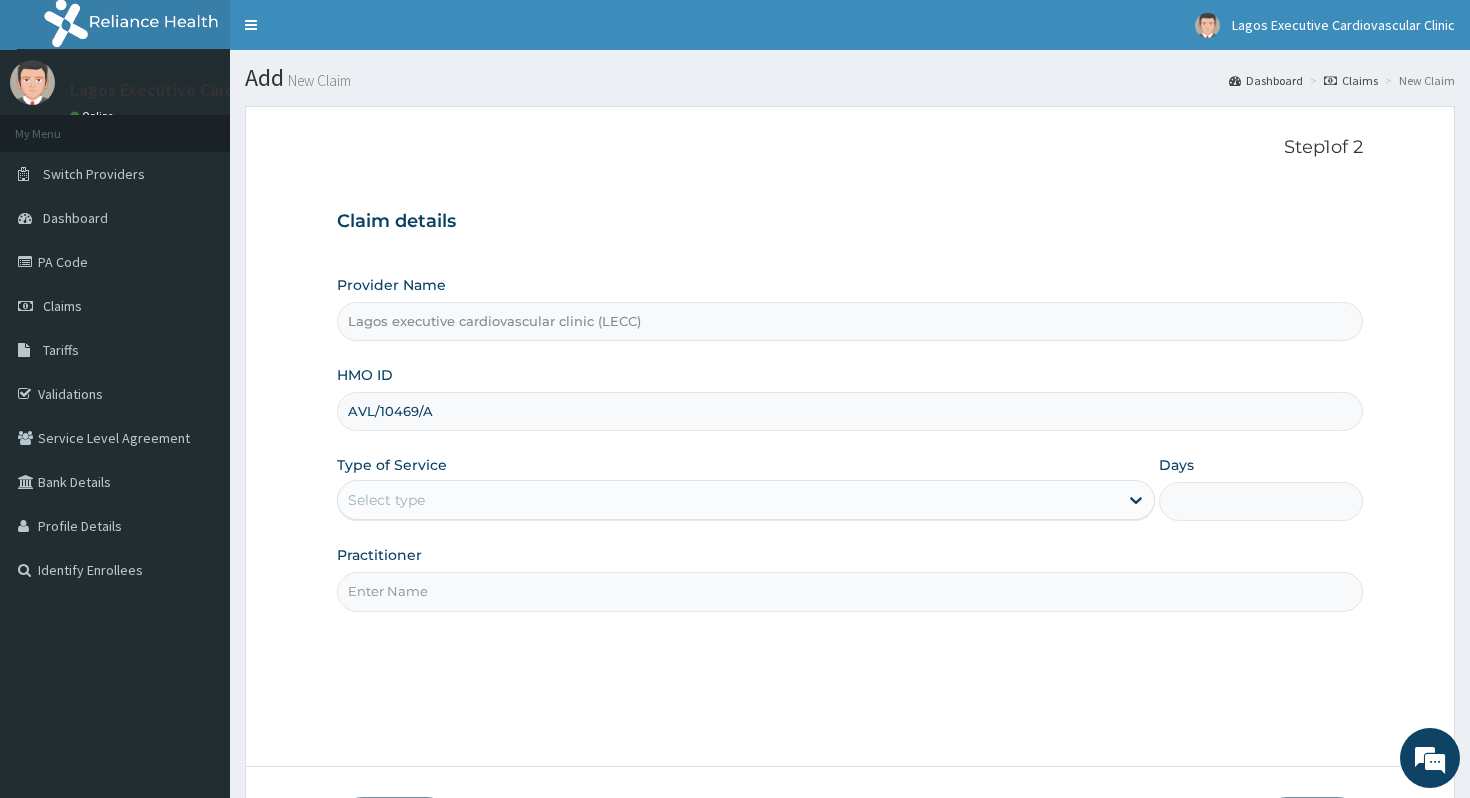 click on "AVL/10469/A" at bounding box center (850, 411) 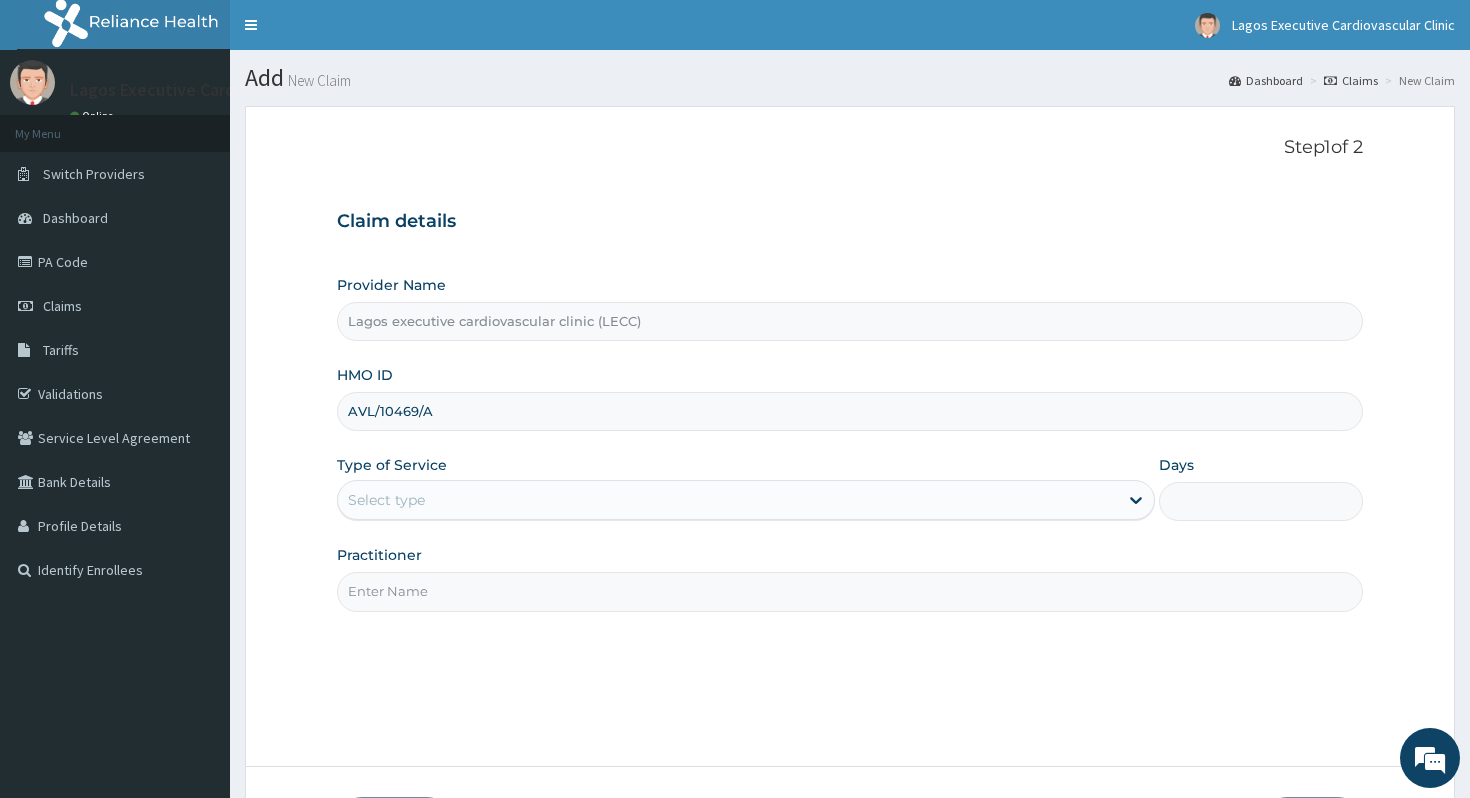 type on "AVL/10469/A" 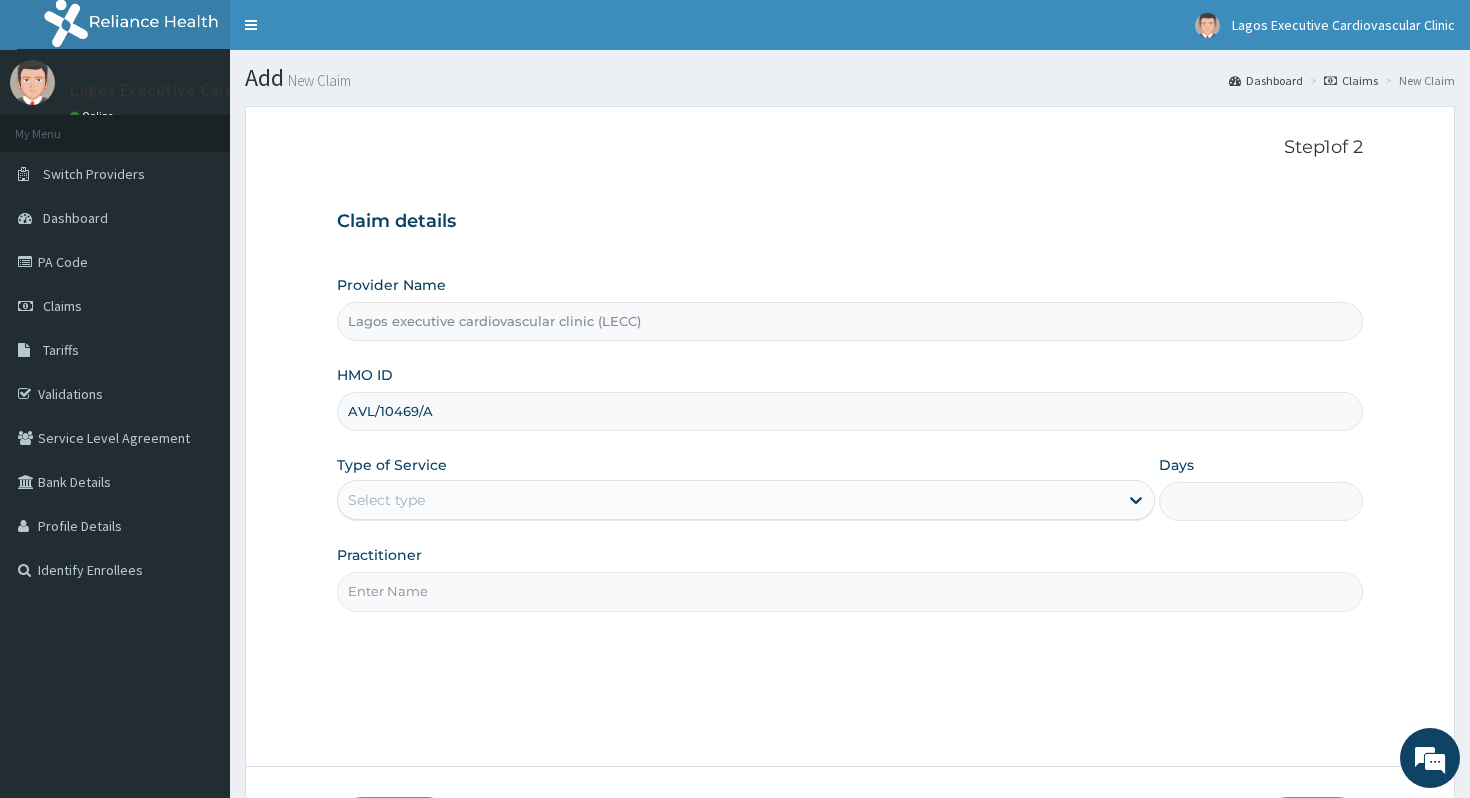 click on "Select type" at bounding box center (386, 500) 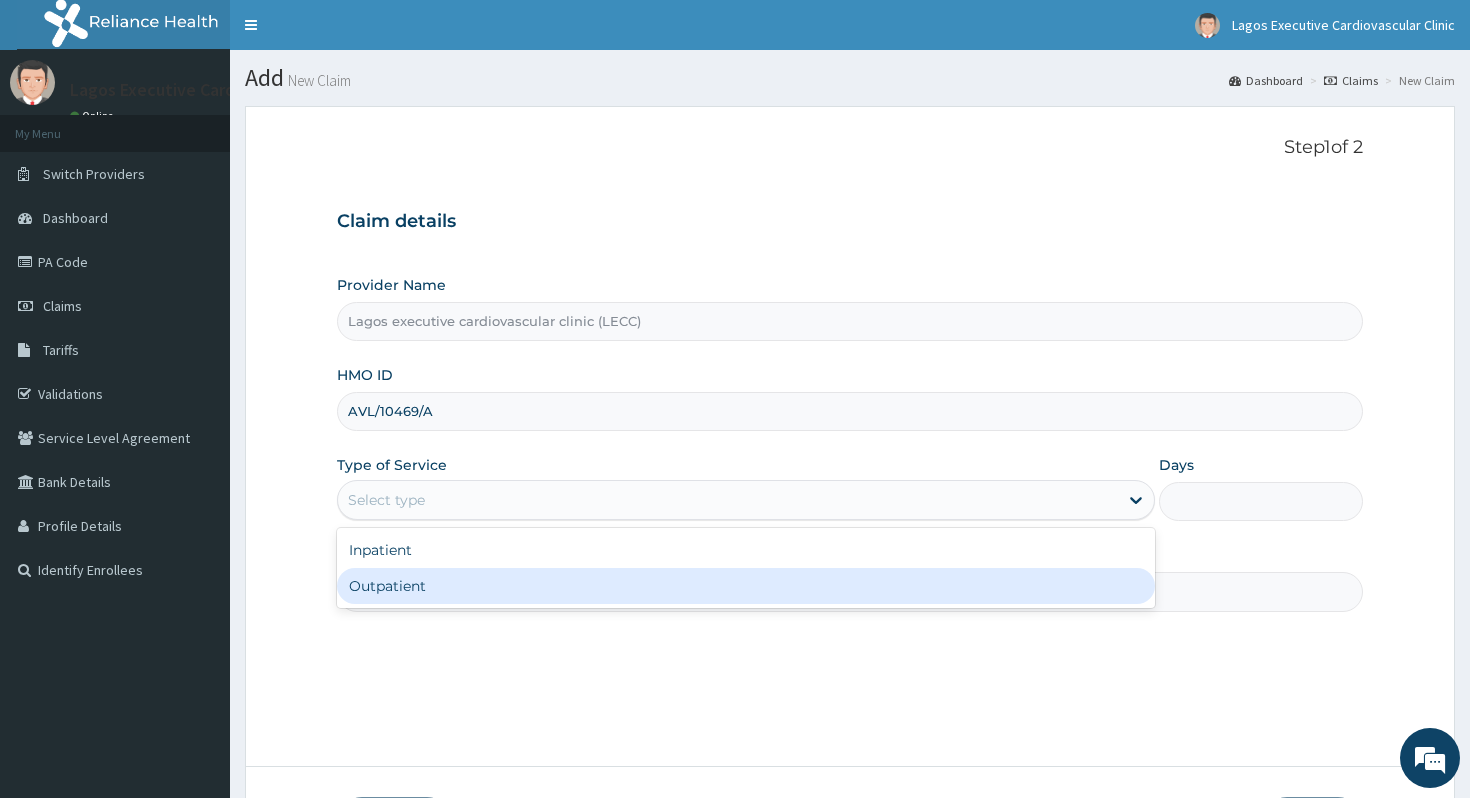click on "Outpatient" at bounding box center [746, 586] 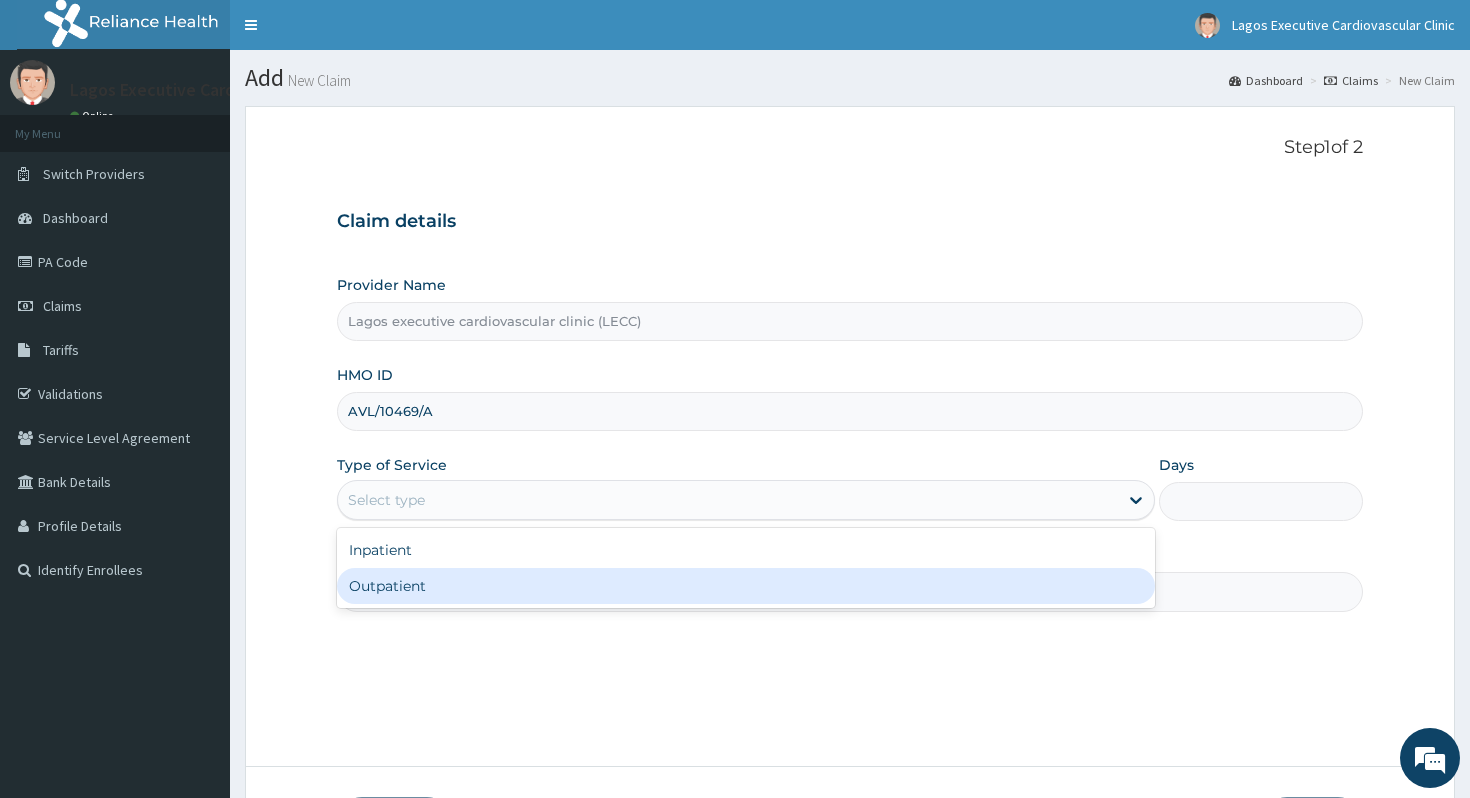 type on "1" 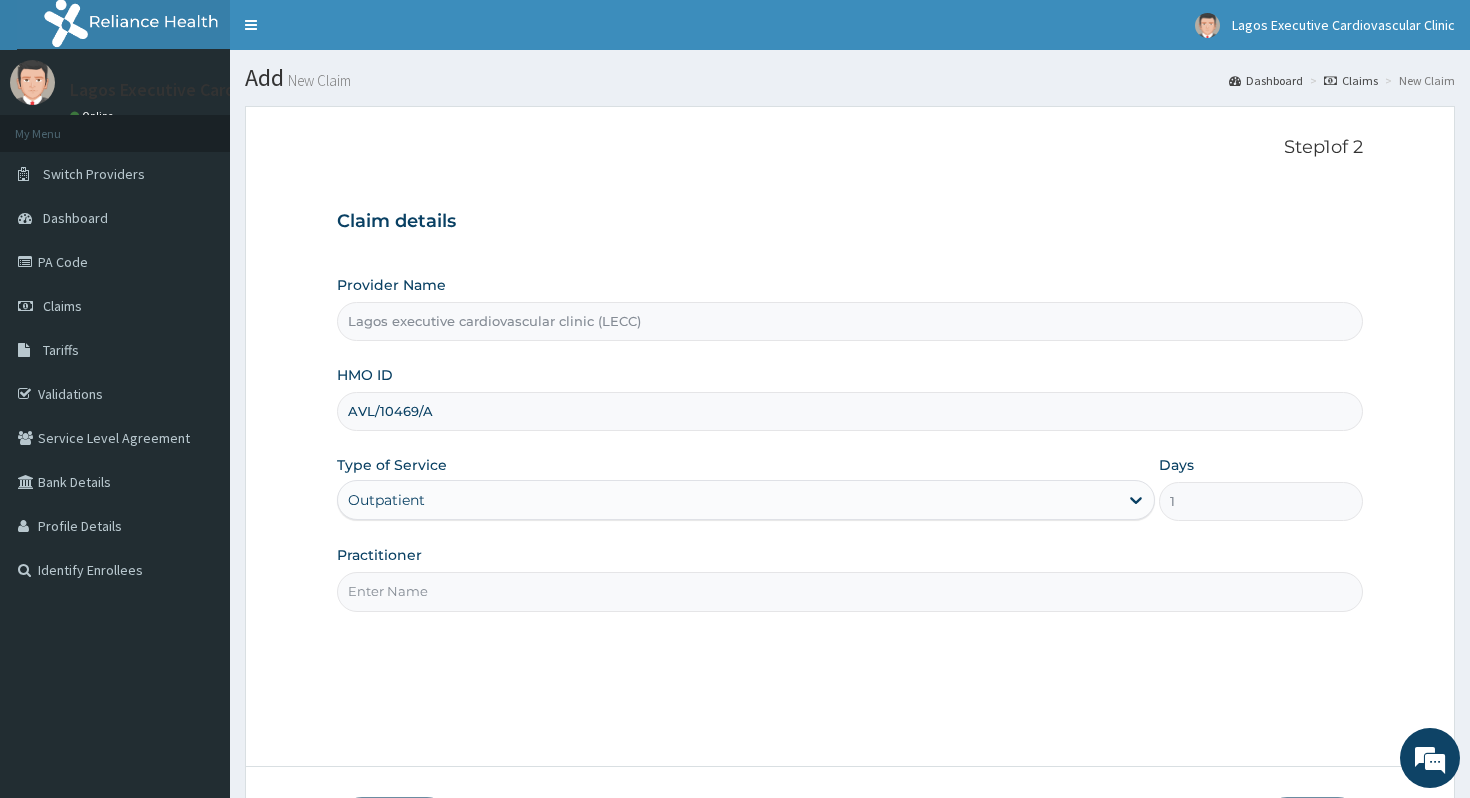 click on "Practitioner" at bounding box center (850, 591) 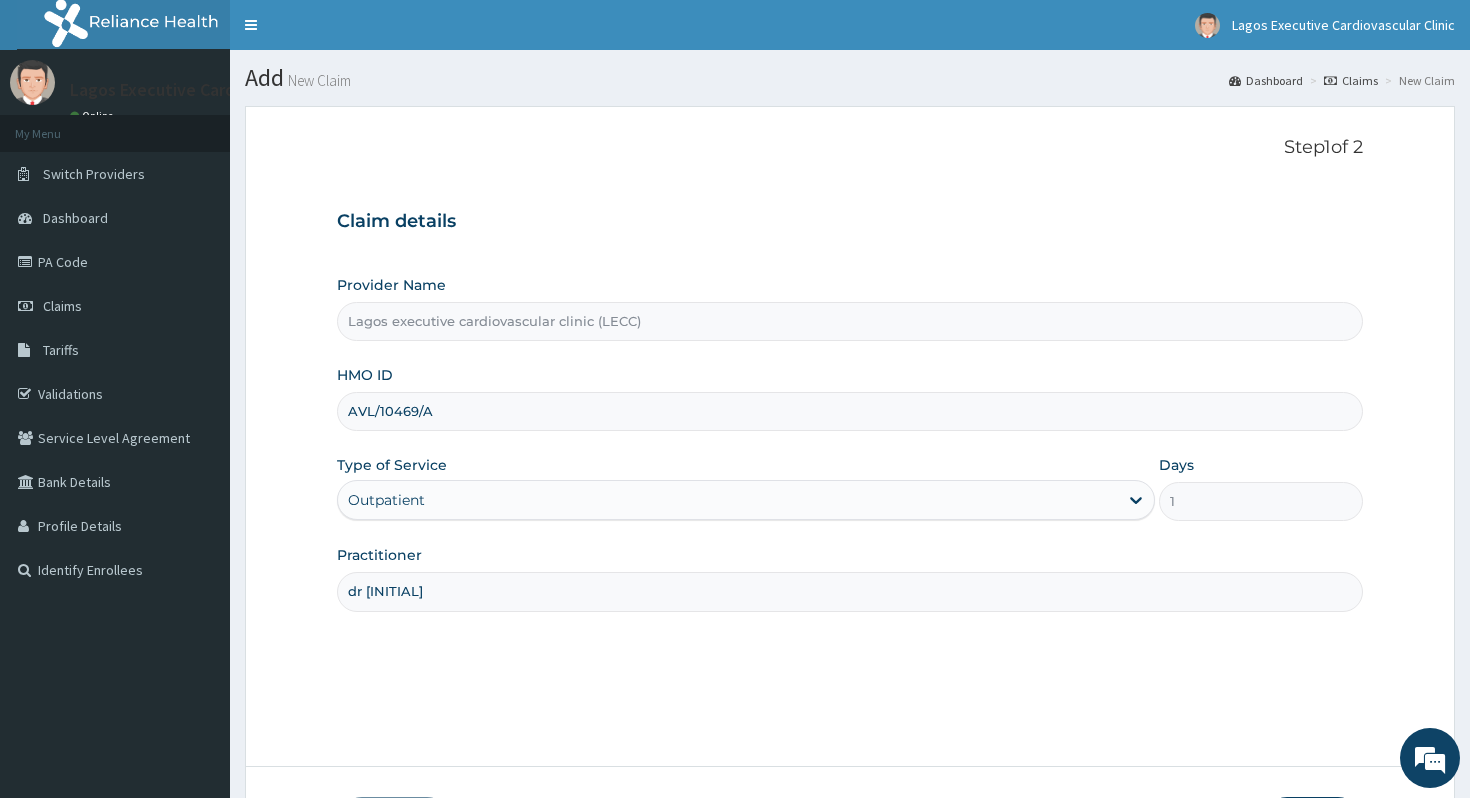 scroll, scrollTop: 0, scrollLeft: 0, axis: both 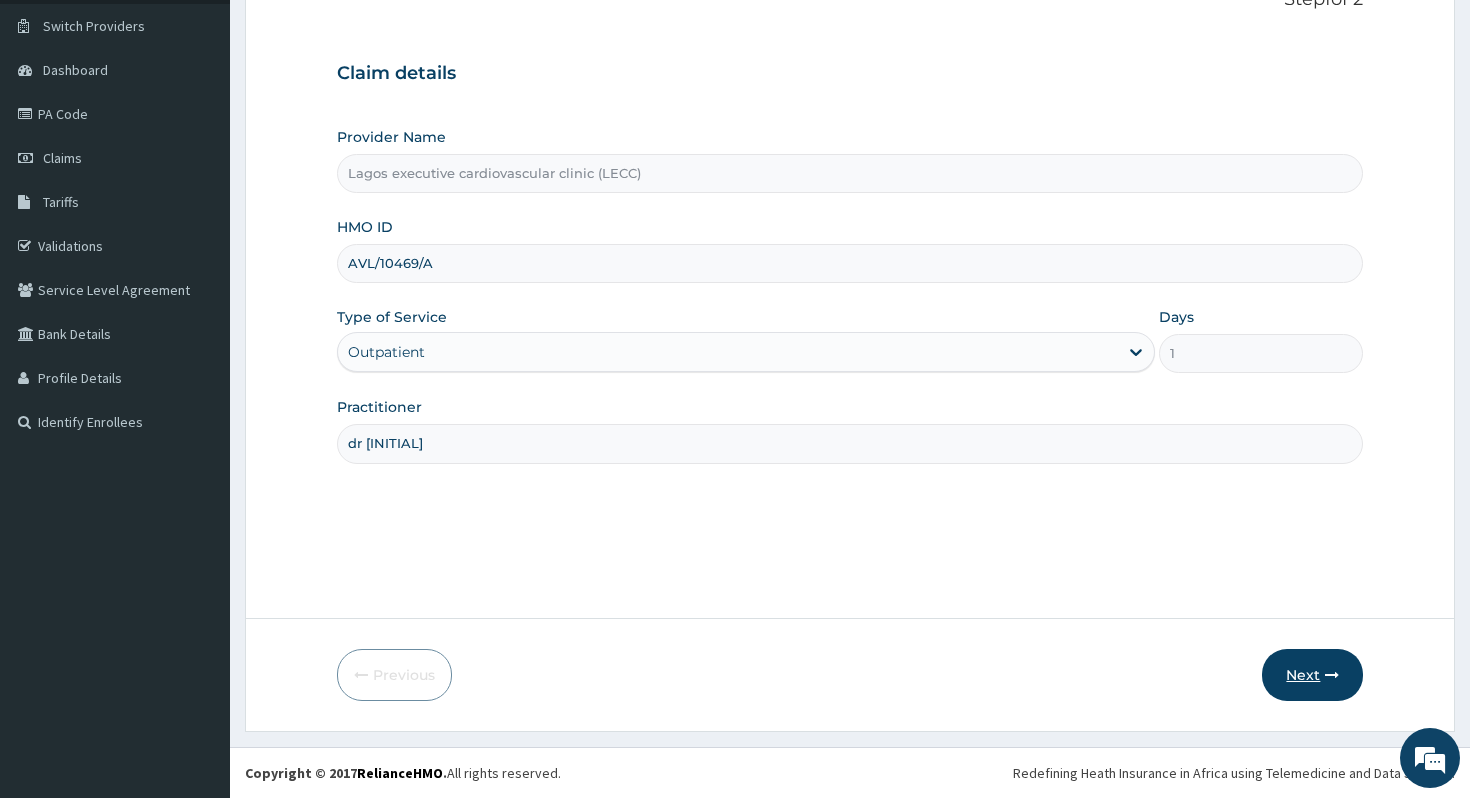 type on "dr udu" 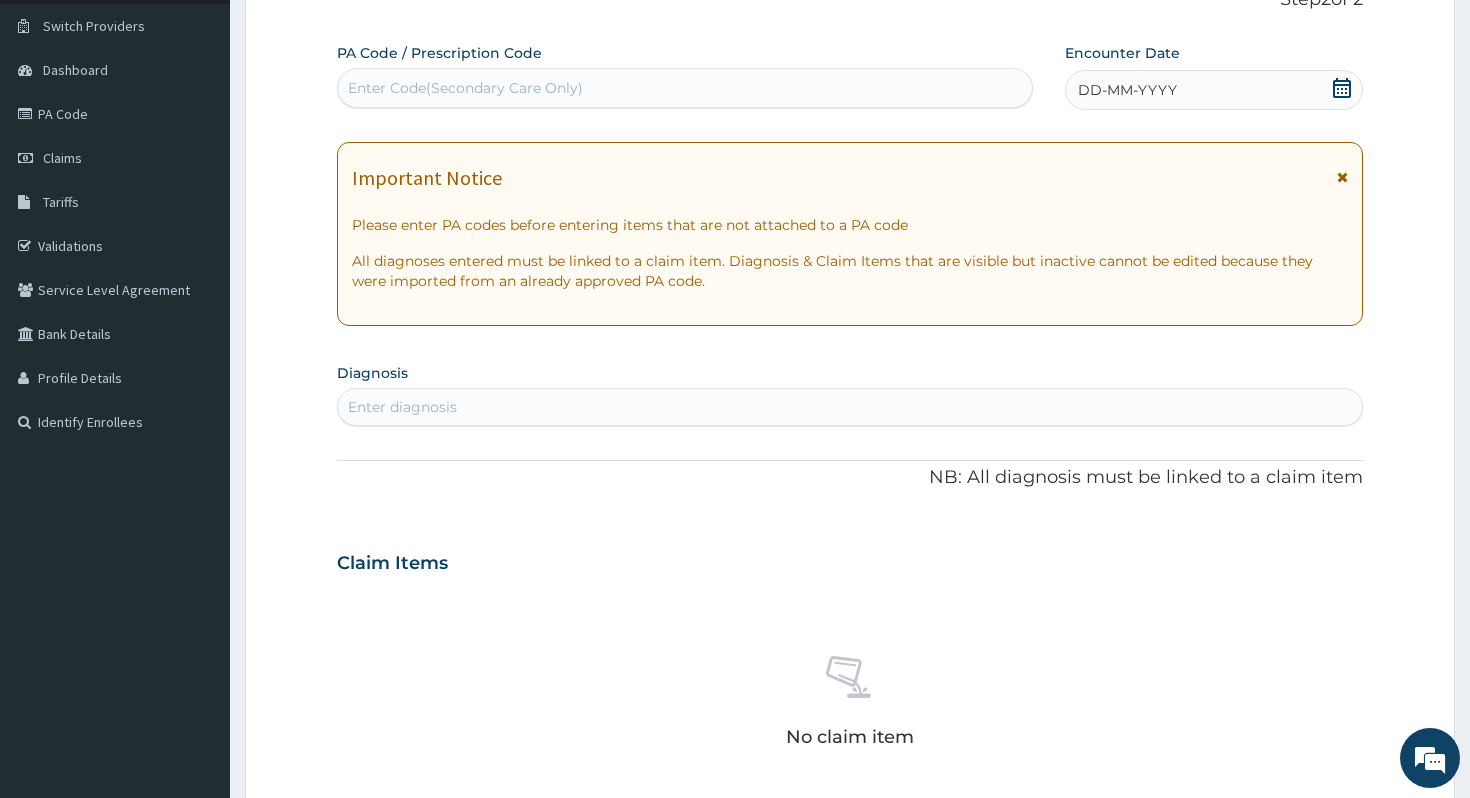 click on "Enter Code(Secondary Care Only)" at bounding box center [685, 88] 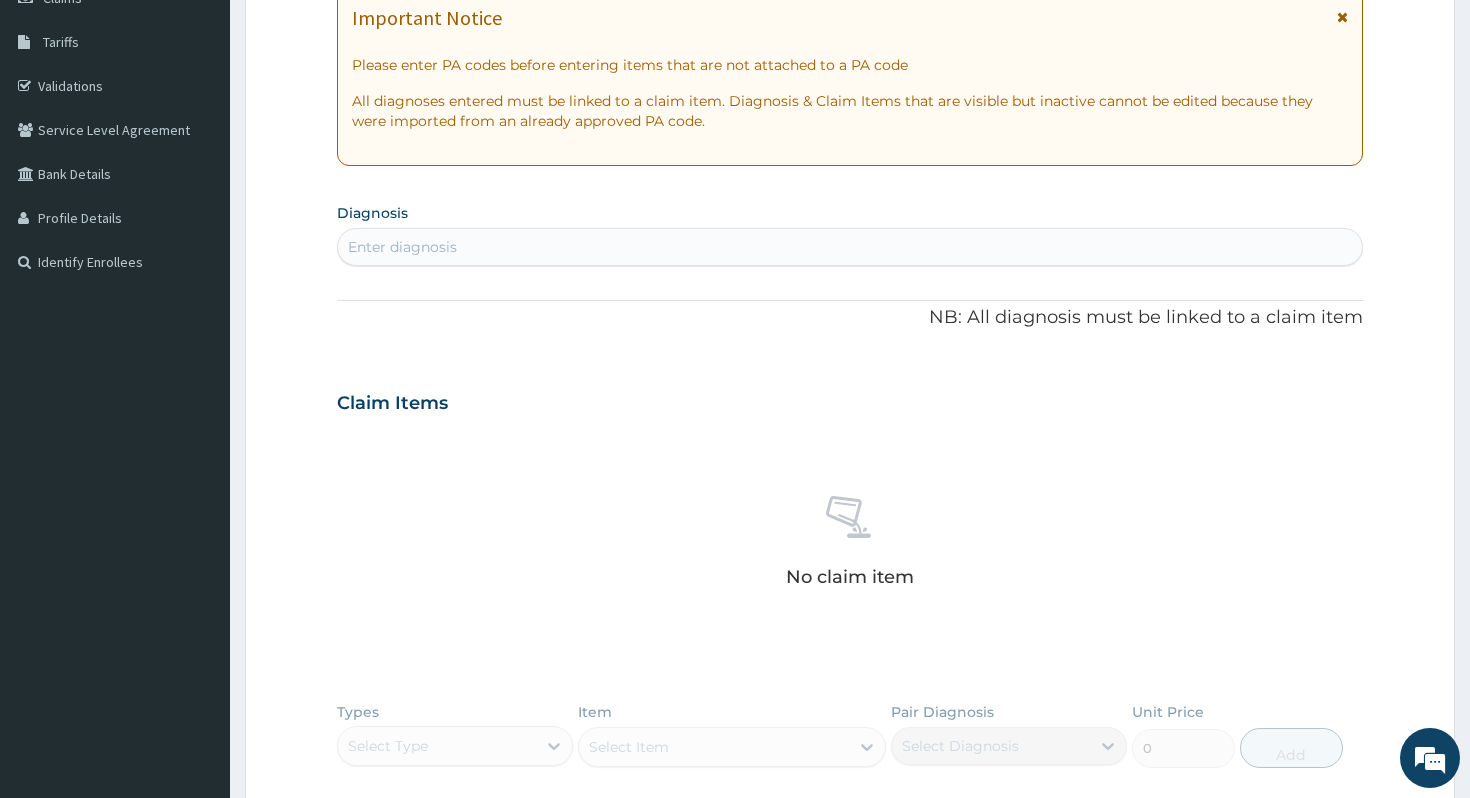 scroll, scrollTop: 638, scrollLeft: 0, axis: vertical 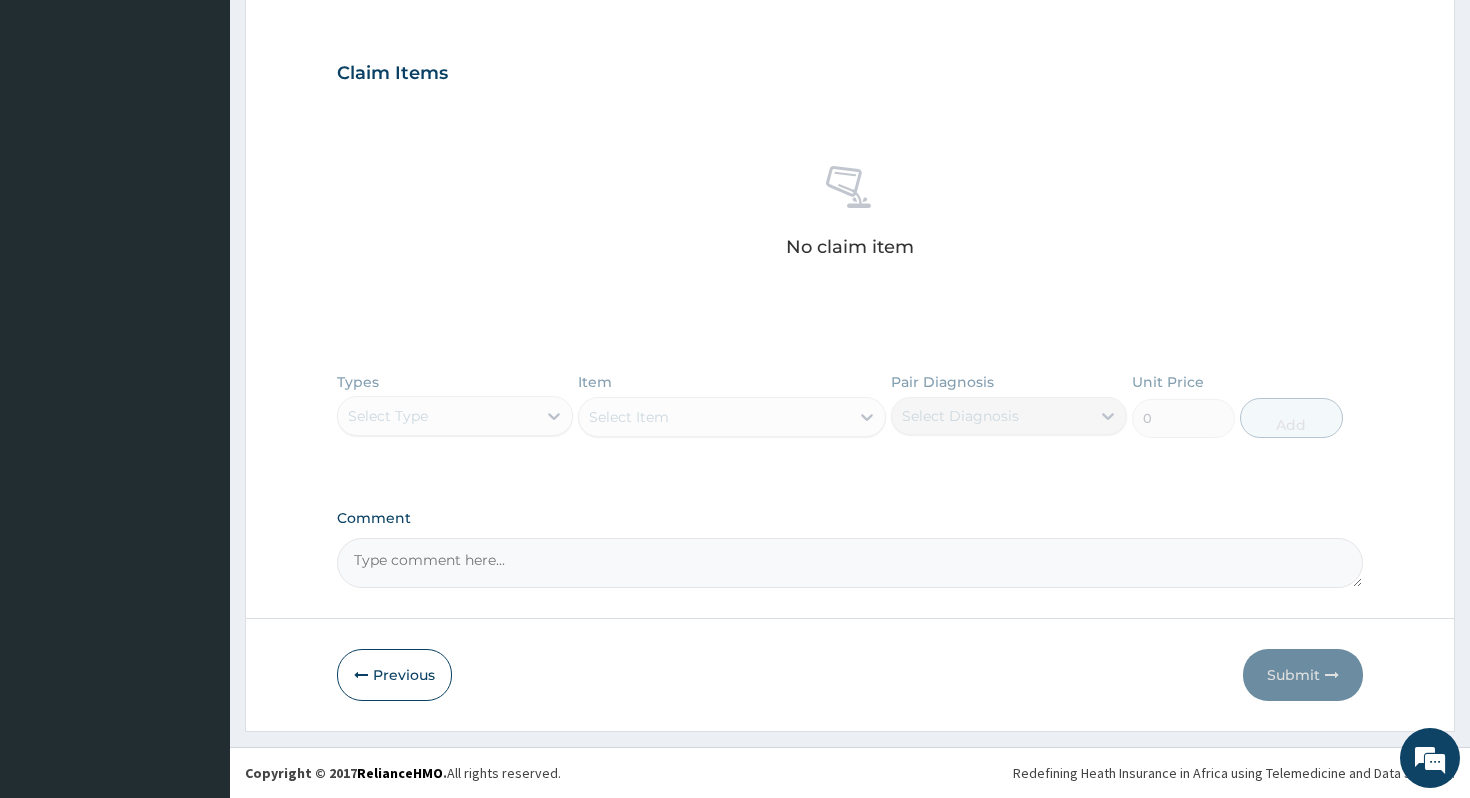 click on "Types Select Type Item Select Item Pair Diagnosis Select Diagnosis Unit Price 0 Add" at bounding box center (850, 420) 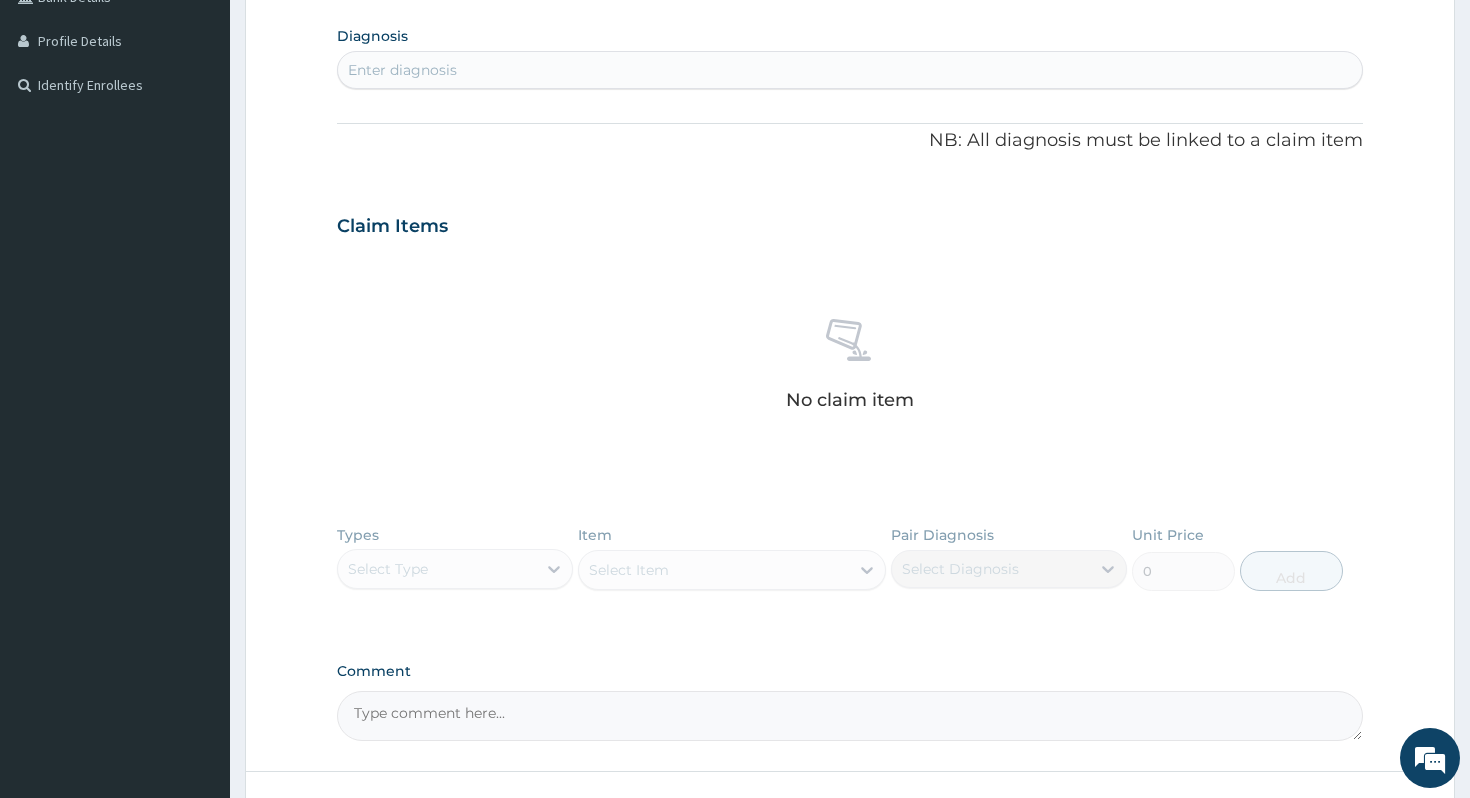 scroll, scrollTop: 318, scrollLeft: 0, axis: vertical 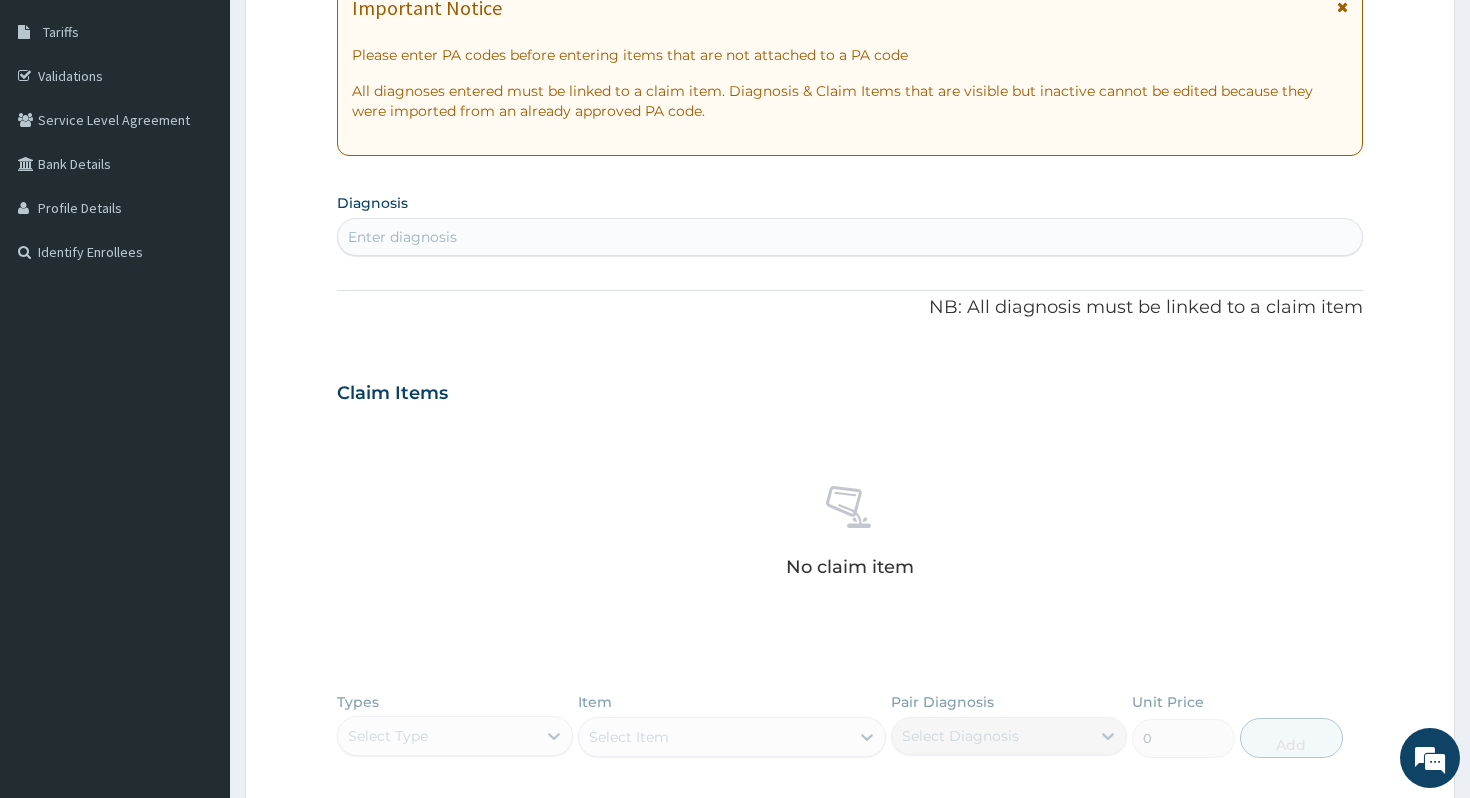 click on "Enter diagnosis" at bounding box center [850, 237] 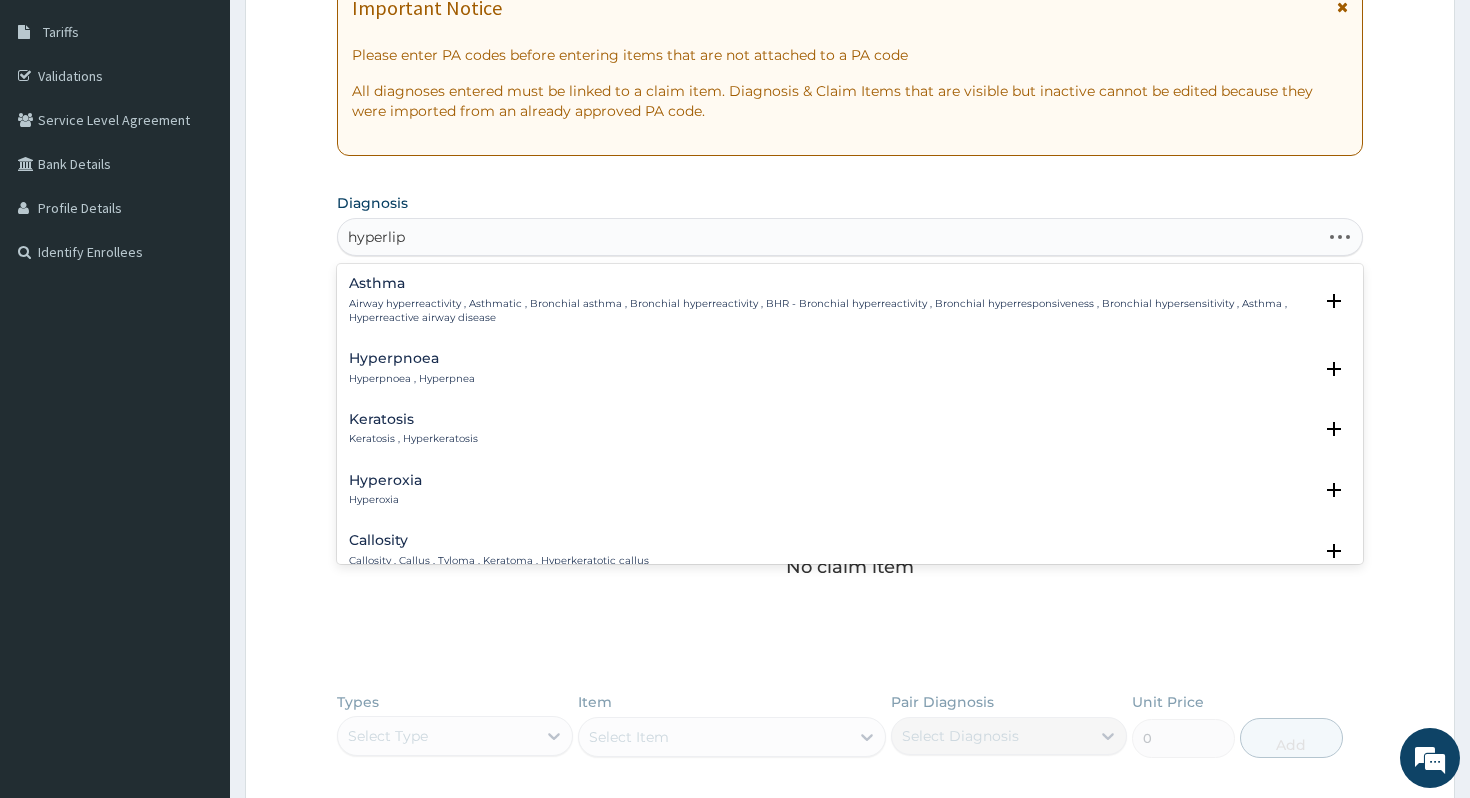 type on "hyperlipi" 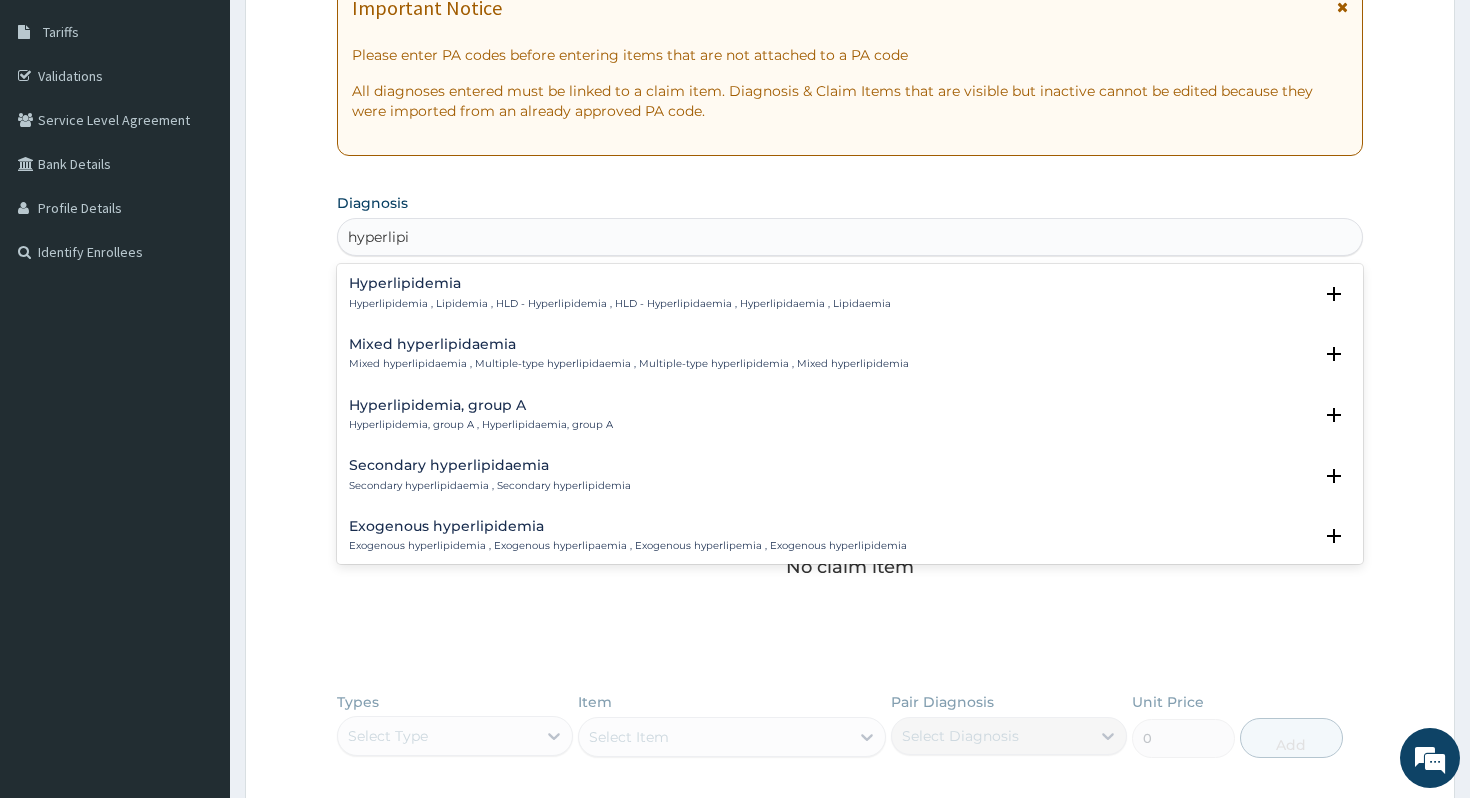 click on "Hyperlipidemia , Lipidemia , HLD - Hyperlipidemia , HLD - Hyperlipidaemia , Hyperlipidaemia , Lipidaemia" at bounding box center [620, 304] 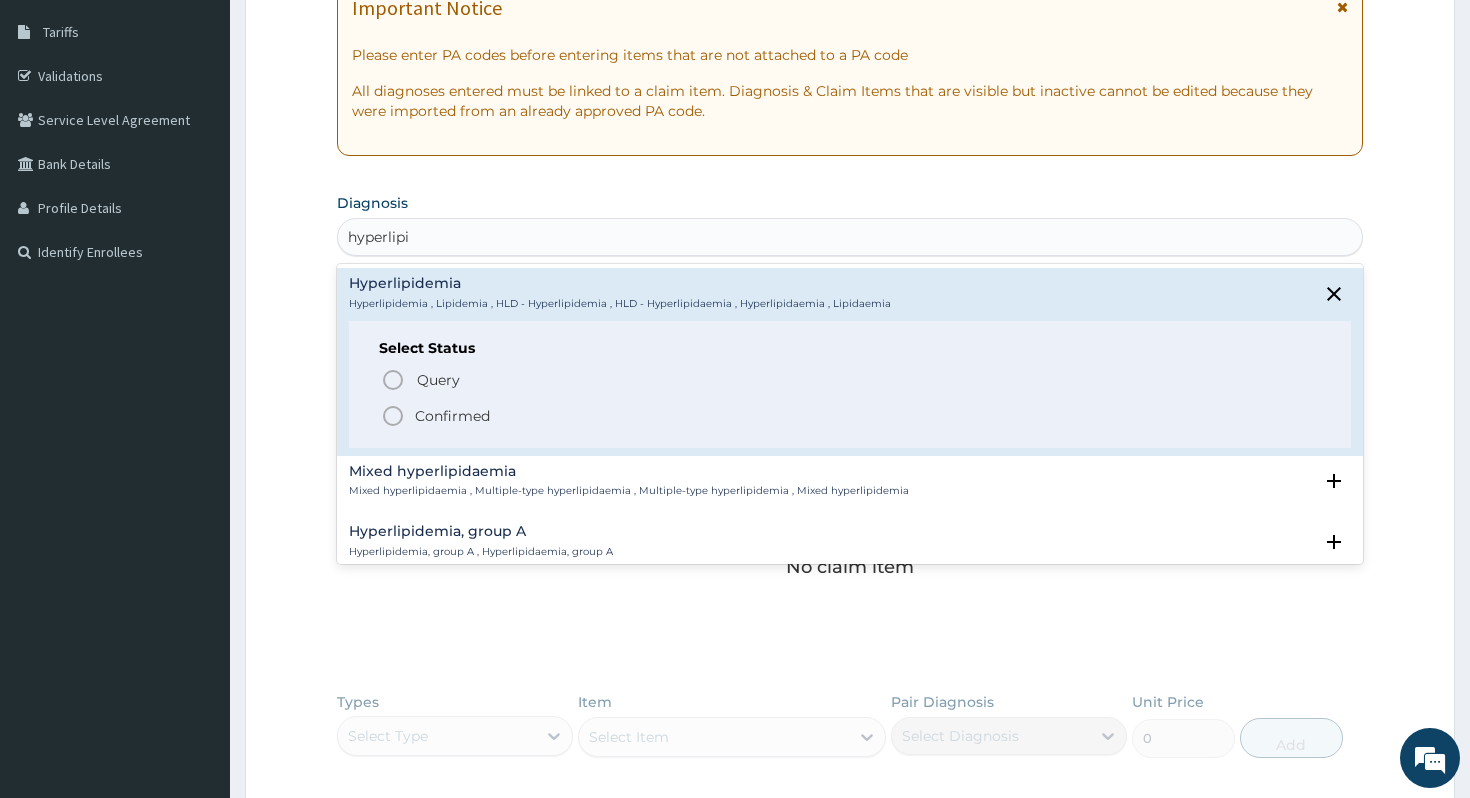 click on "Confirmed" at bounding box center (452, 416) 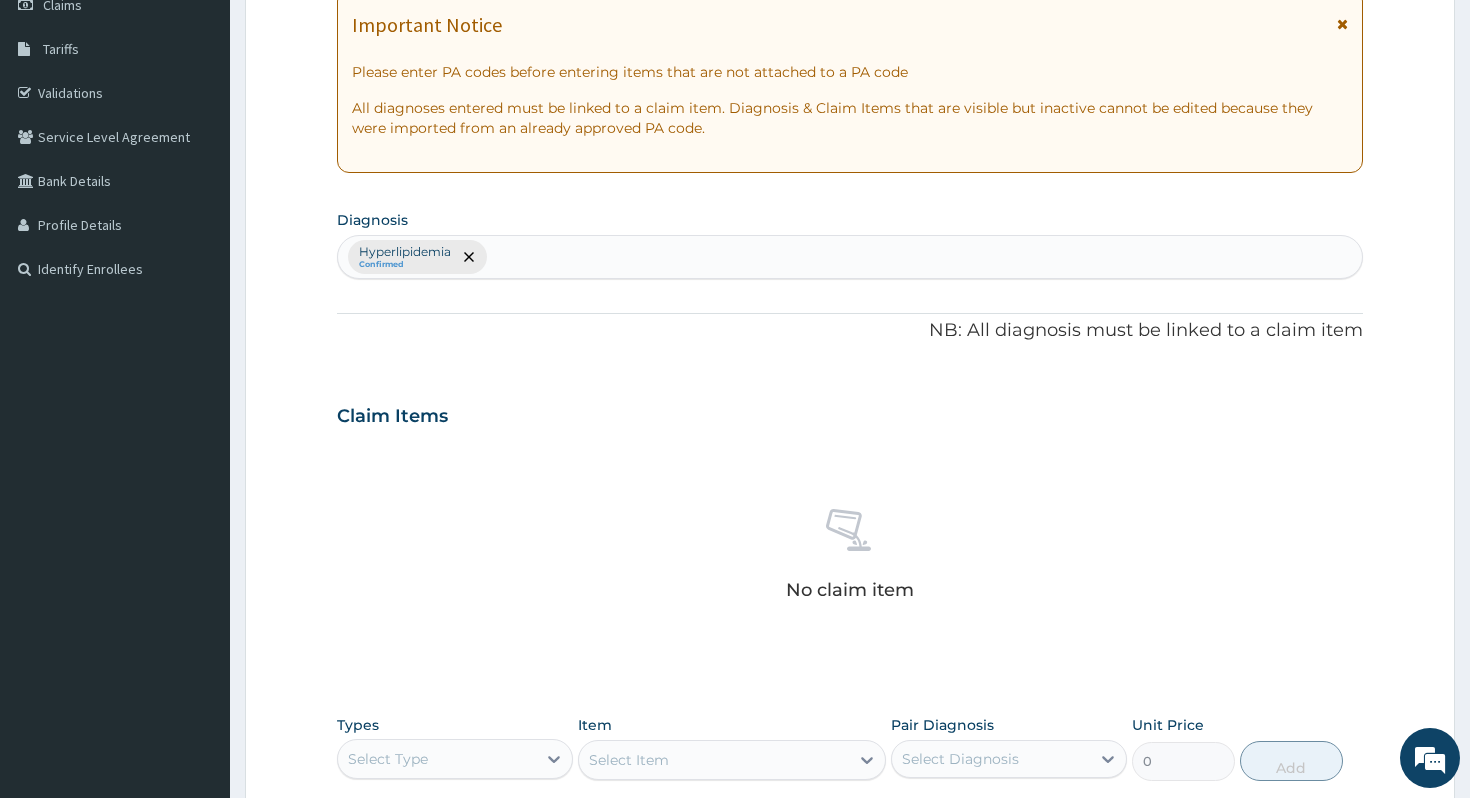 scroll, scrollTop: 274, scrollLeft: 0, axis: vertical 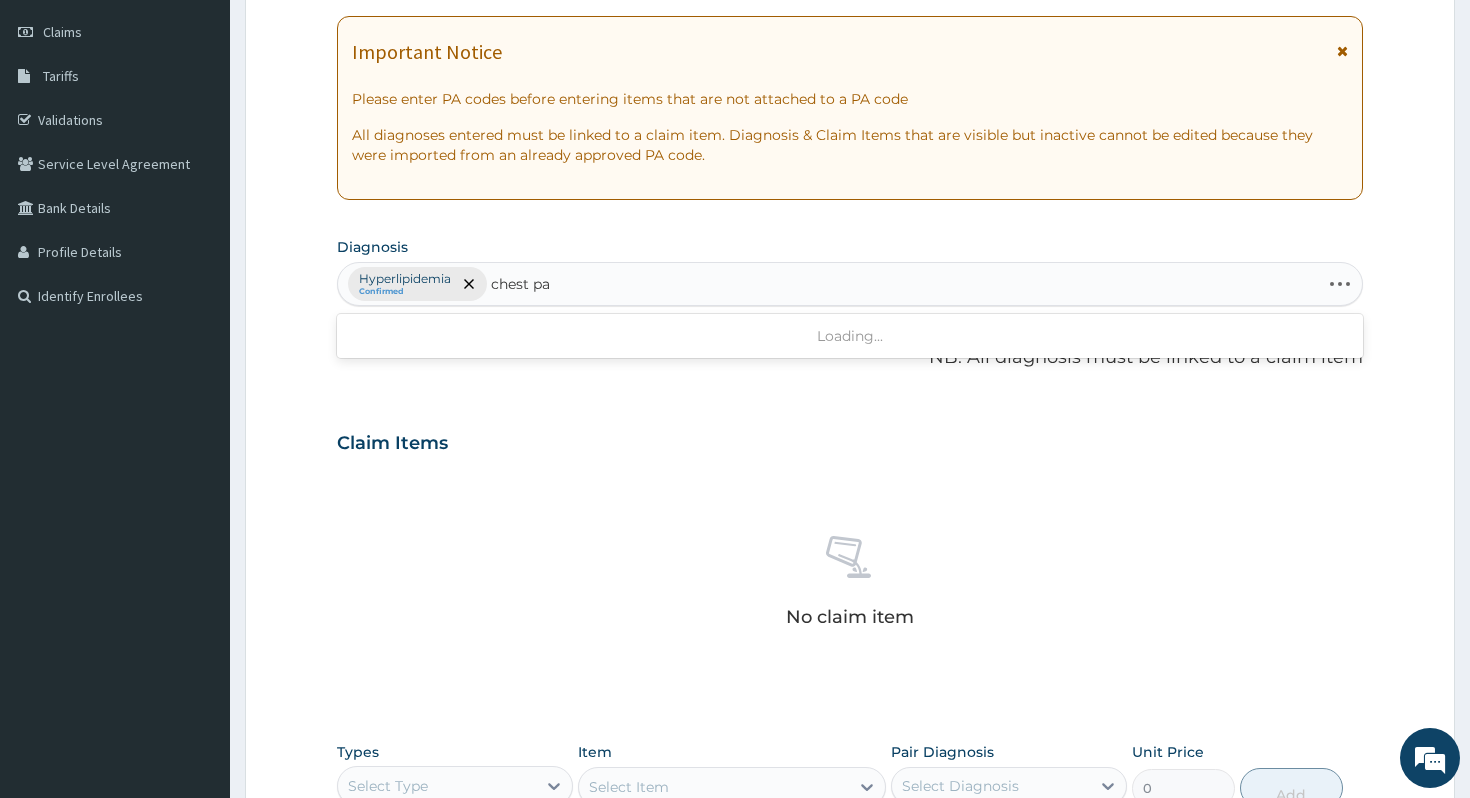 type on "chest pai" 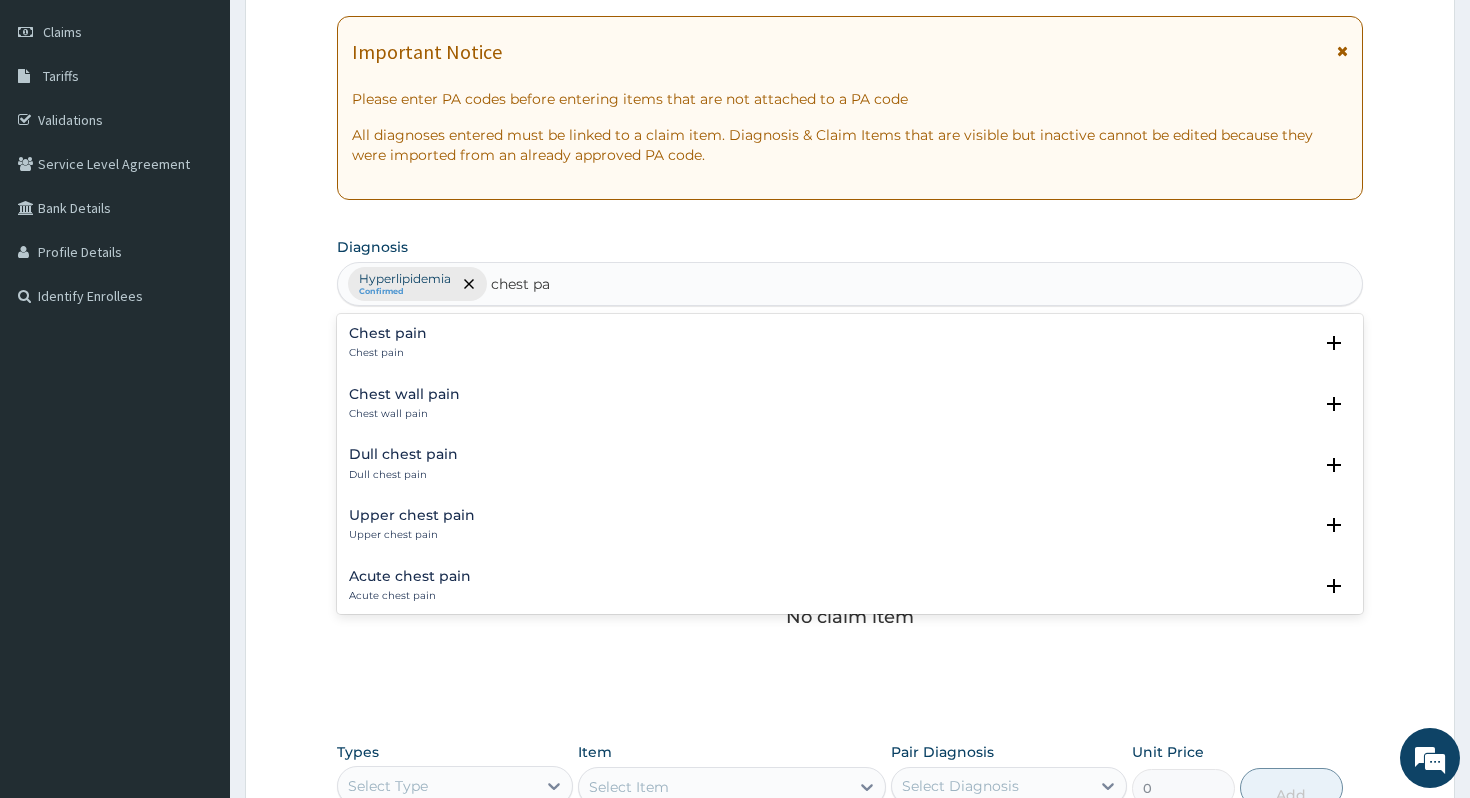 click on "Chest pain" at bounding box center [388, 353] 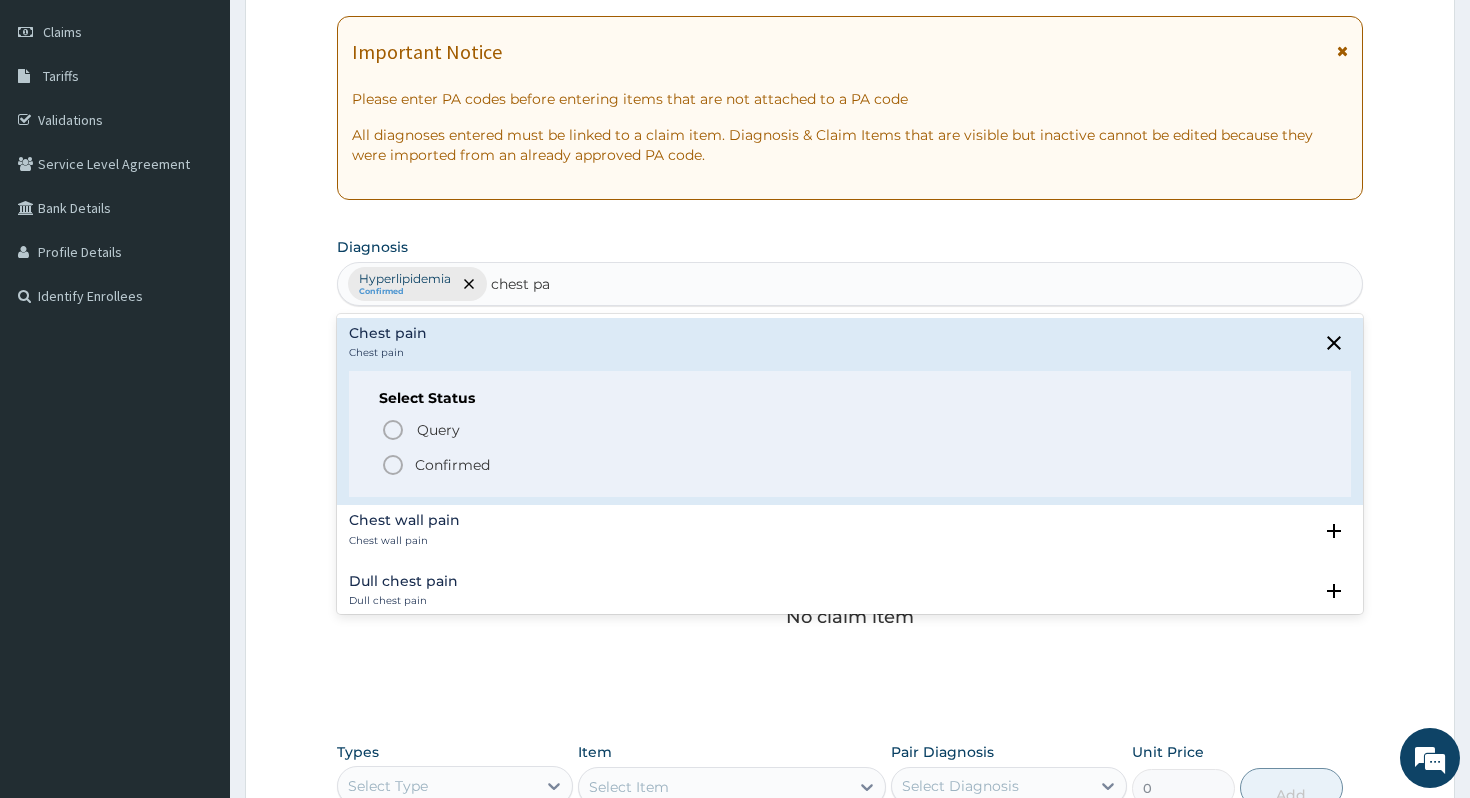 click on "Confirmed" at bounding box center [452, 465] 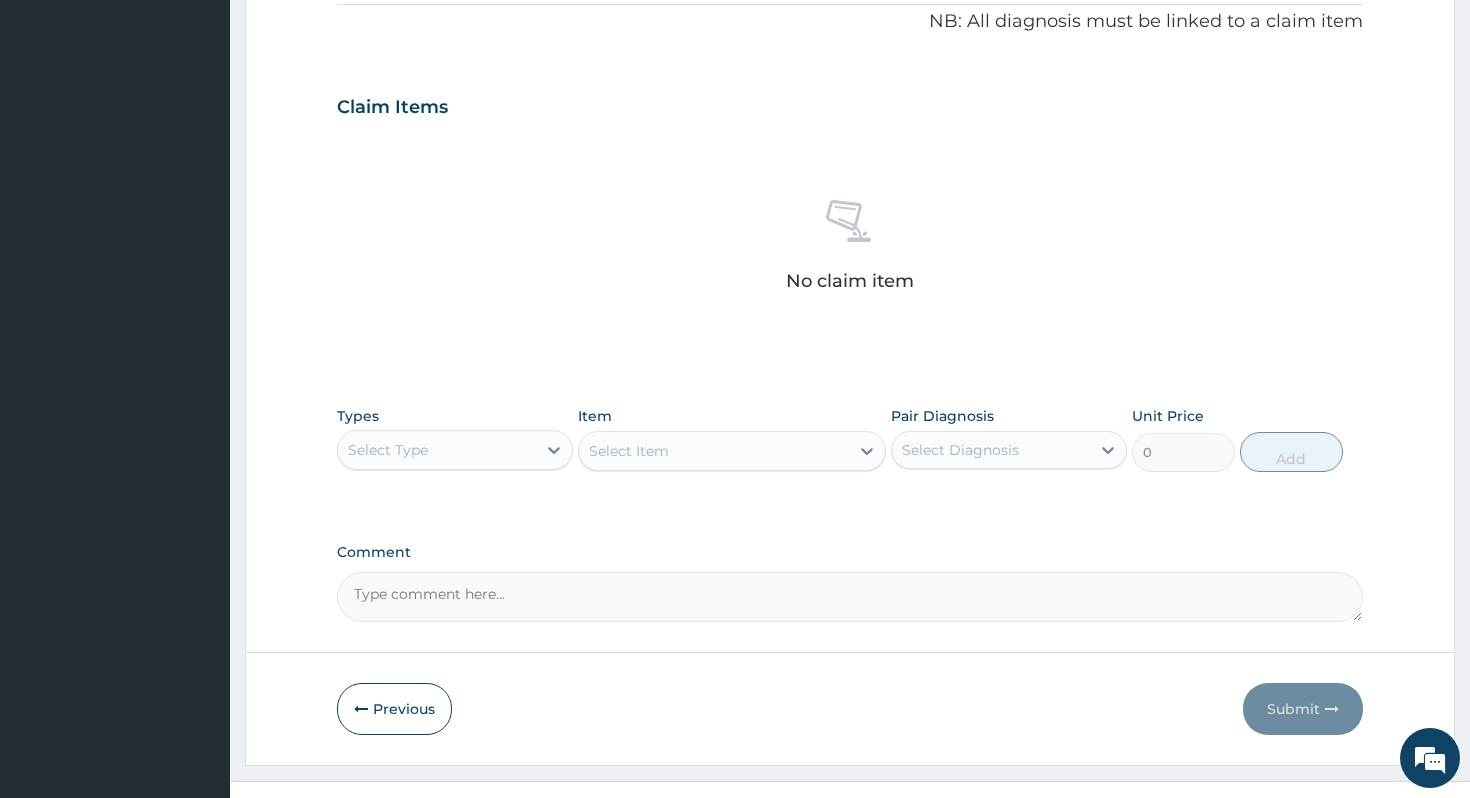 scroll, scrollTop: 644, scrollLeft: 0, axis: vertical 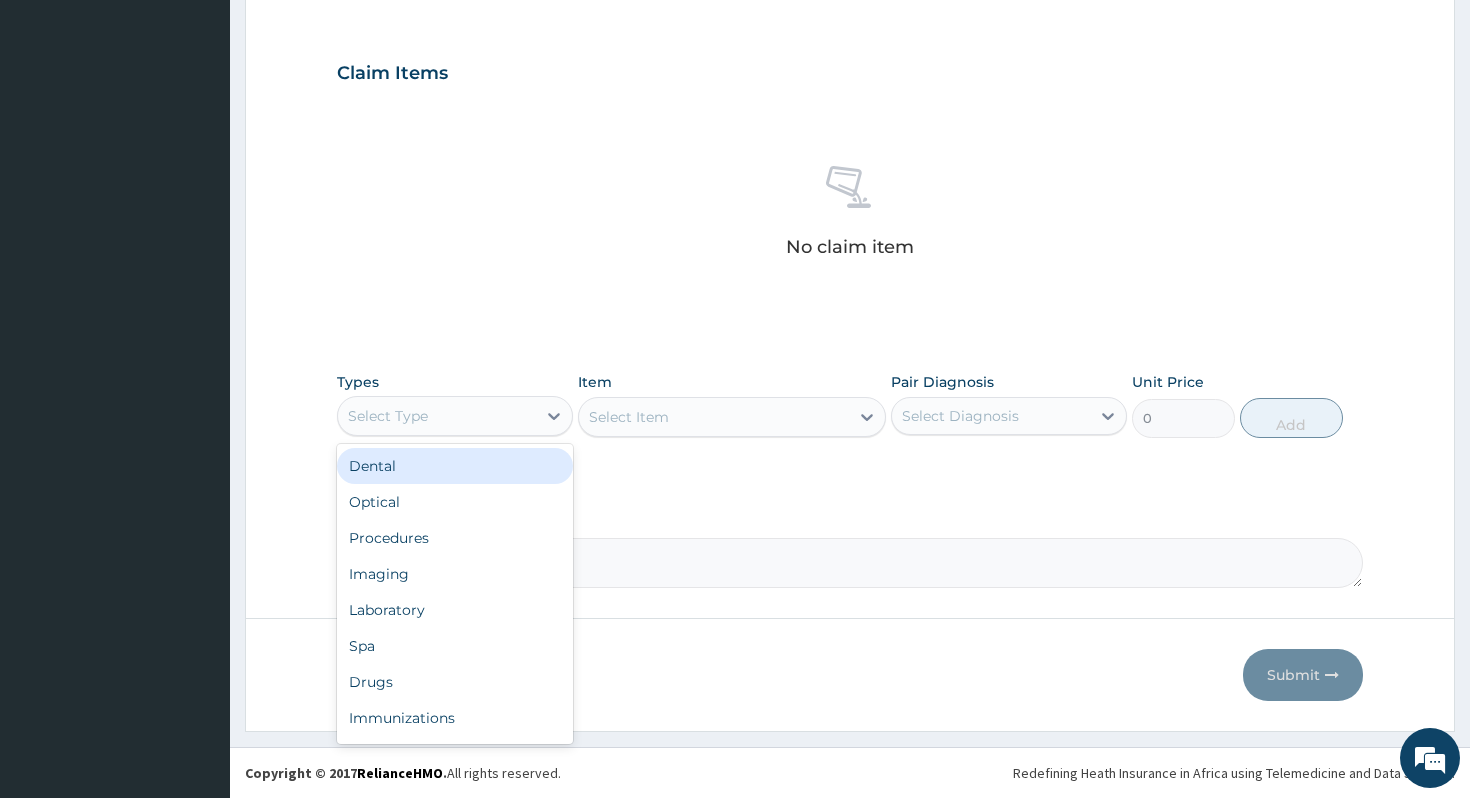 click on "Select Type" at bounding box center (437, 416) 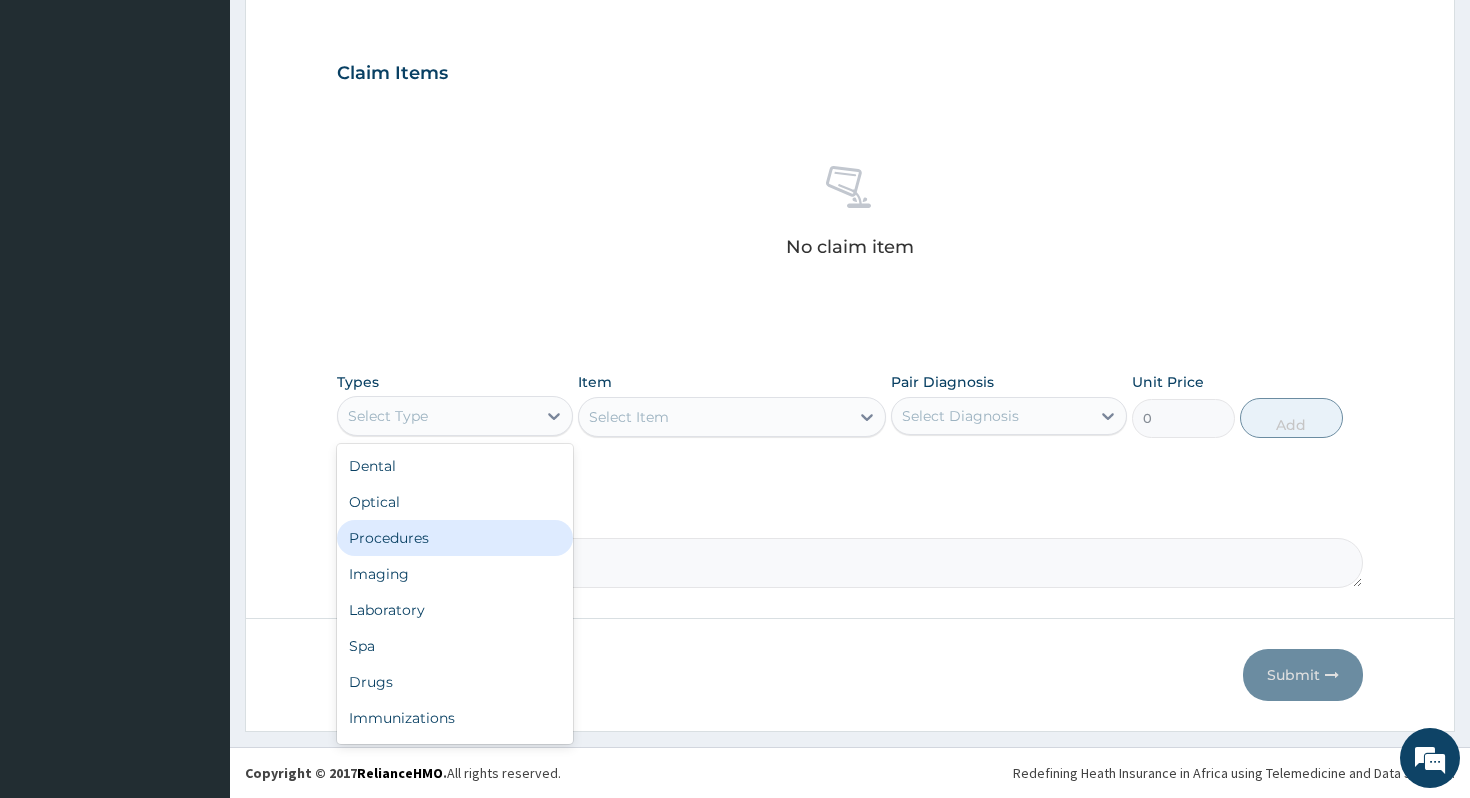 click on "Procedures" at bounding box center (455, 538) 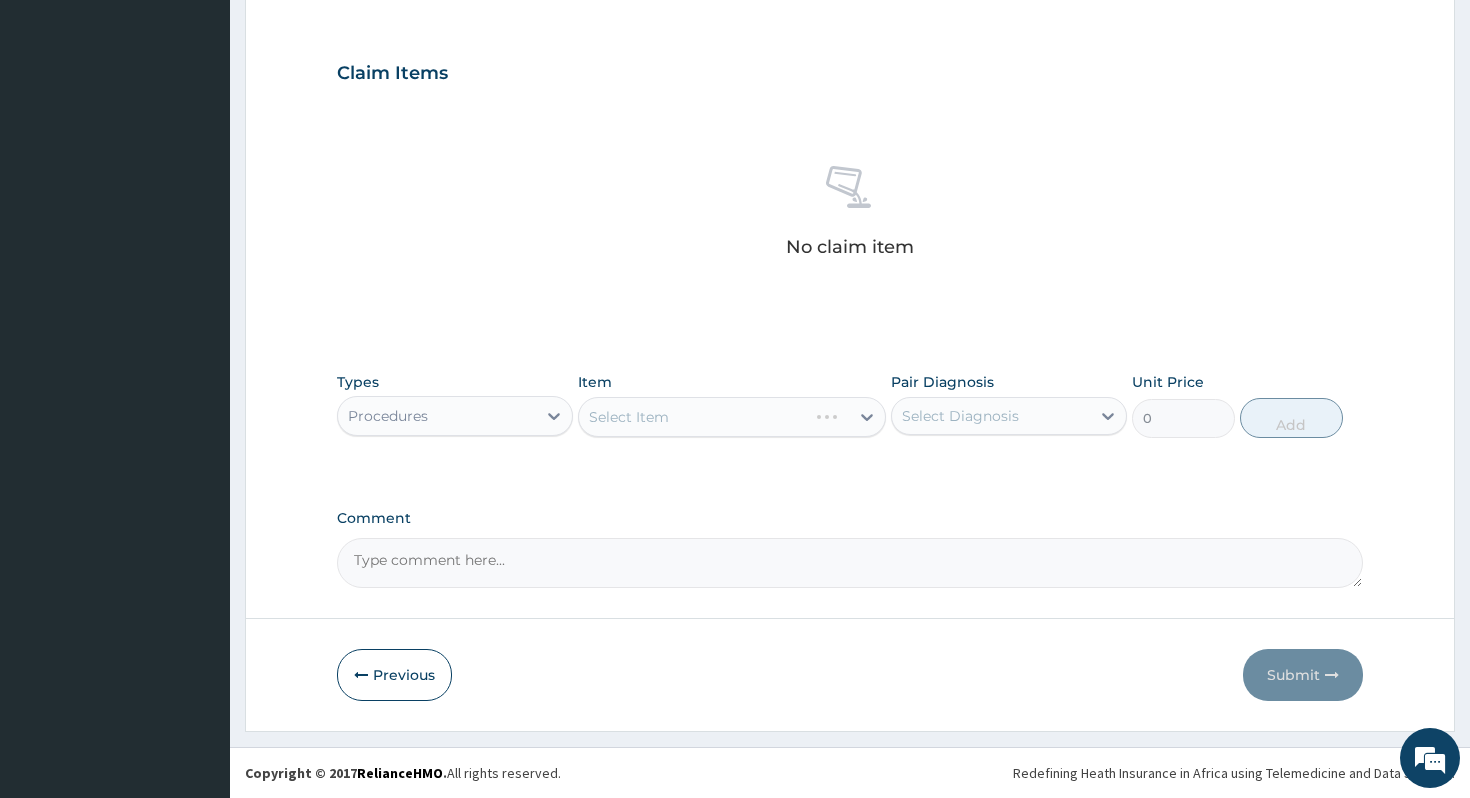 click on "Select Item" at bounding box center [732, 417] 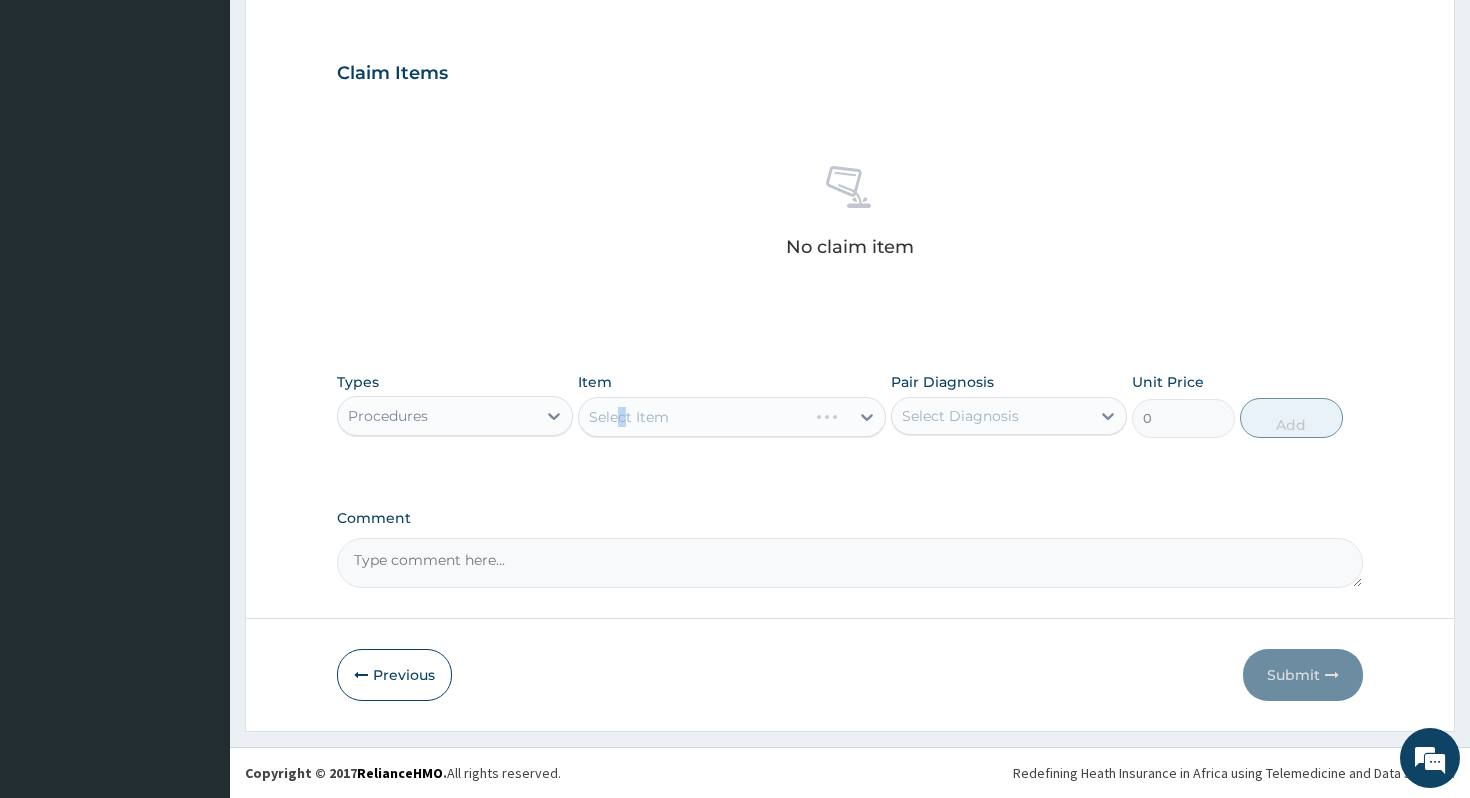 click on "Select Item" at bounding box center (732, 417) 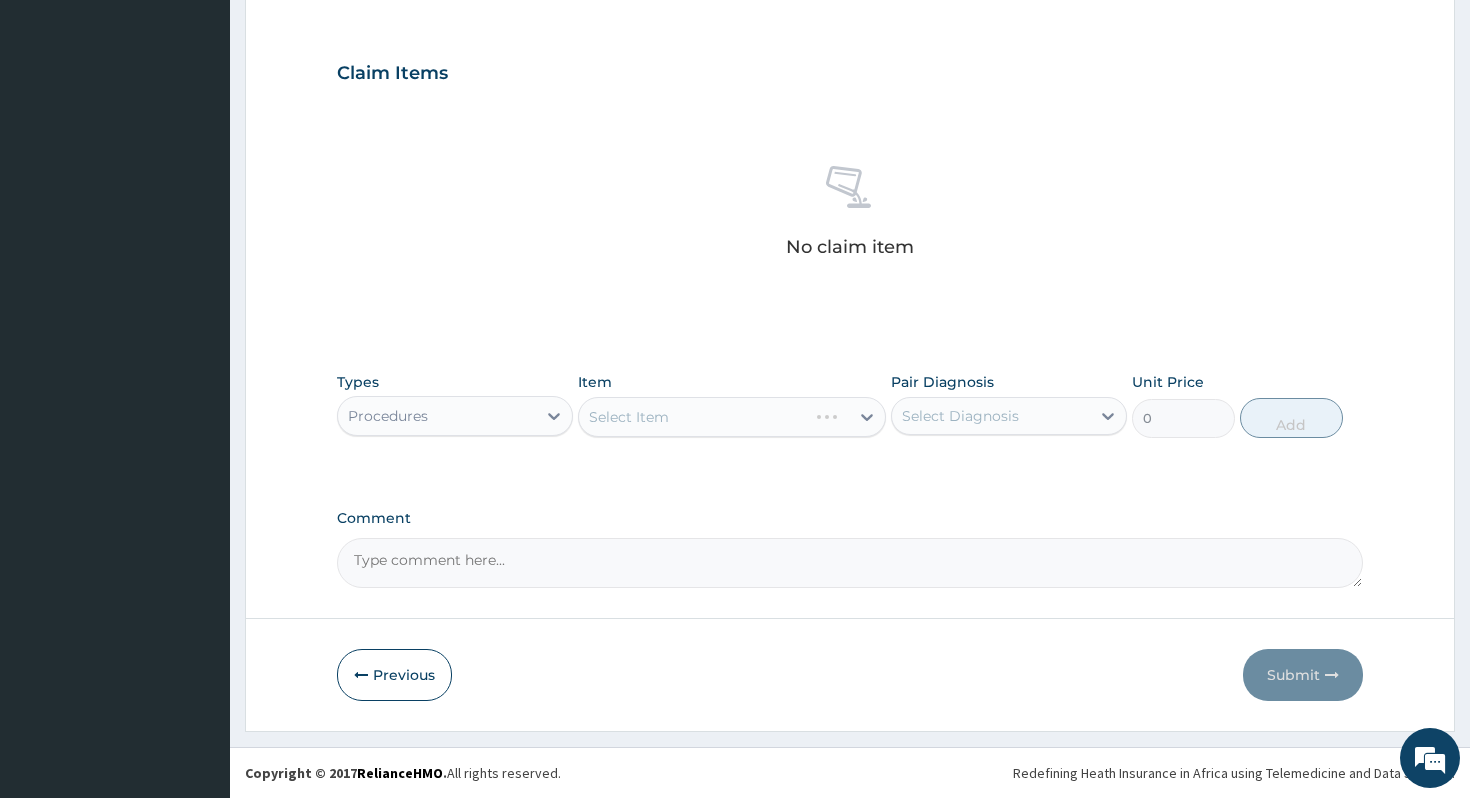 click on "Select Item" at bounding box center [693, 417] 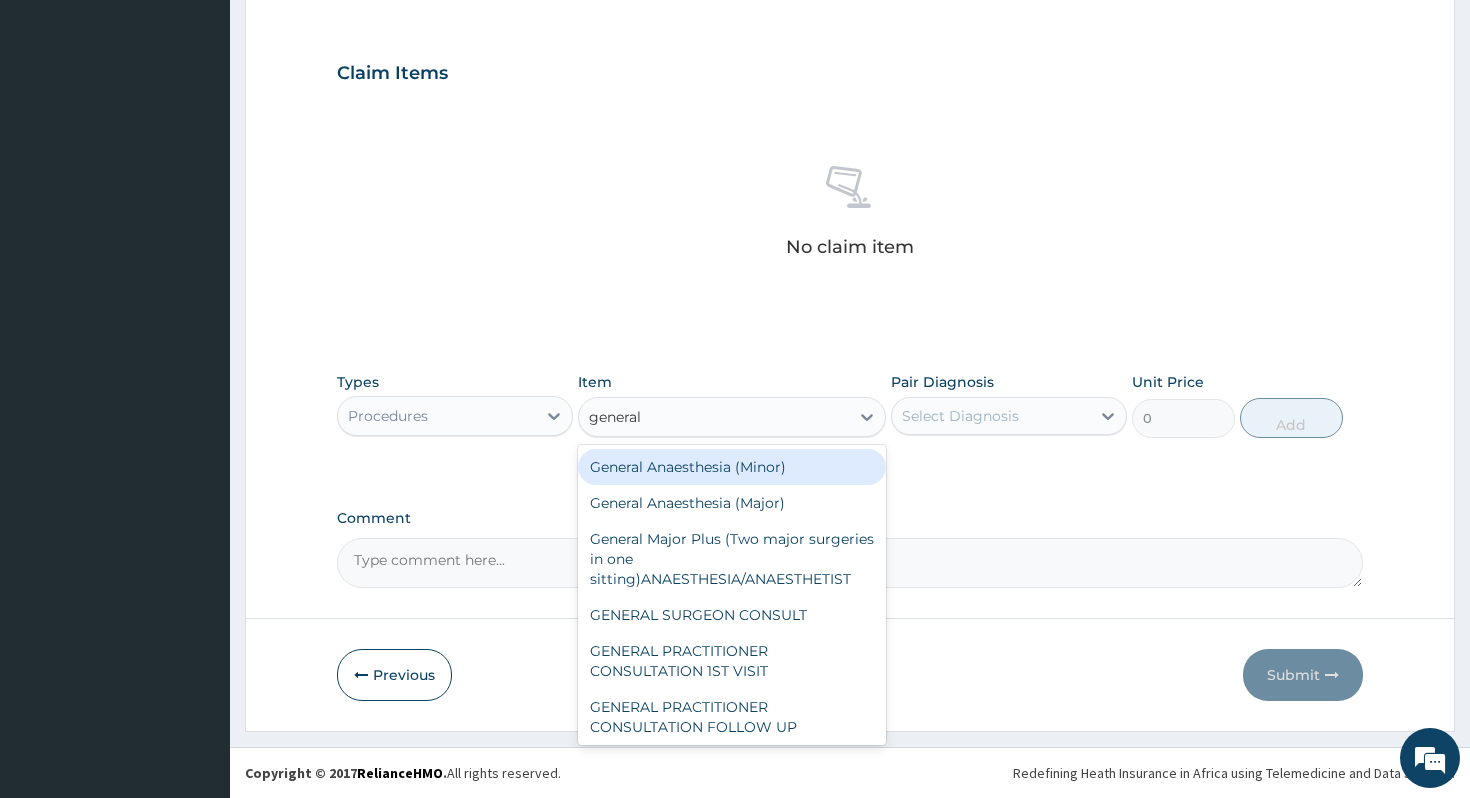 type on "general p" 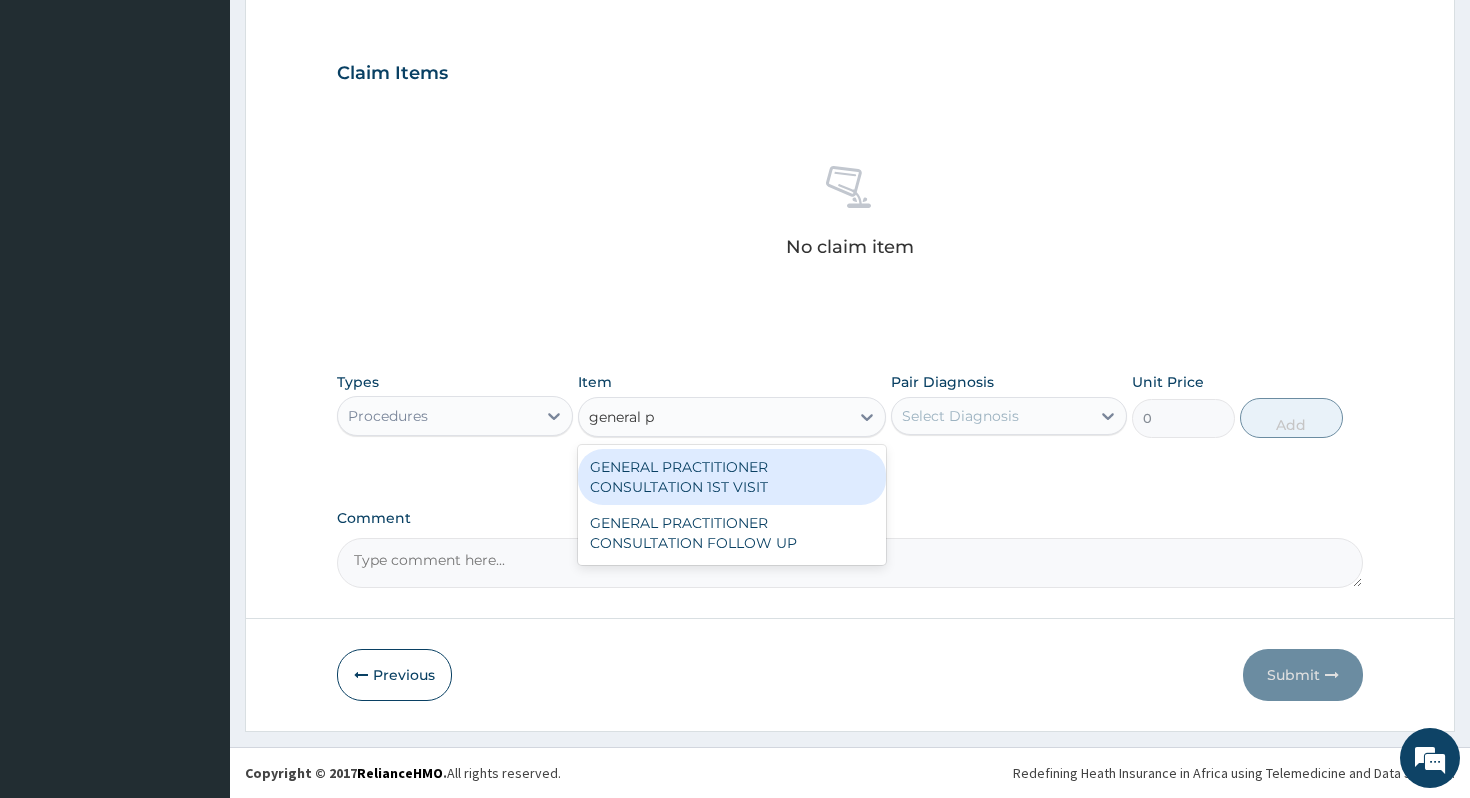 click on "GENERAL PRACTITIONER CONSULTATION 1ST VISIT" at bounding box center [732, 477] 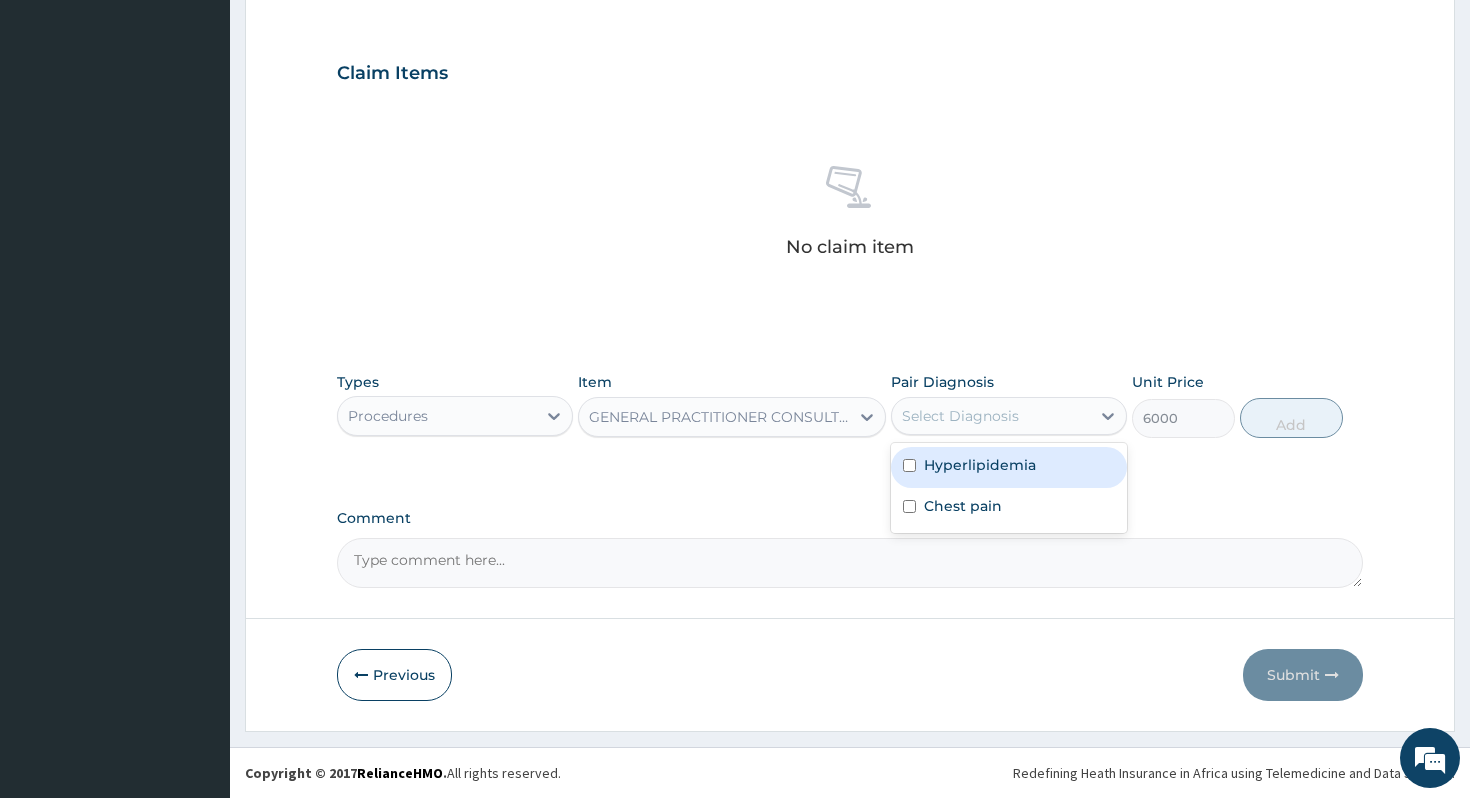 click on "Select Diagnosis" at bounding box center (991, 416) 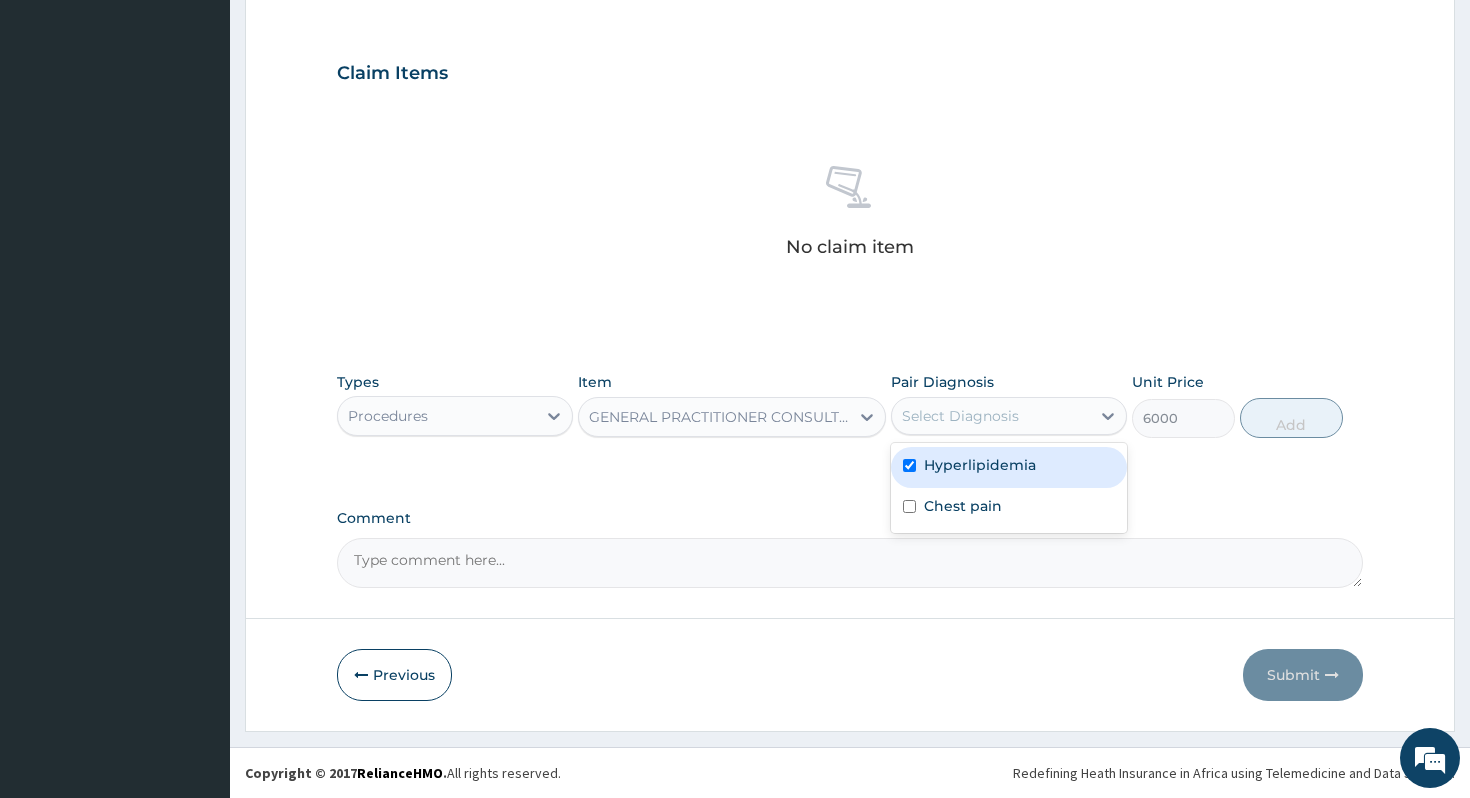 checkbox on "true" 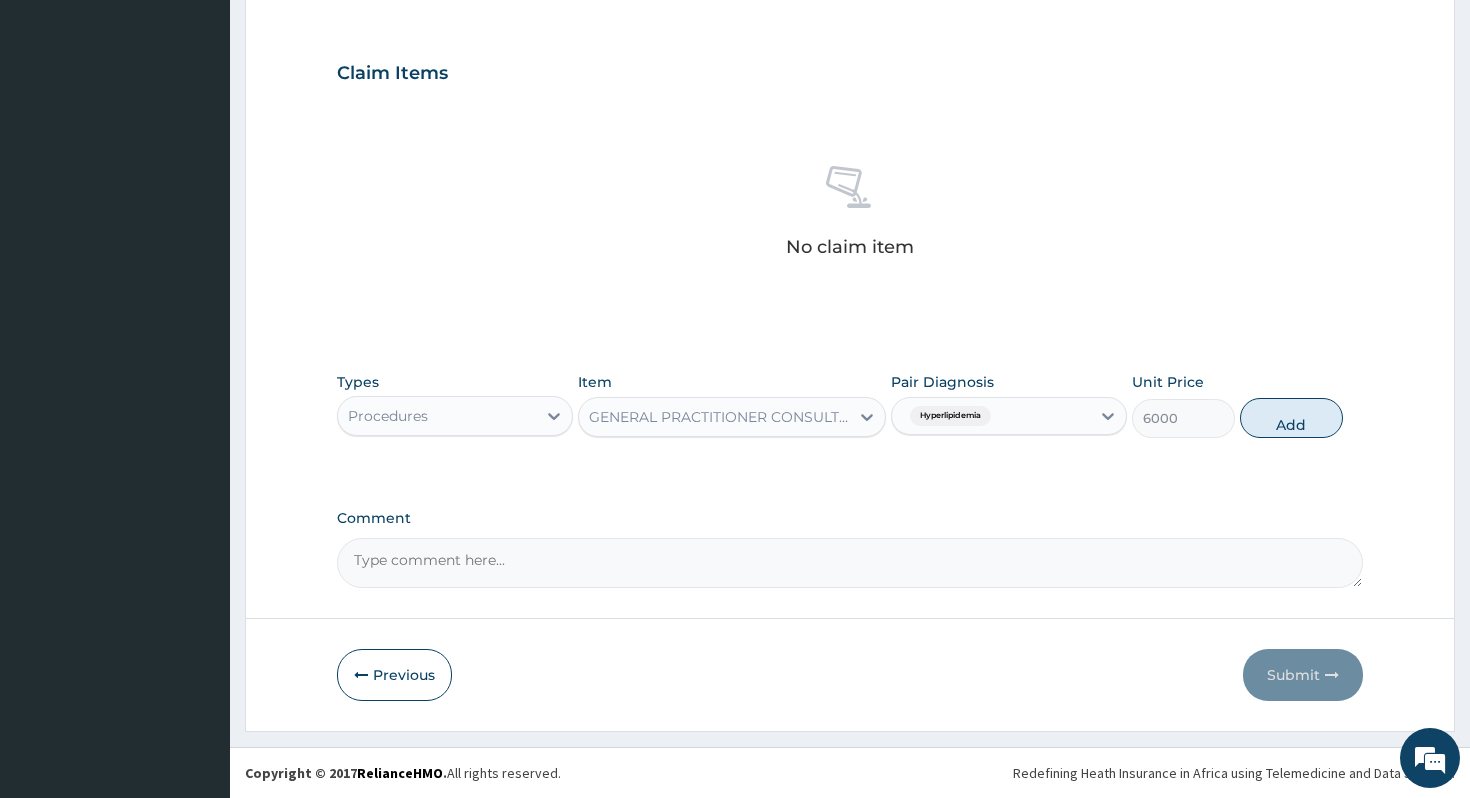 click on "Hyperlipidemia" at bounding box center [948, 416] 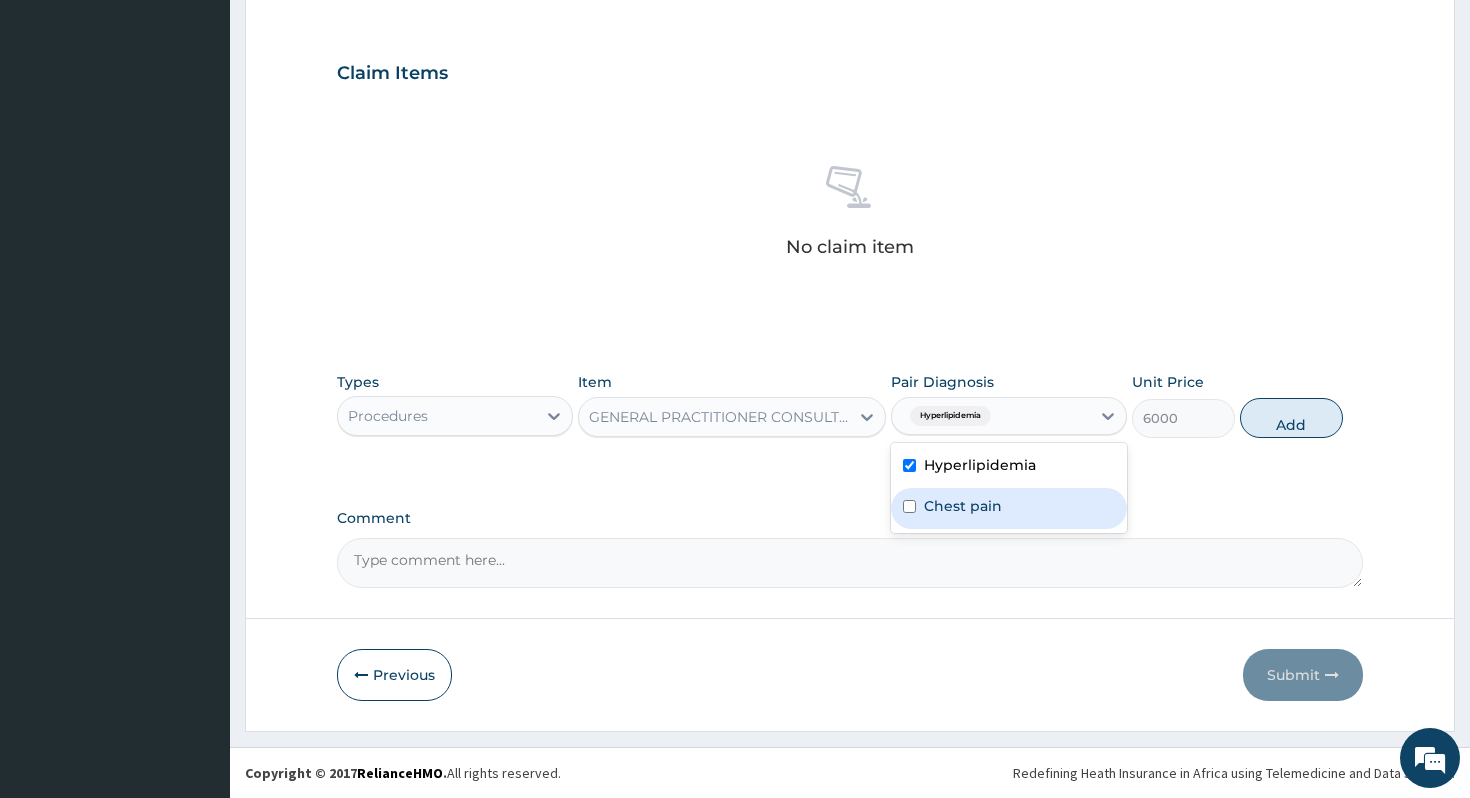 click on "Chest pain" at bounding box center [963, 506] 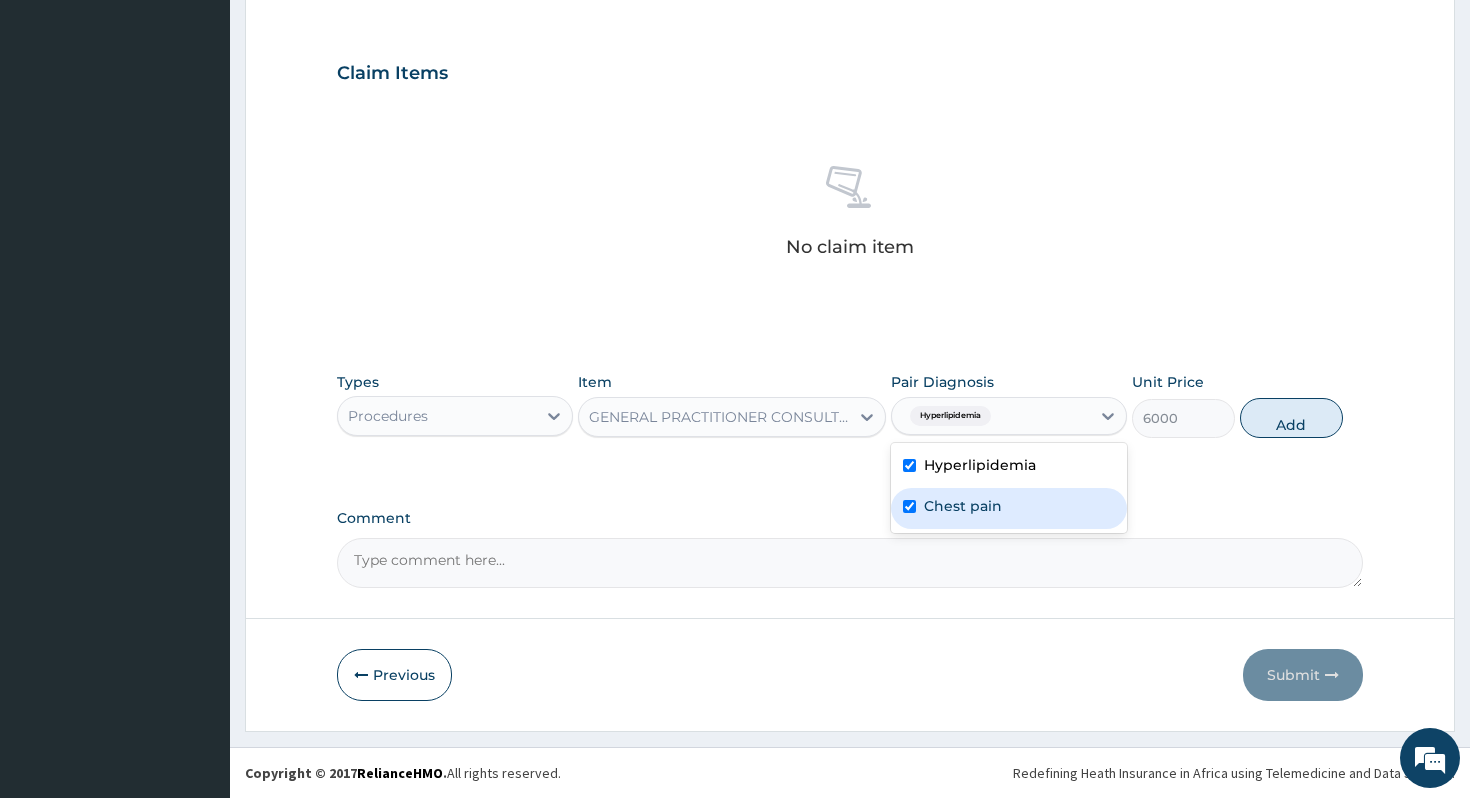checkbox on "true" 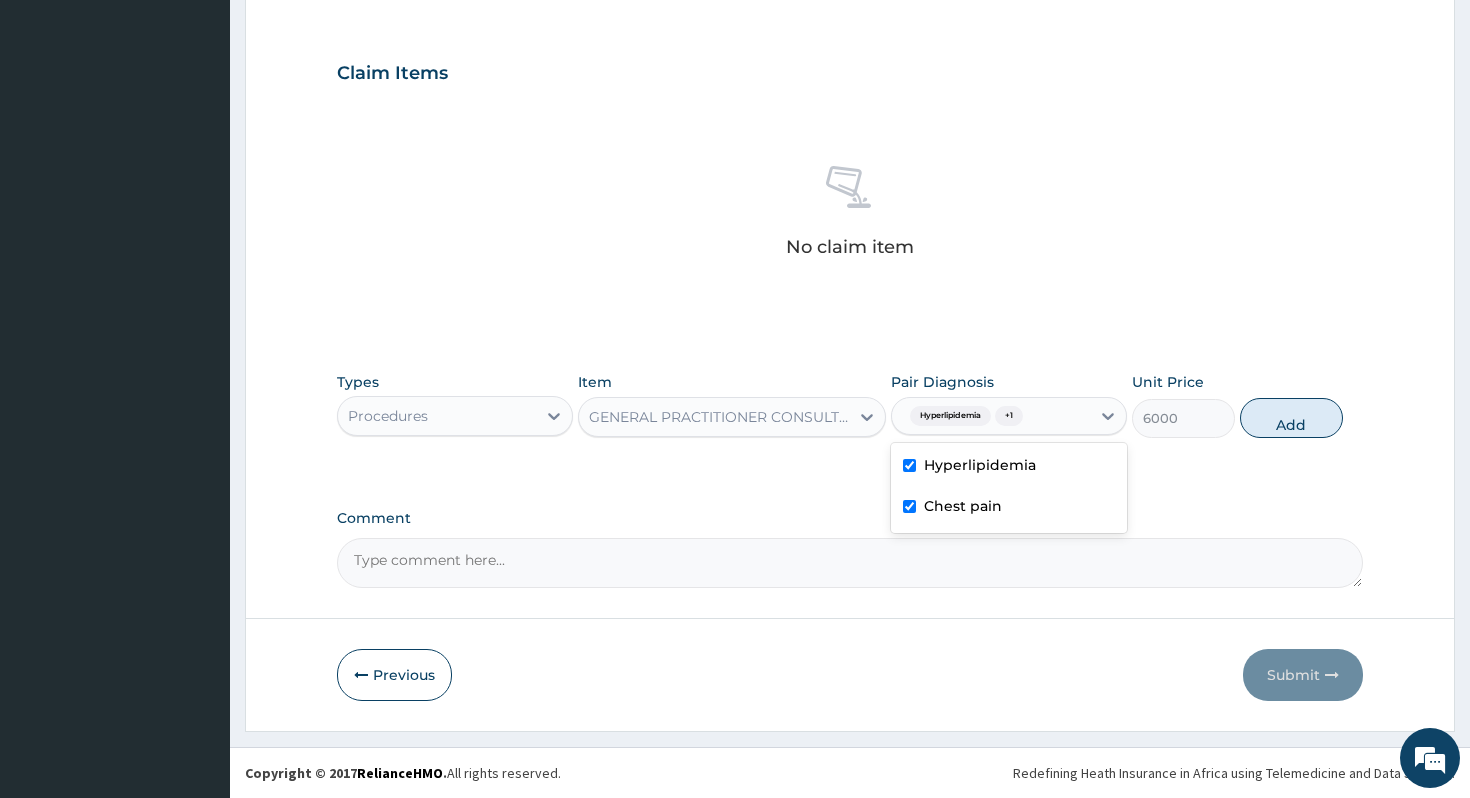 click on "6000" at bounding box center (1183, 418) 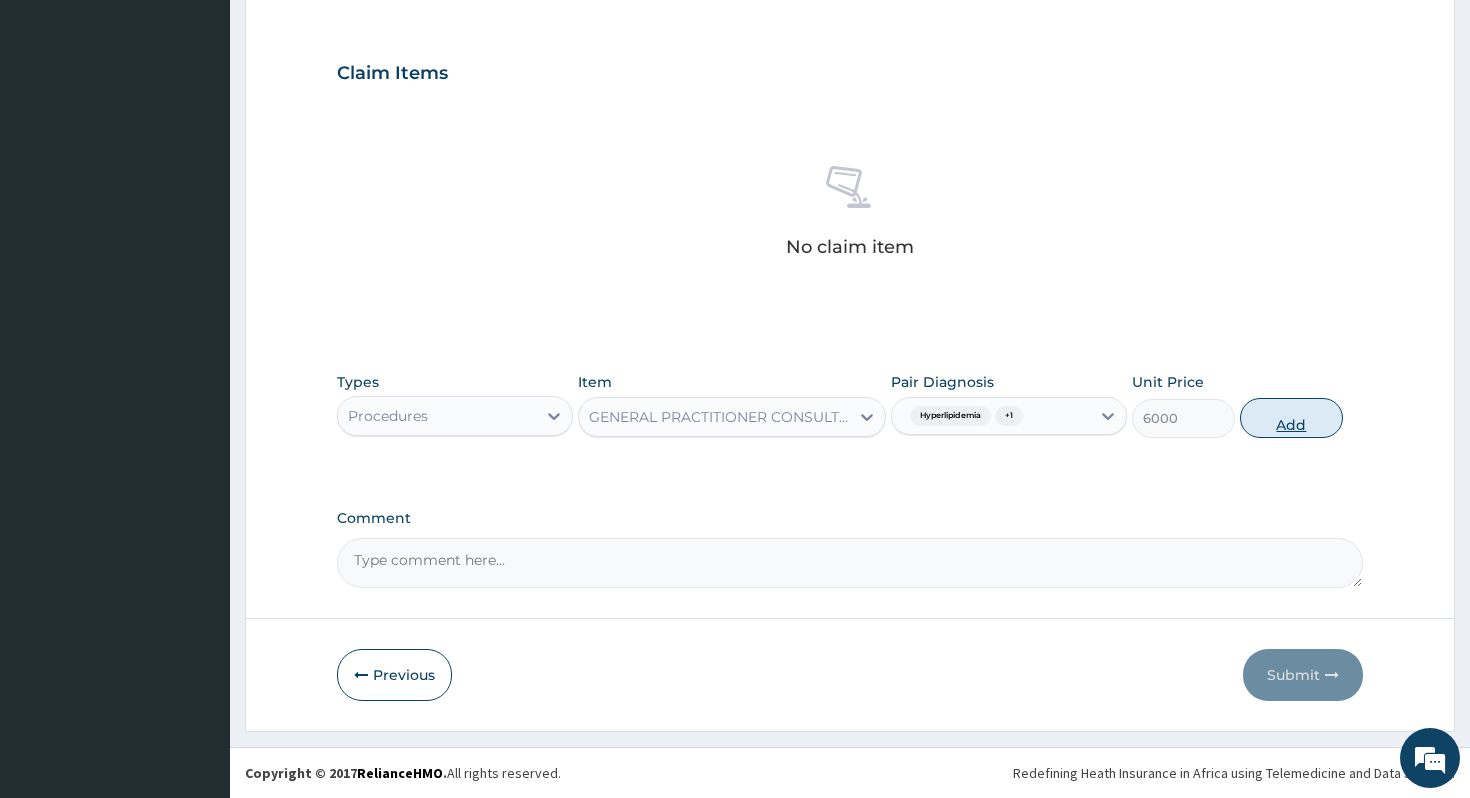 click on "Add" at bounding box center [1291, 418] 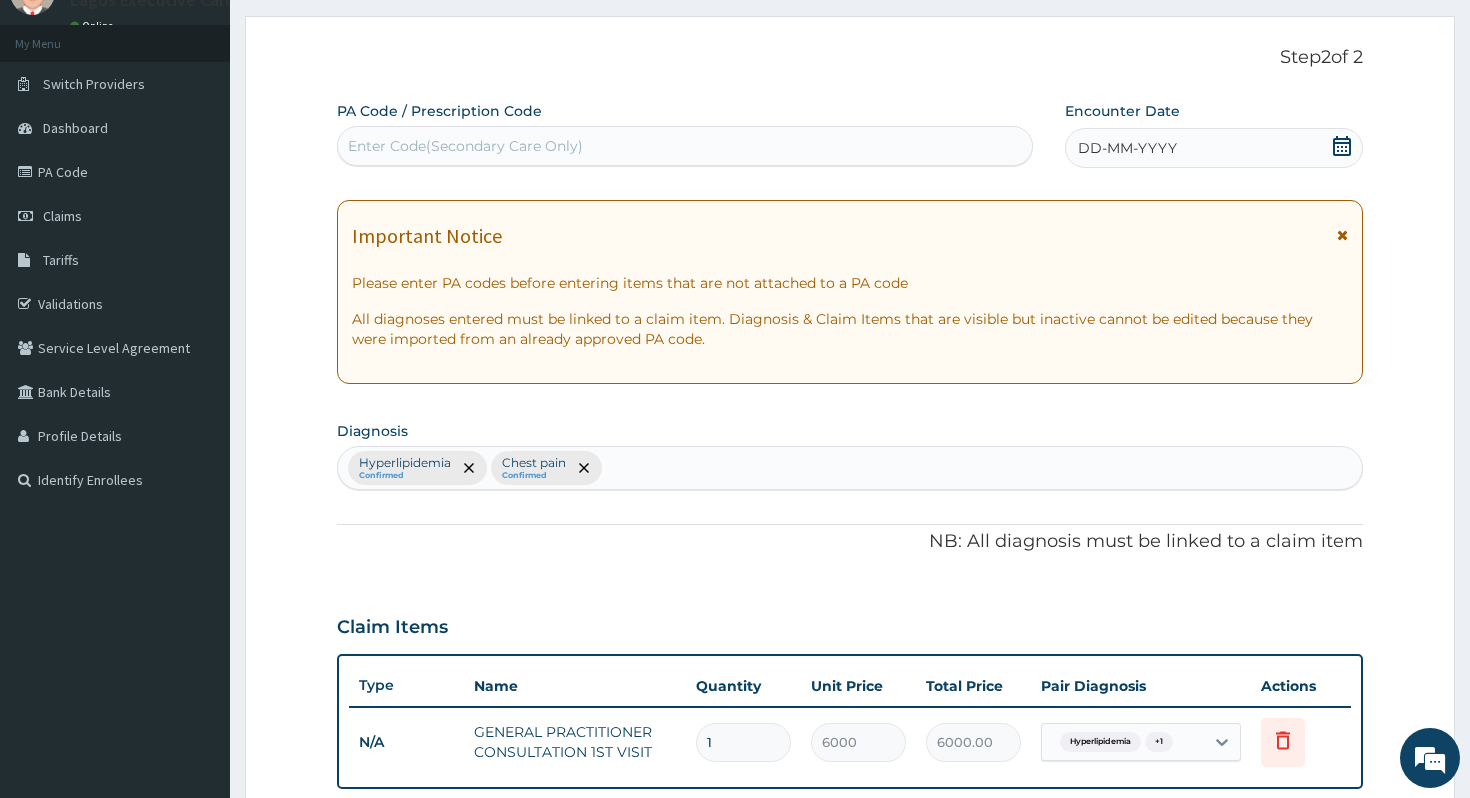 scroll, scrollTop: 0, scrollLeft: 0, axis: both 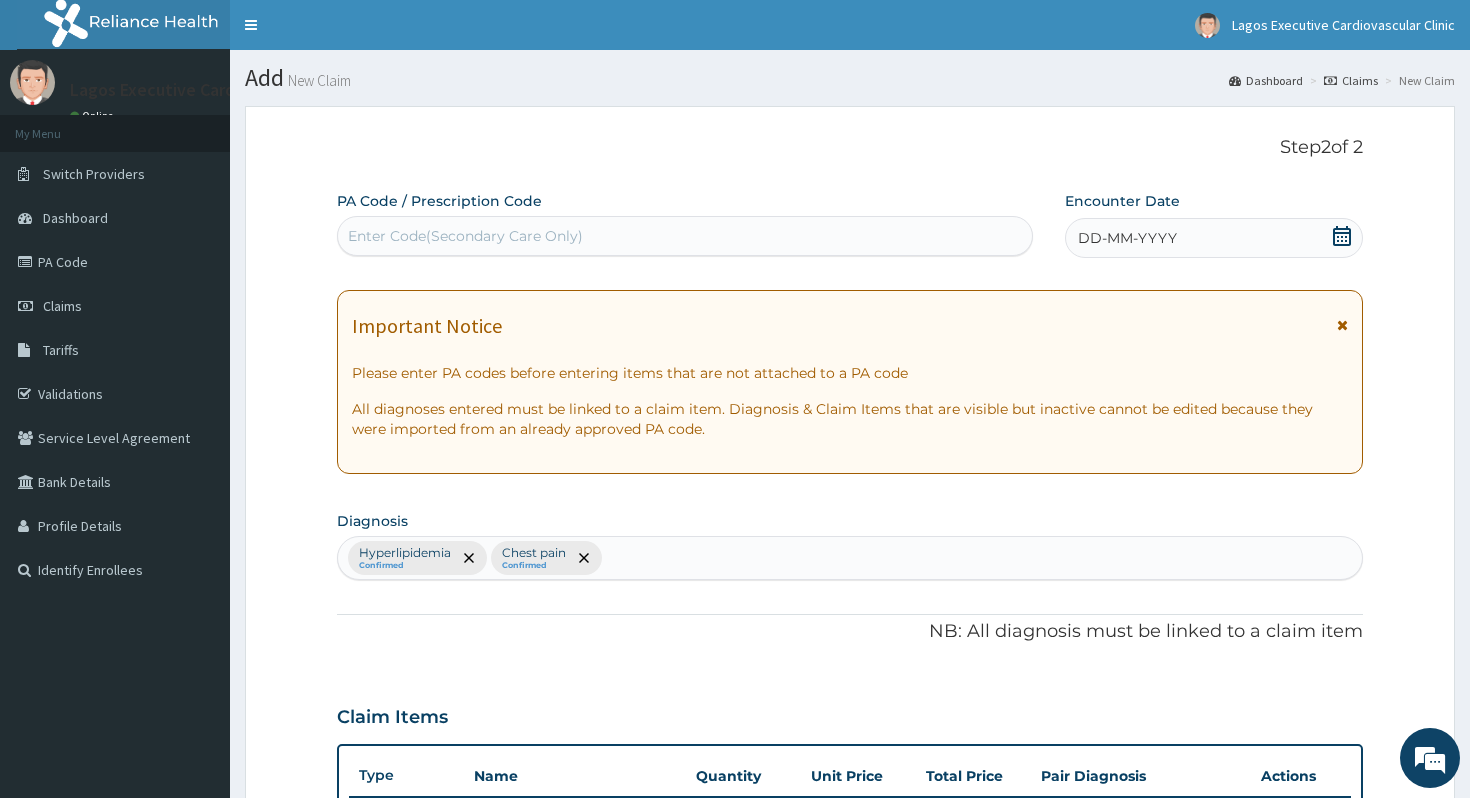 click on "PA Code / Prescription Code Enter Code(Secondary Care Only) Encounter Date DD-MM-YYYY Important Notice Please enter PA codes before entering items that are not attached to a PA code   All diagnoses entered must be linked to a claim item. Diagnosis & Claim Items that are visible but inactive cannot be edited because they were imported from an already approved PA code. Diagnosis Hyperlipidemia Confirmed Chest pain Confirmed NB: All diagnosis must be linked to a claim item Claim Items Type Name Quantity Unit Price Total Price Pair Diagnosis Actions N/A GENERAL PRACTITIONER CONSULTATION 1ST VISIT 1 6000 6000.00 Hyperlipidemia  + 1 Delete Types Procedures Item Select Item Pair Diagnosis Select Diagnosis Unit Price 0 Add Comment" at bounding box center [850, 664] 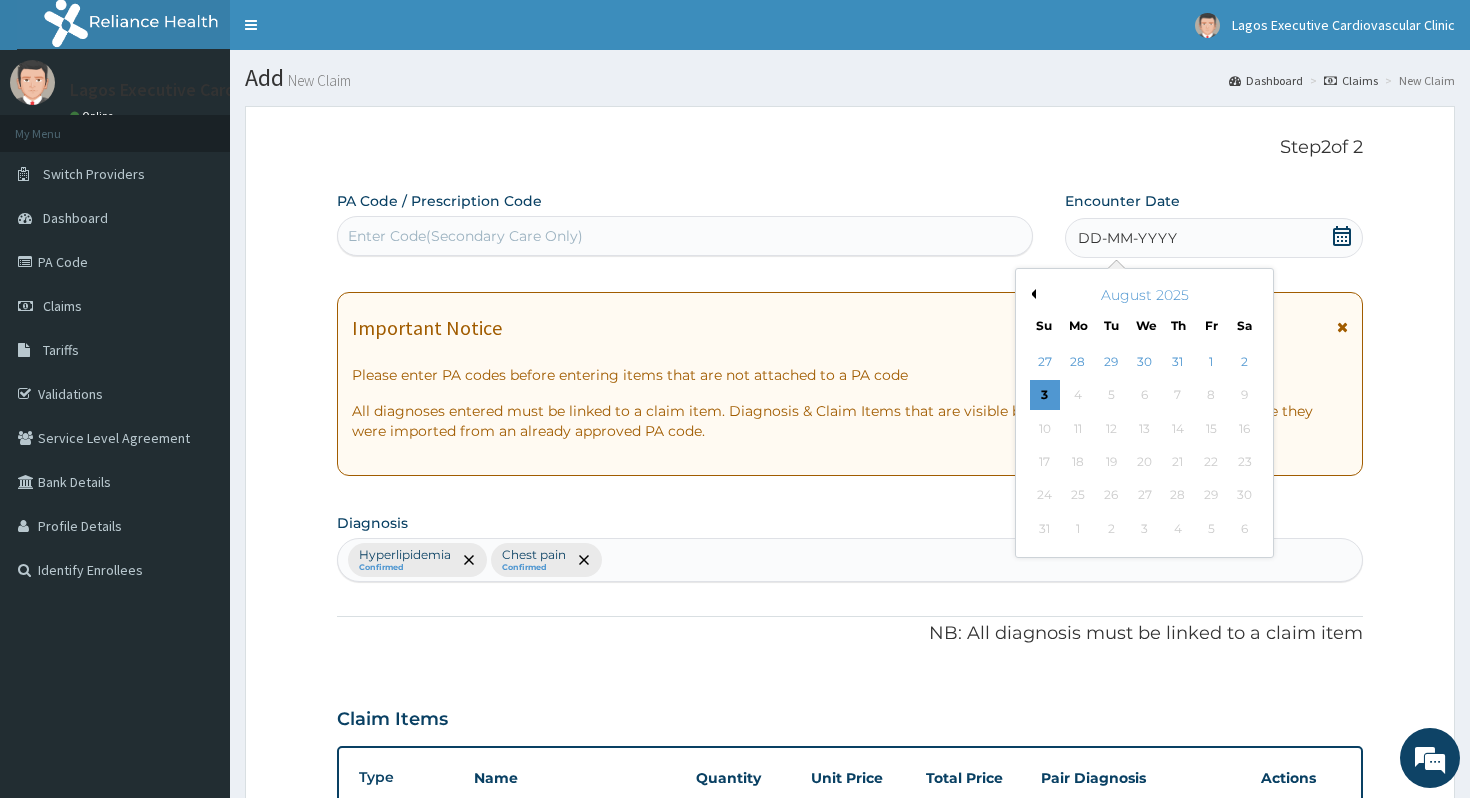 click on "August 2025" at bounding box center [1144, 295] 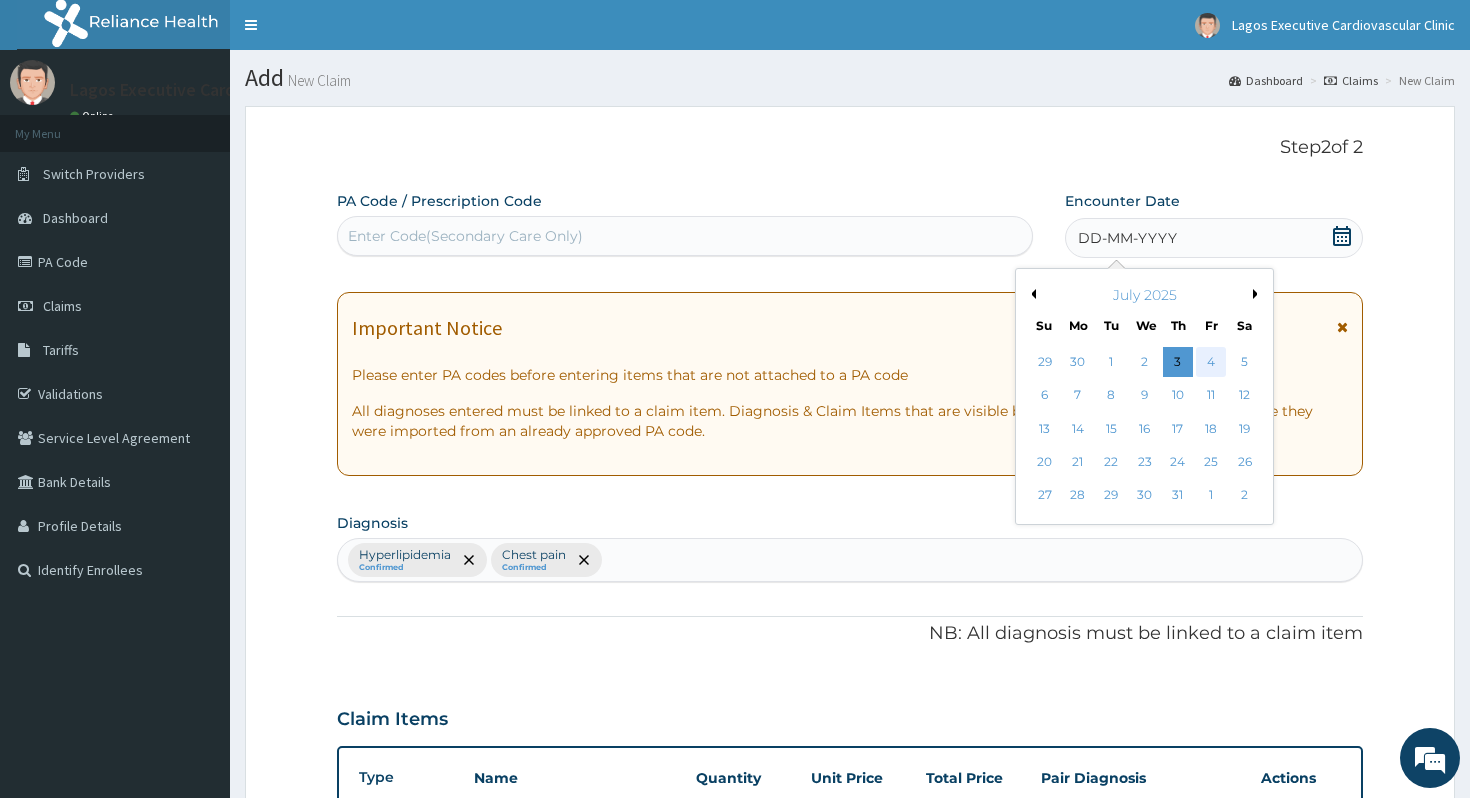 click on "4" at bounding box center (1211, 362) 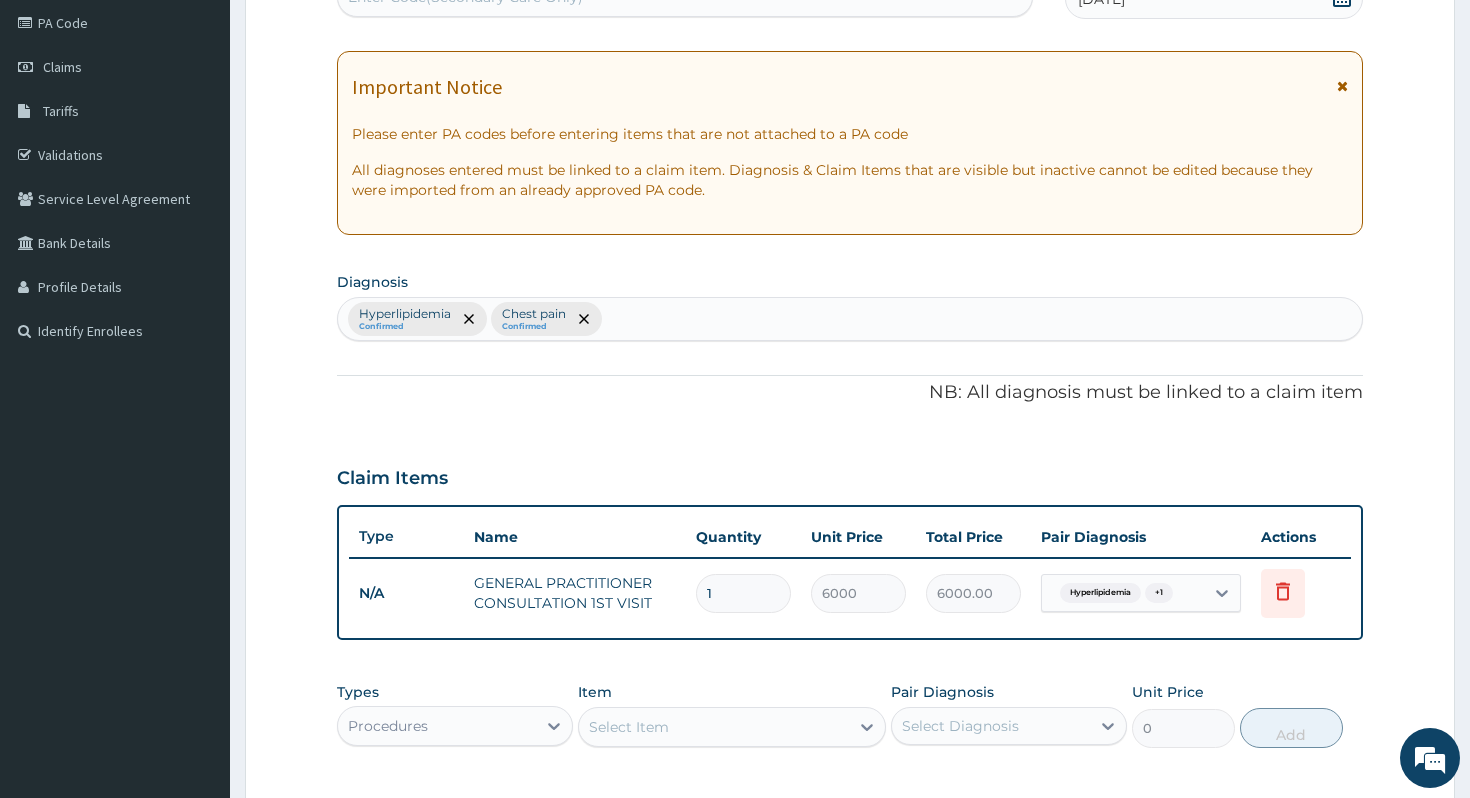 scroll, scrollTop: 0, scrollLeft: 0, axis: both 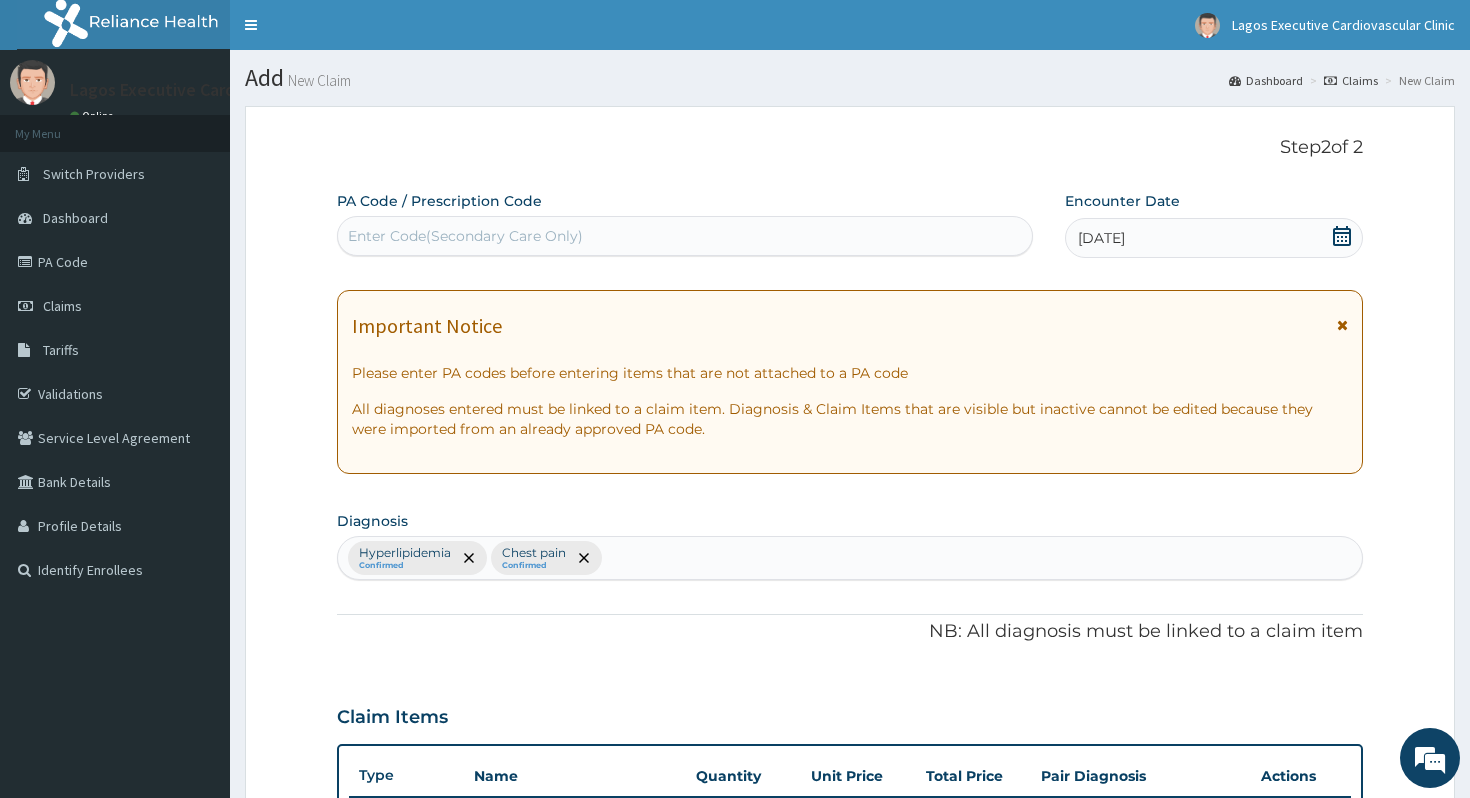 click 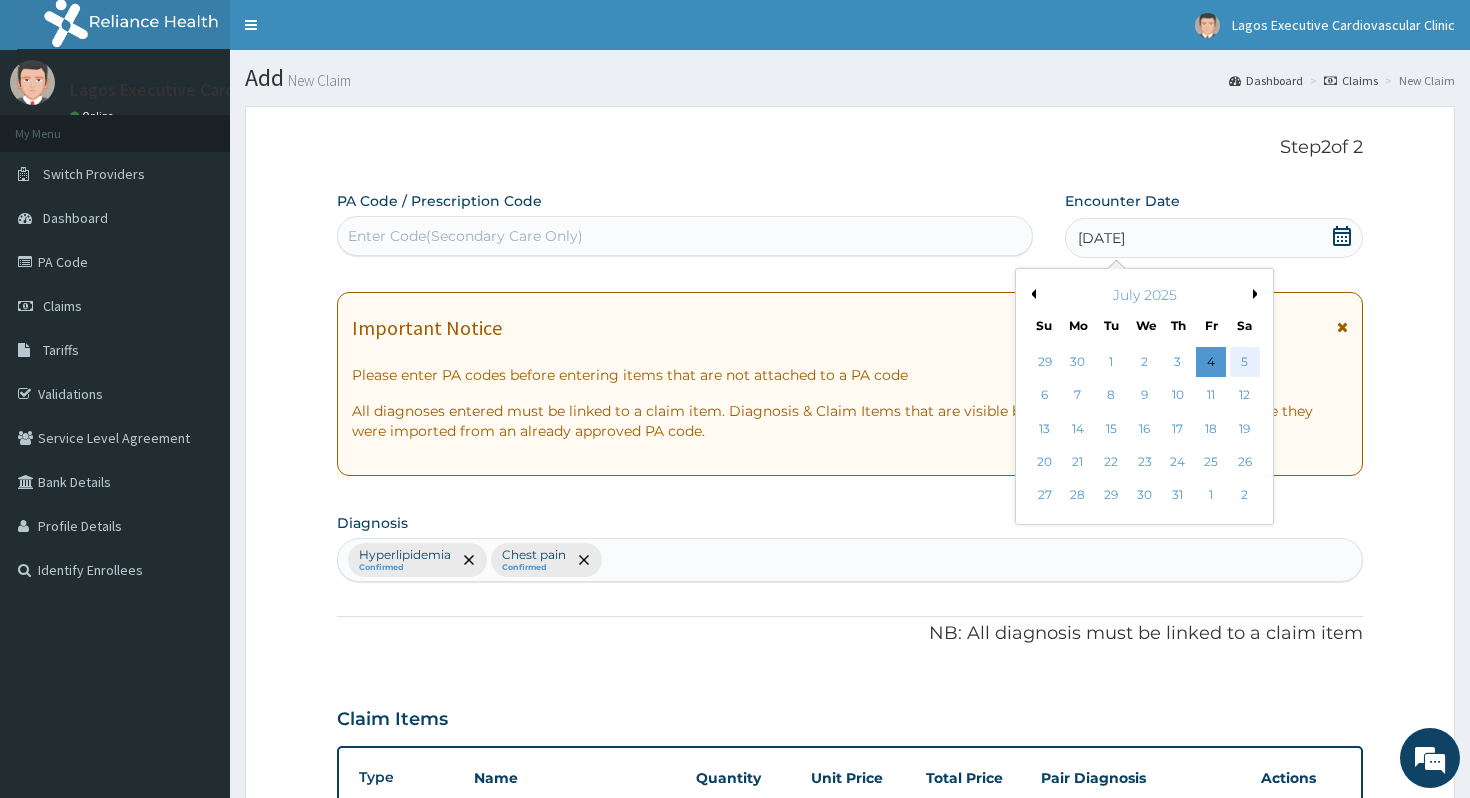click on "5" at bounding box center [1244, 362] 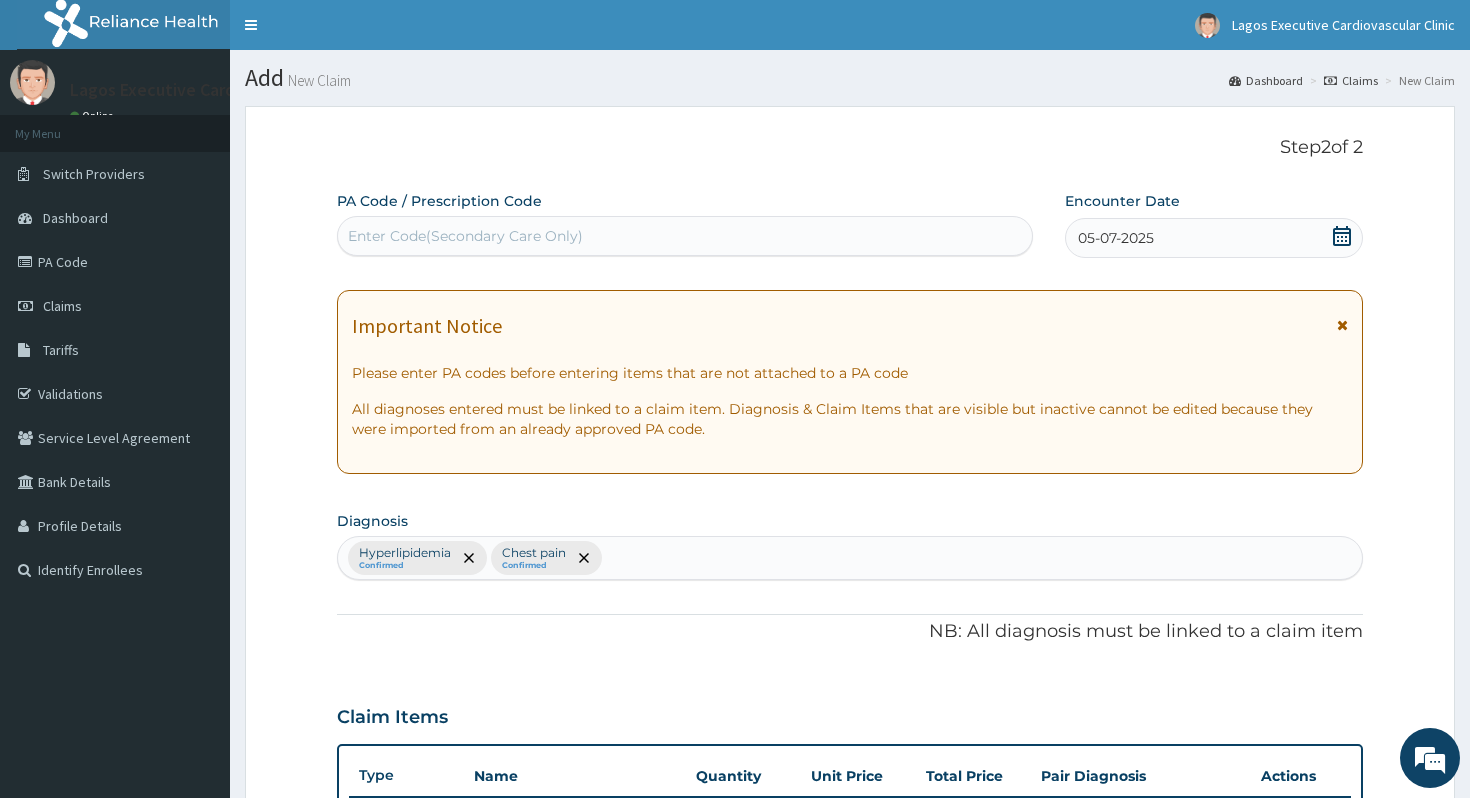 click on "Step  2  of 2 PA Code / Prescription Code Enter Code(Secondary Care Only) Encounter Date 05-07-2025 Important Notice Please enter PA codes before entering items that are not attached to a PA code   All diagnoses entered must be linked to a claim item. Diagnosis & Claim Items that are visible but inactive cannot be edited because they were imported from an already approved PA code. Diagnosis Hyperlipidemia Confirmed Chest pain Confirmed NB: All diagnosis must be linked to a claim item Claim Items Type Name Quantity Unit Price Total Price Pair Diagnosis Actions N/A GENERAL PRACTITIONER CONSULTATION 1ST VISIT 1 6000 6000.00 Hyperlipidemia  + 1 Delete Types Procedures Item Select Item Pair Diagnosis Select Diagnosis Unit Price 0 Add Comment     Previous   Submit" at bounding box center (850, 693) 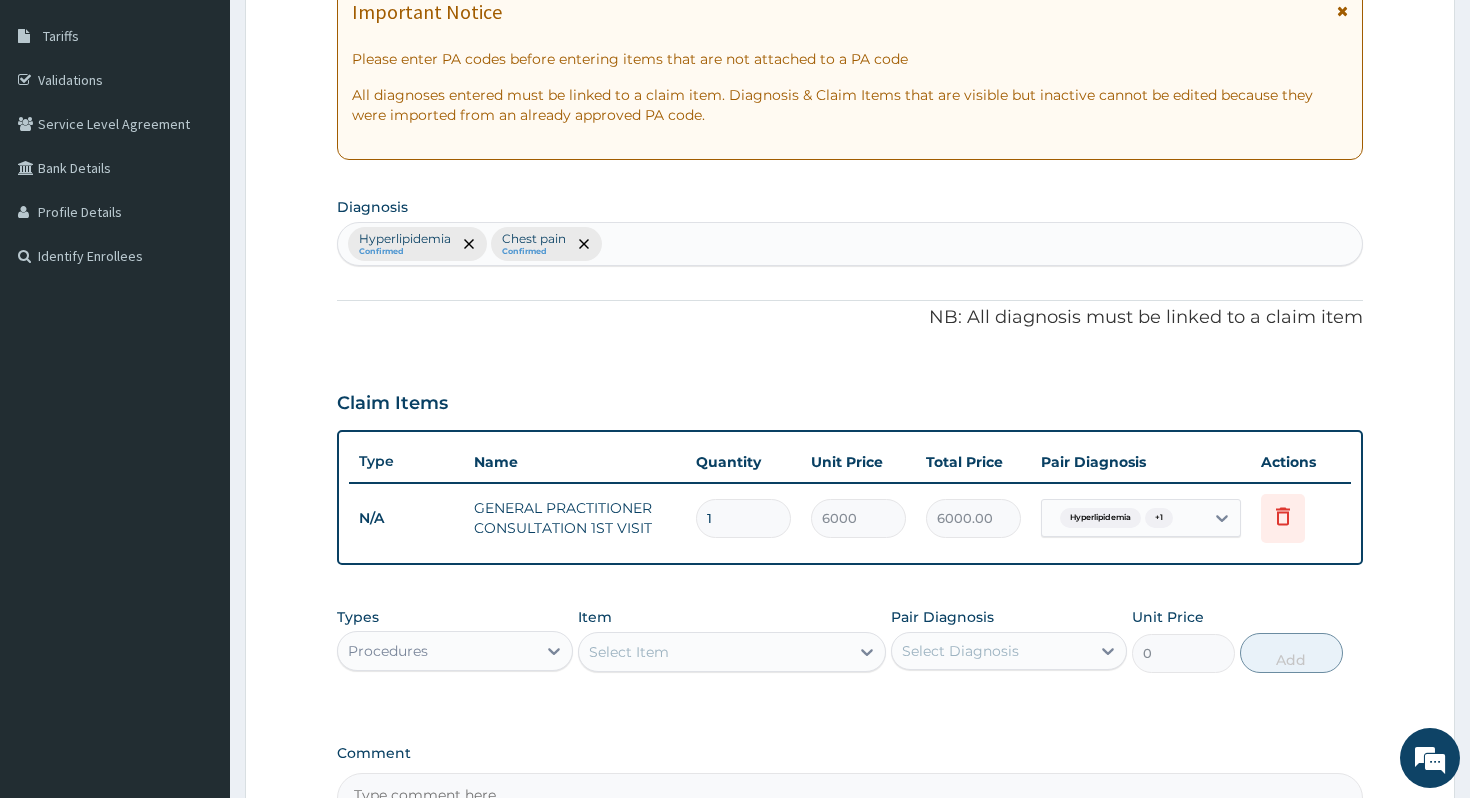 scroll, scrollTop: 549, scrollLeft: 0, axis: vertical 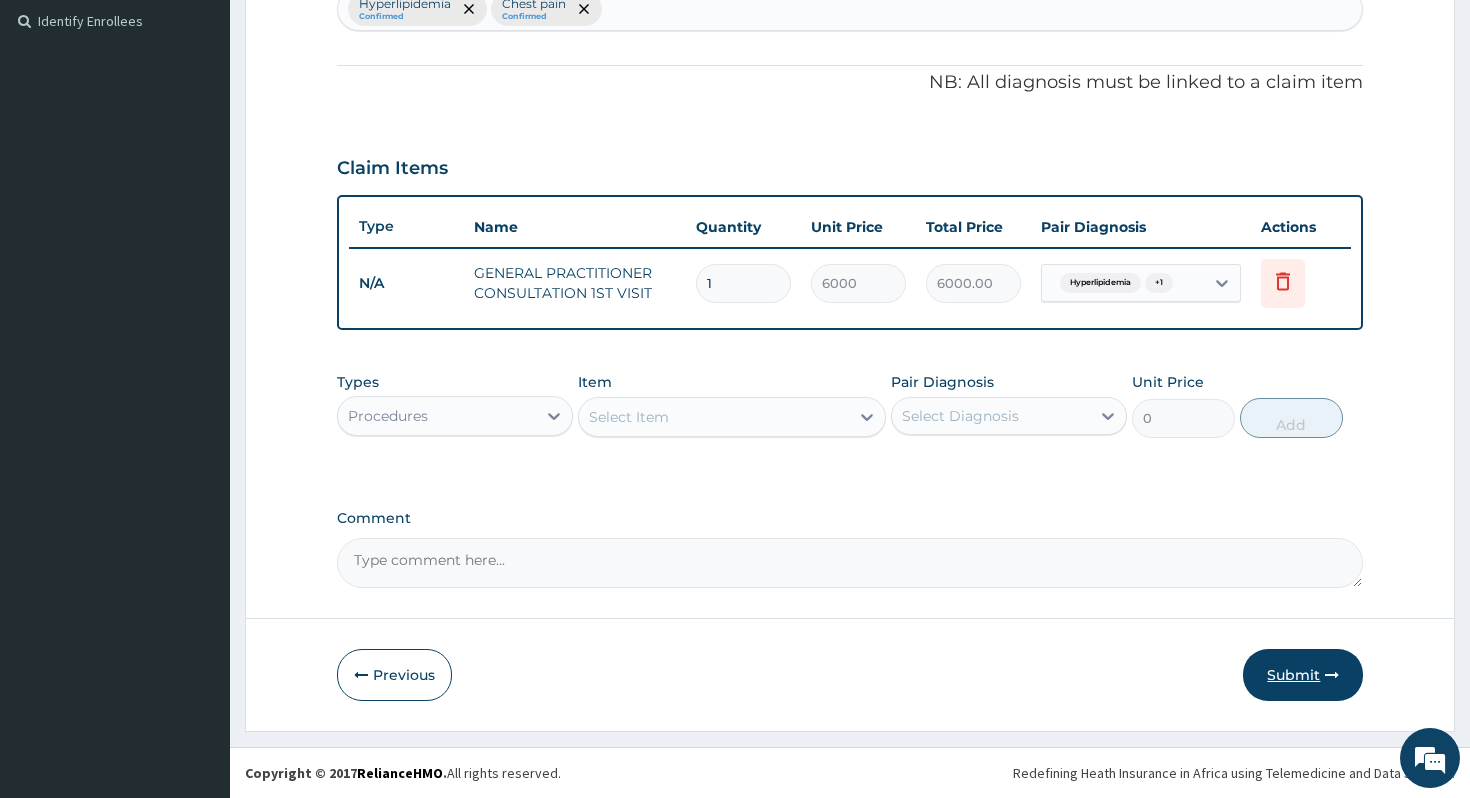 click on "Submit" at bounding box center (1303, 675) 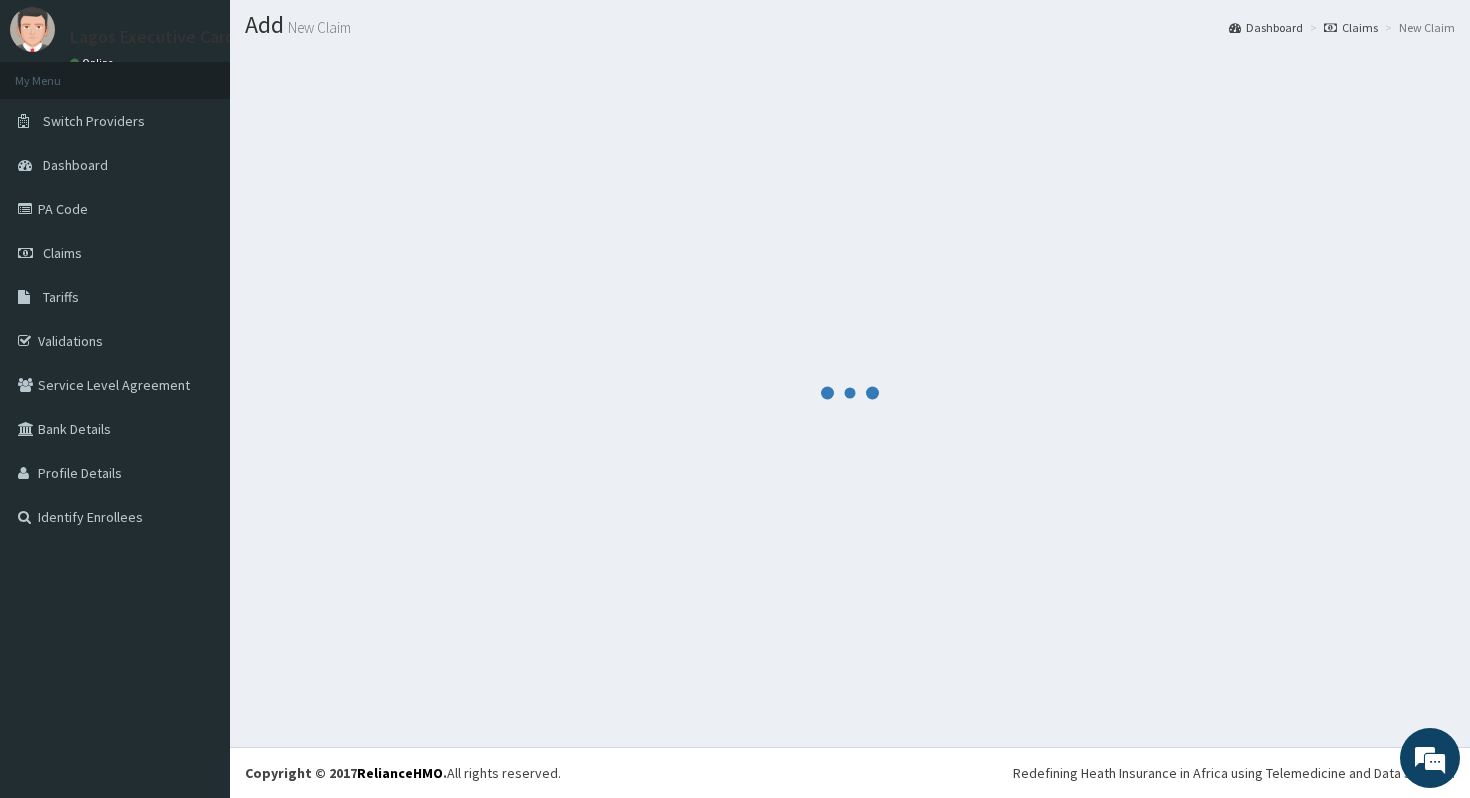 scroll, scrollTop: 52, scrollLeft: 0, axis: vertical 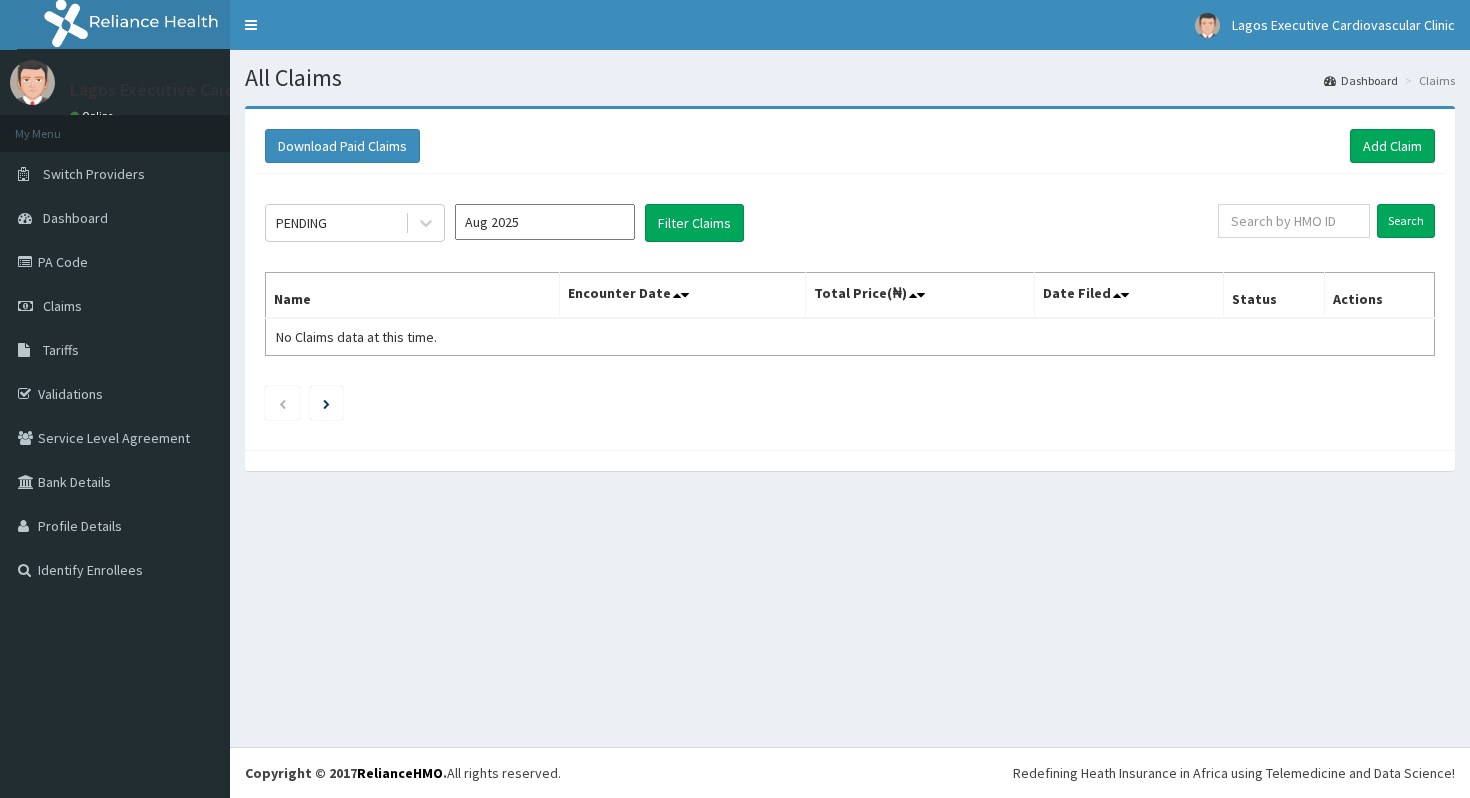 click on "Aug 2025" at bounding box center (545, 222) 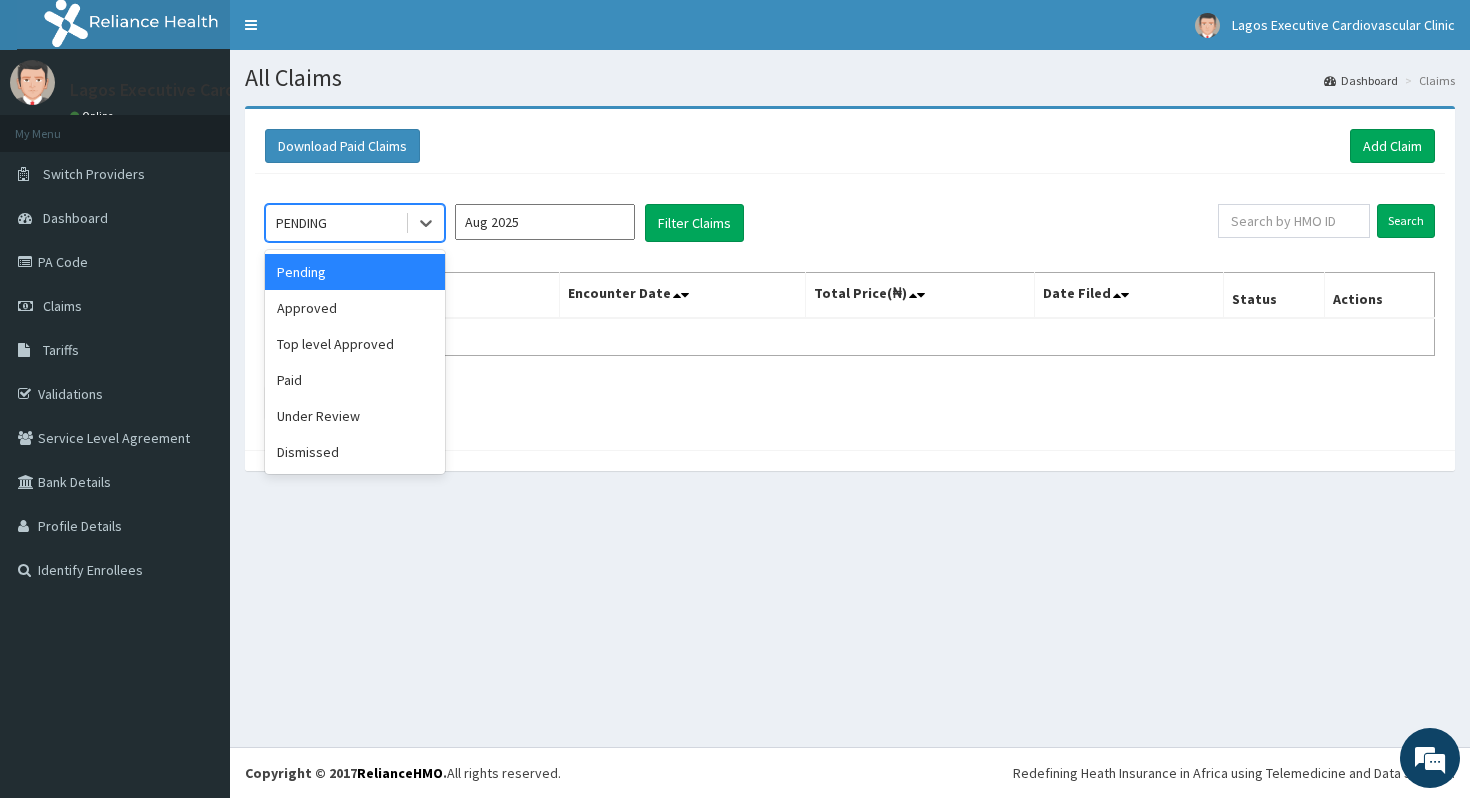 click on "PENDING" at bounding box center (335, 223) 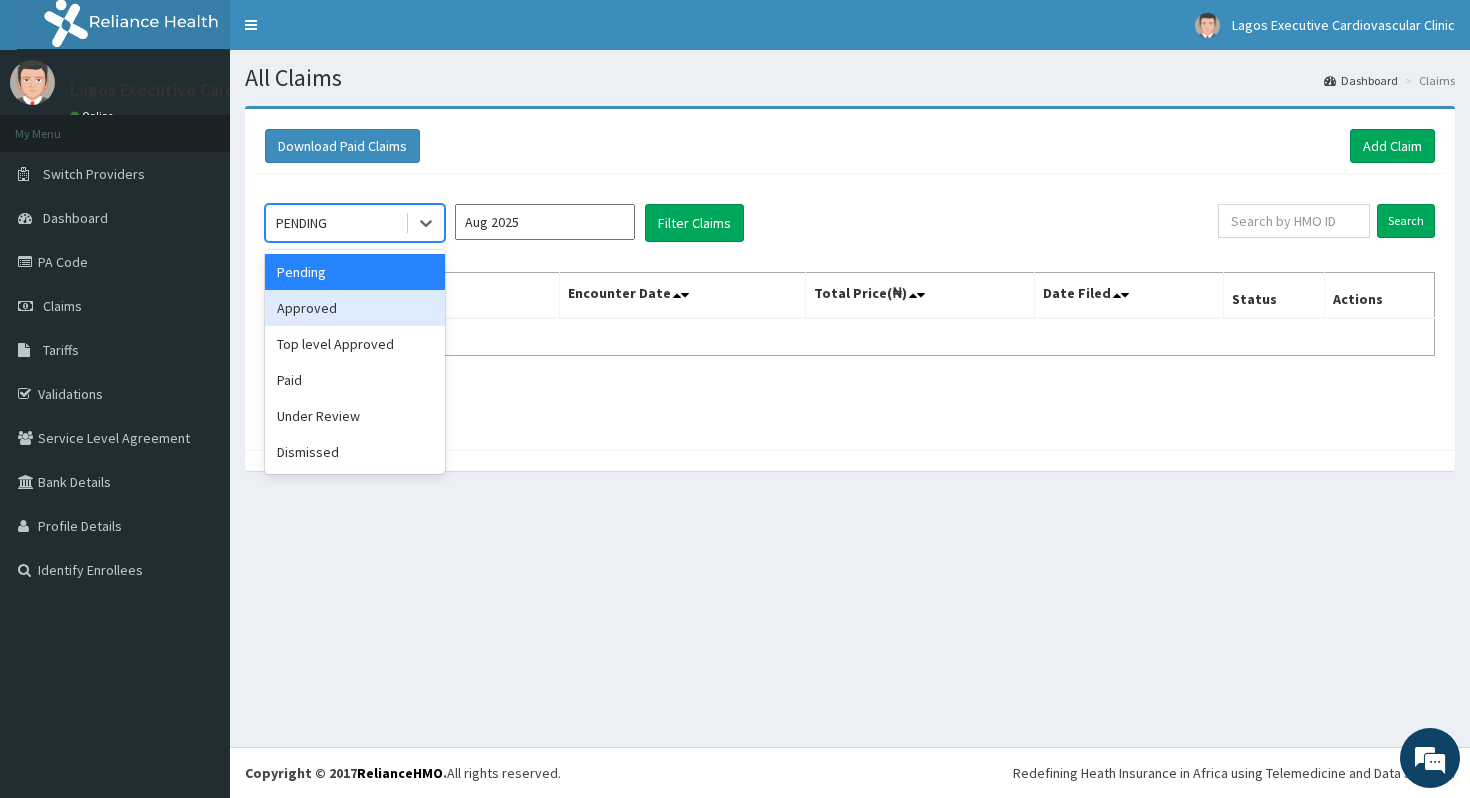 click on "Approved" at bounding box center (355, 308) 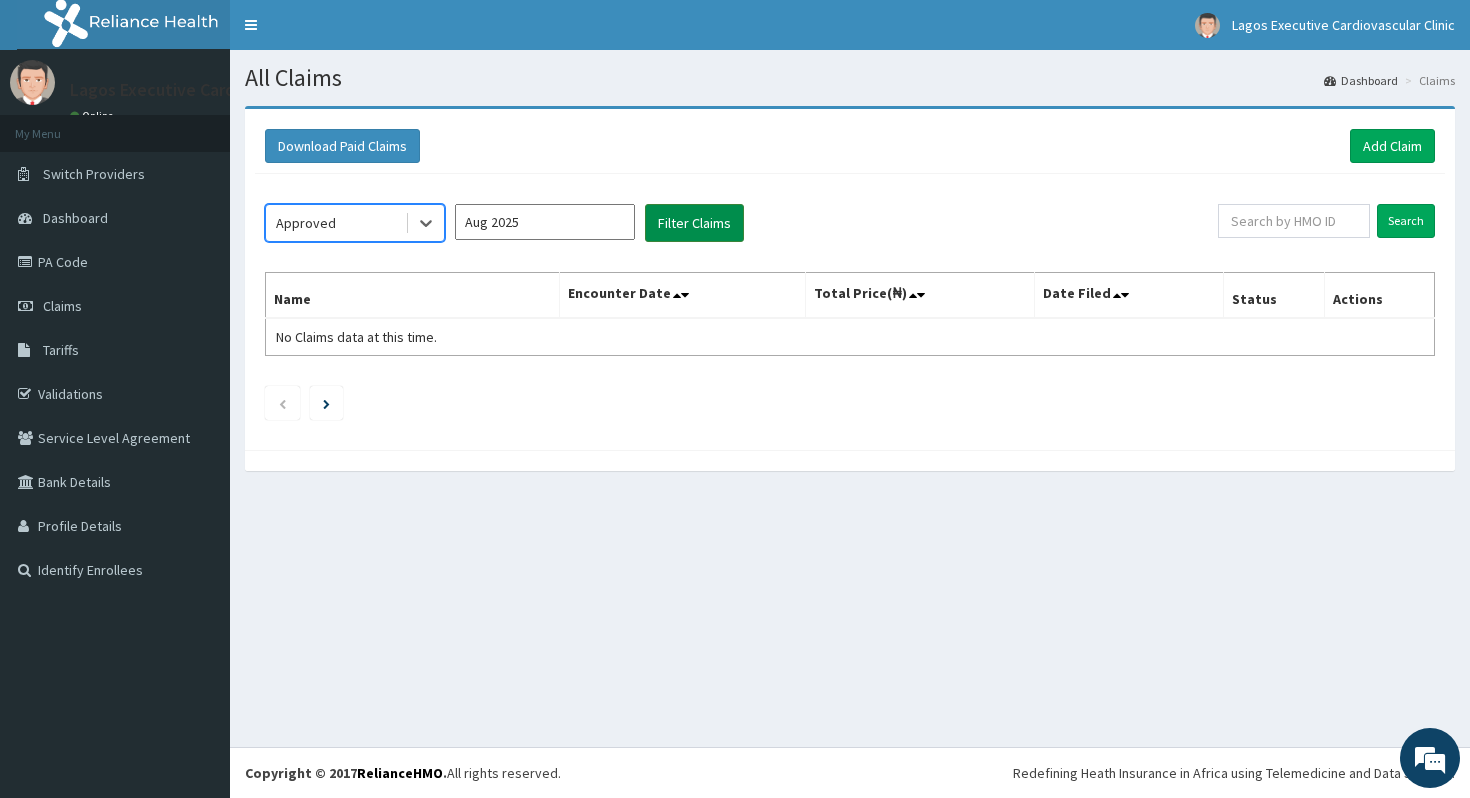 click on "Filter Claims" at bounding box center (694, 223) 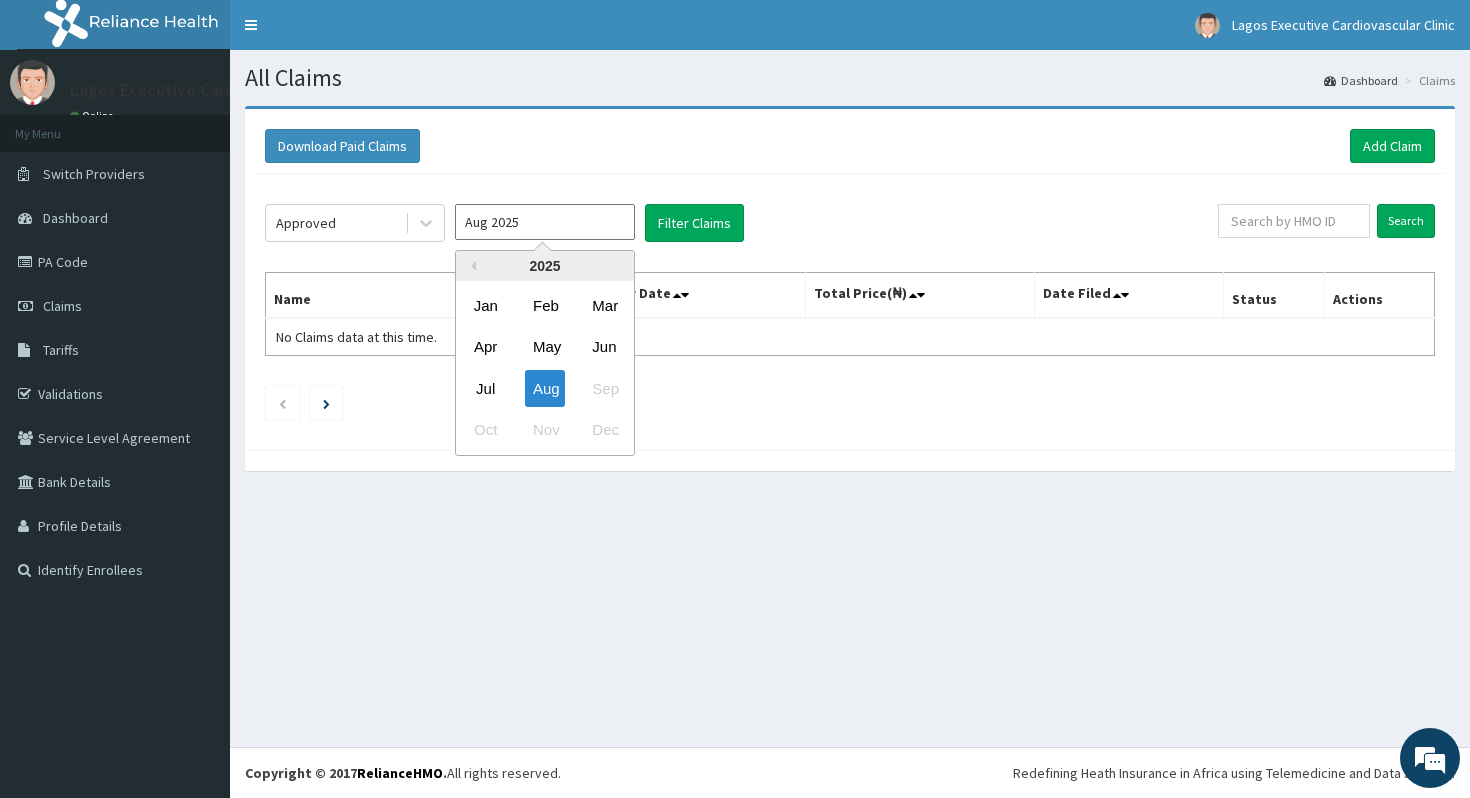 click on "Aug 2025" at bounding box center (545, 222) 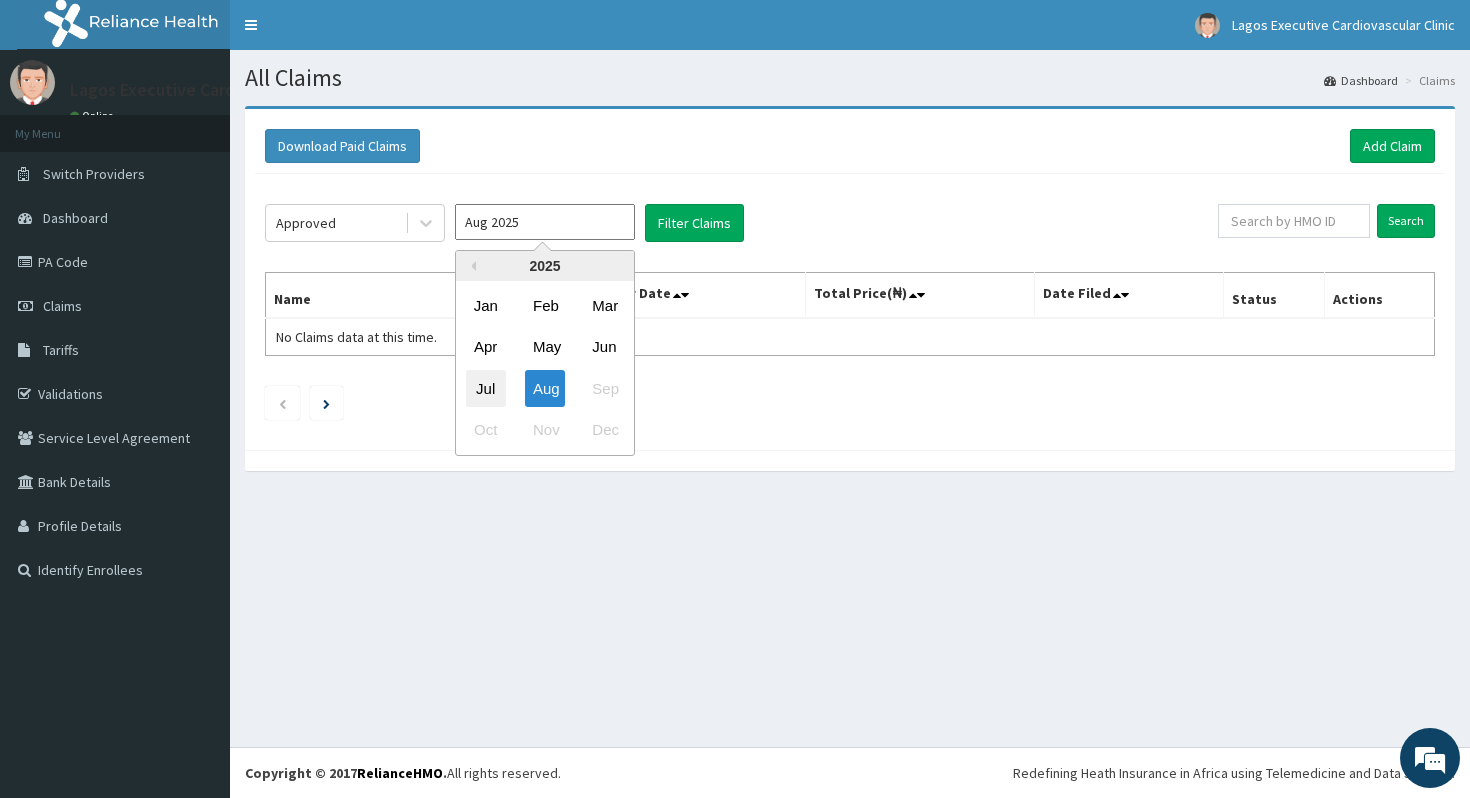 click on "Jul" at bounding box center [486, 388] 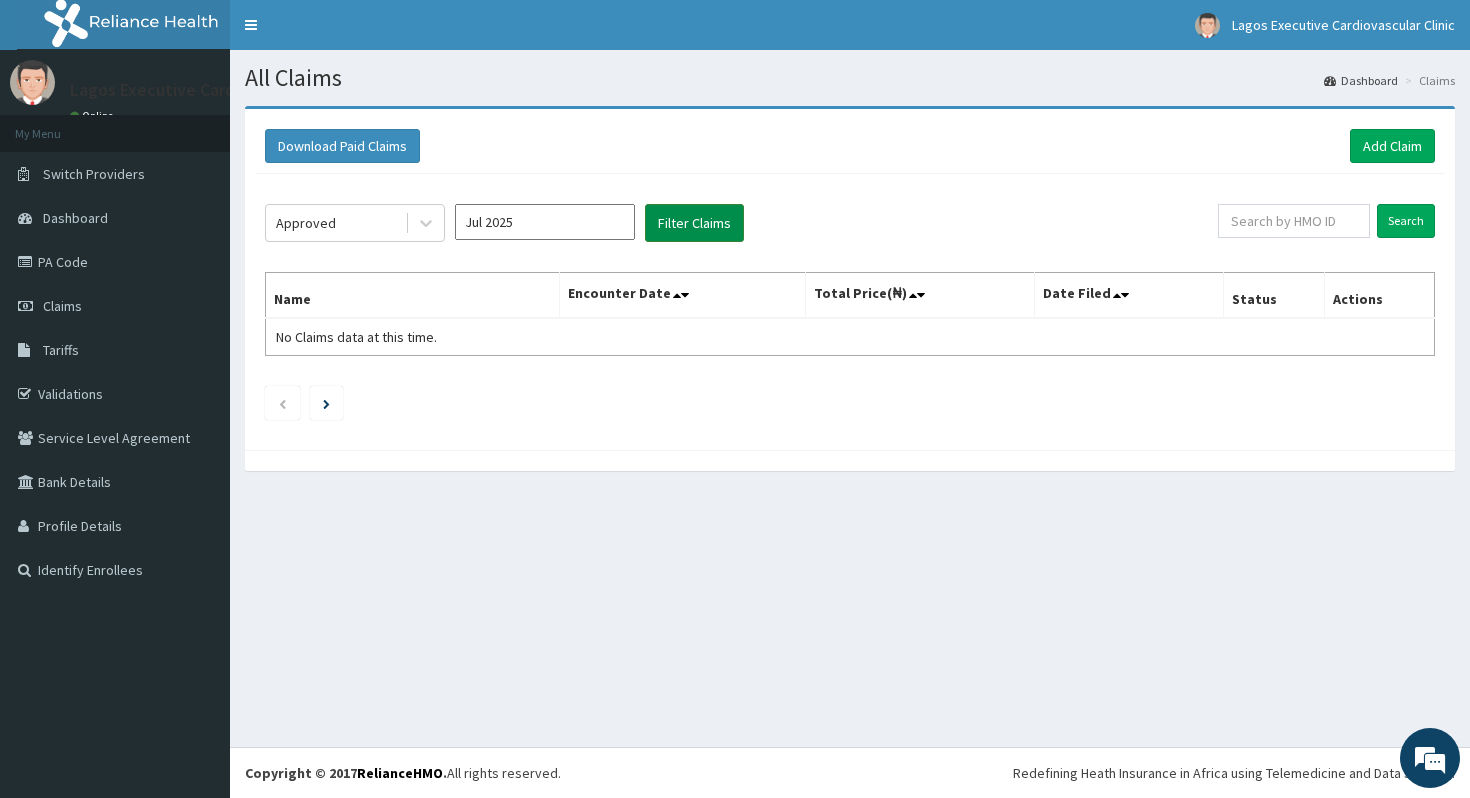 click on "Filter Claims" at bounding box center [694, 223] 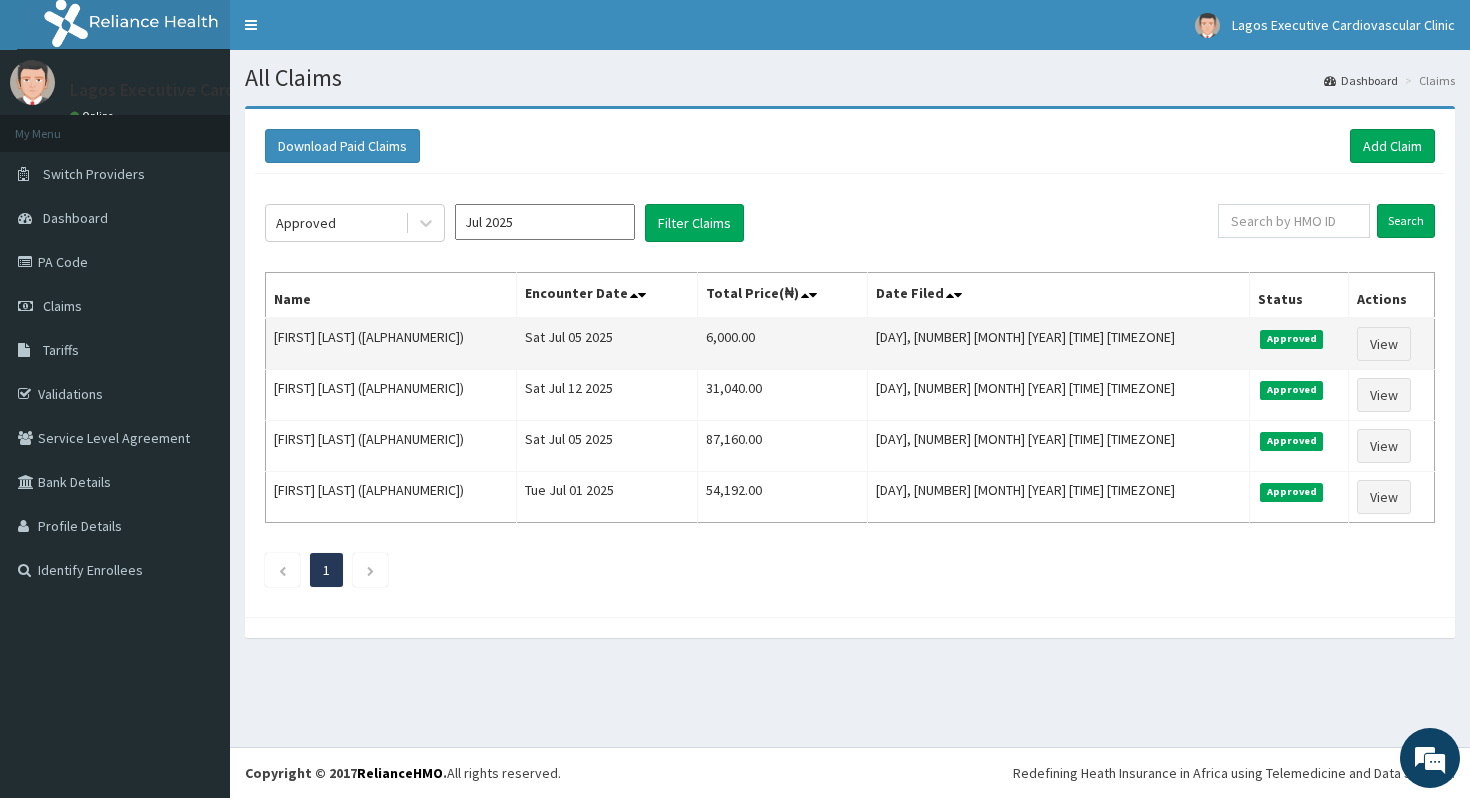 click on "6,000.00" at bounding box center [782, 344] 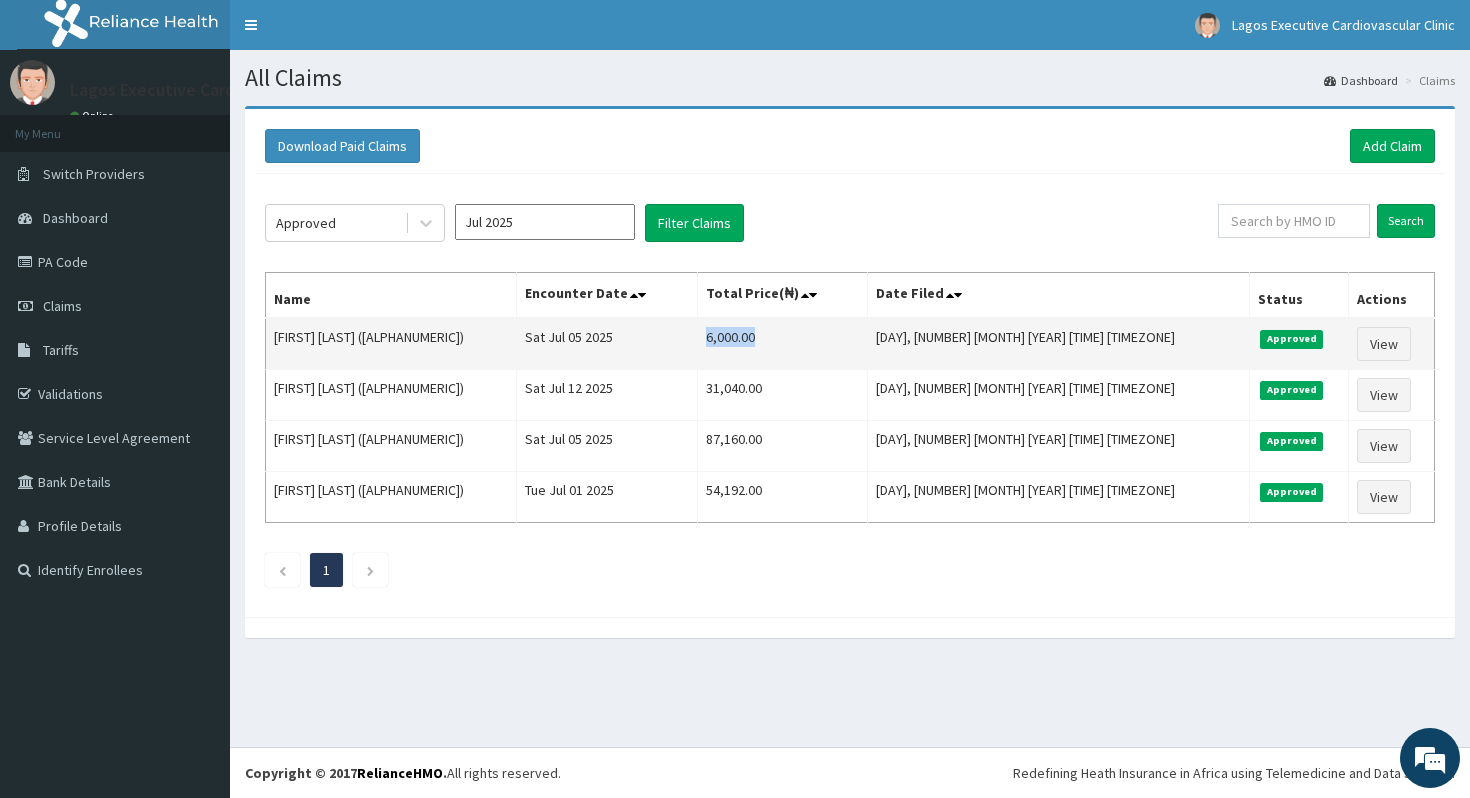 click on "6,000.00" at bounding box center [782, 344] 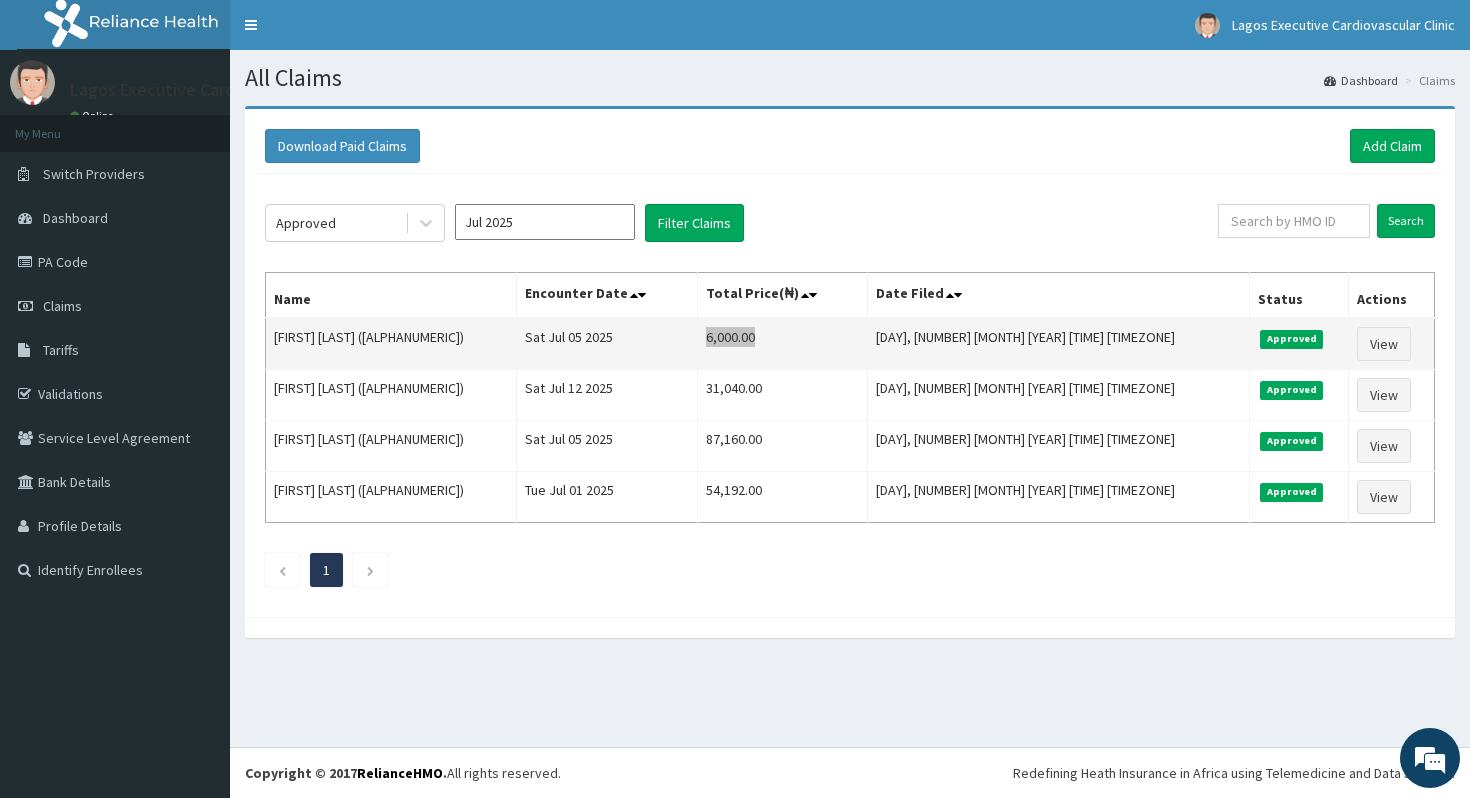 scroll, scrollTop: 0, scrollLeft: 0, axis: both 